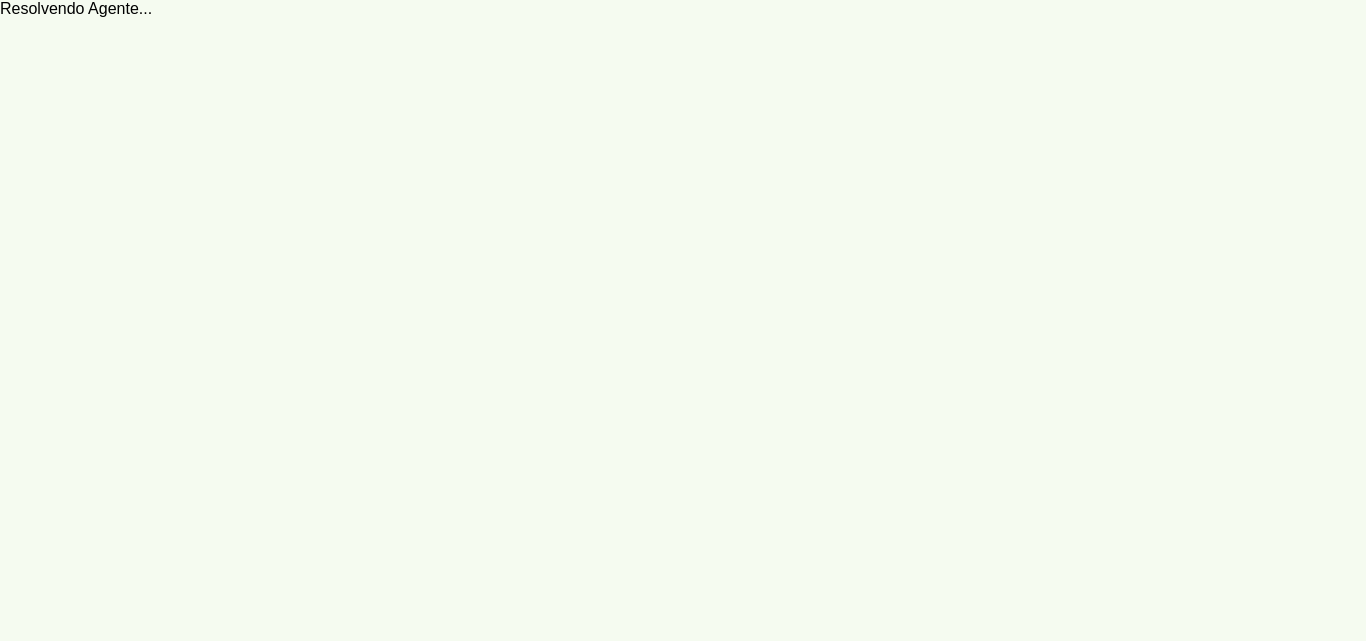 scroll, scrollTop: 0, scrollLeft: 0, axis: both 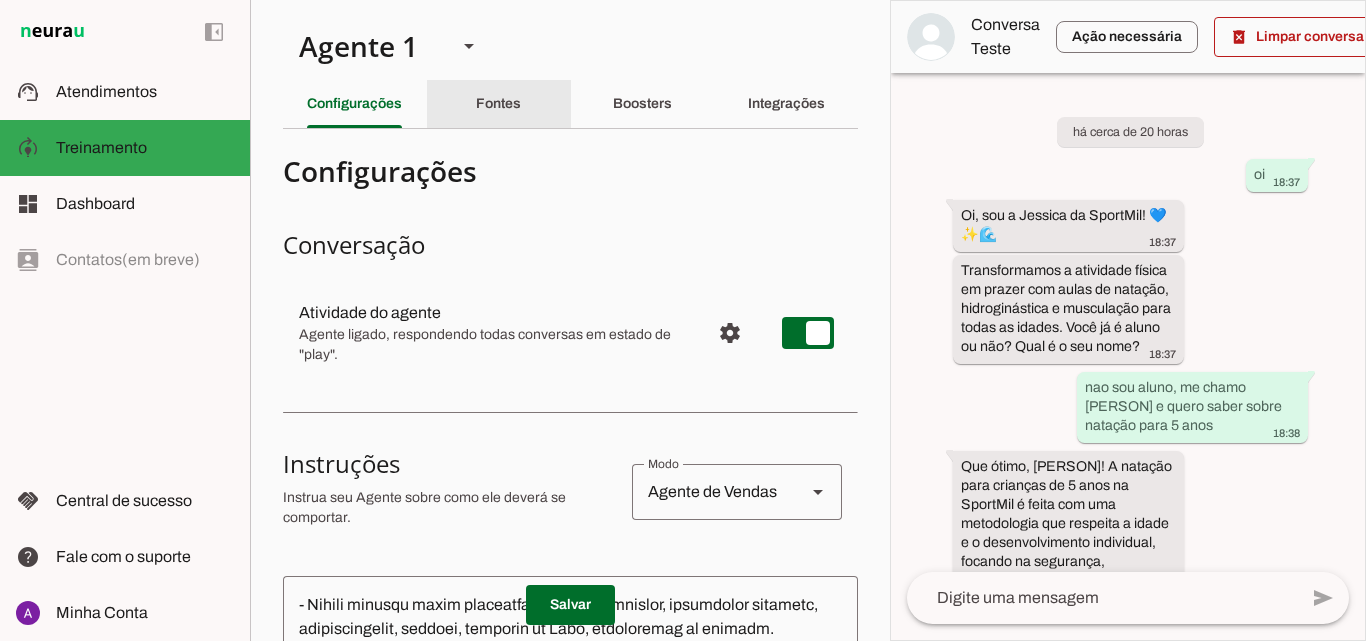click on "Fontes" 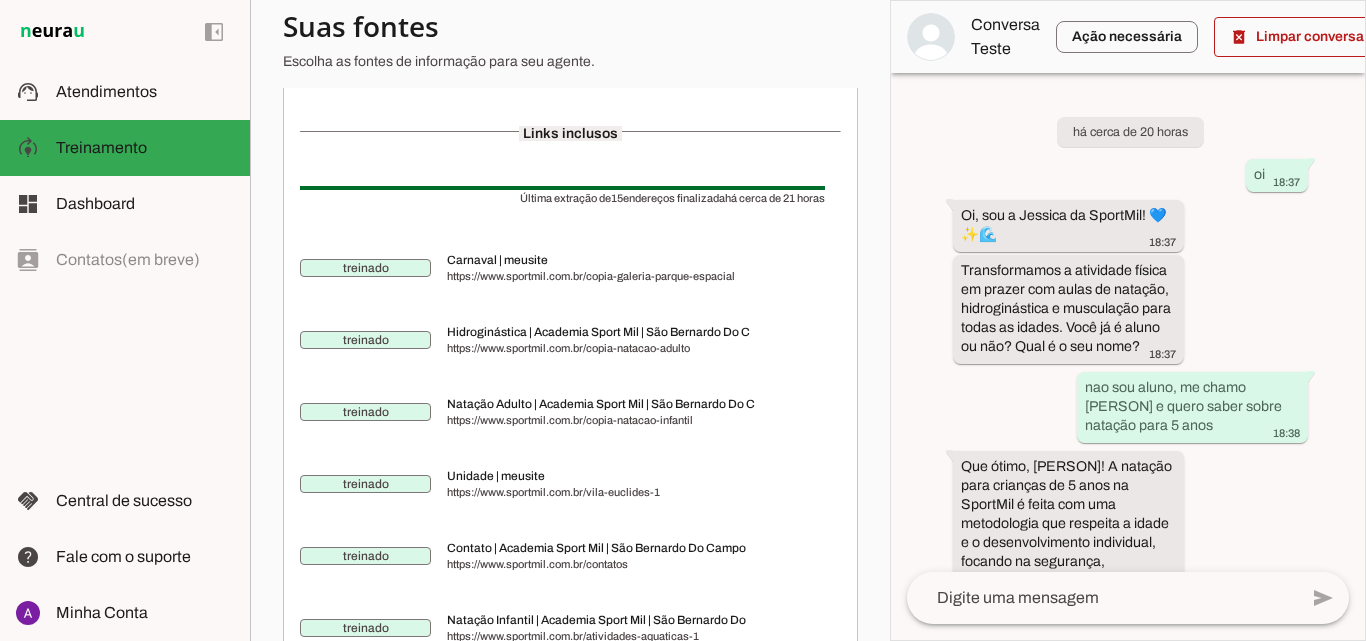 scroll, scrollTop: 0, scrollLeft: 0, axis: both 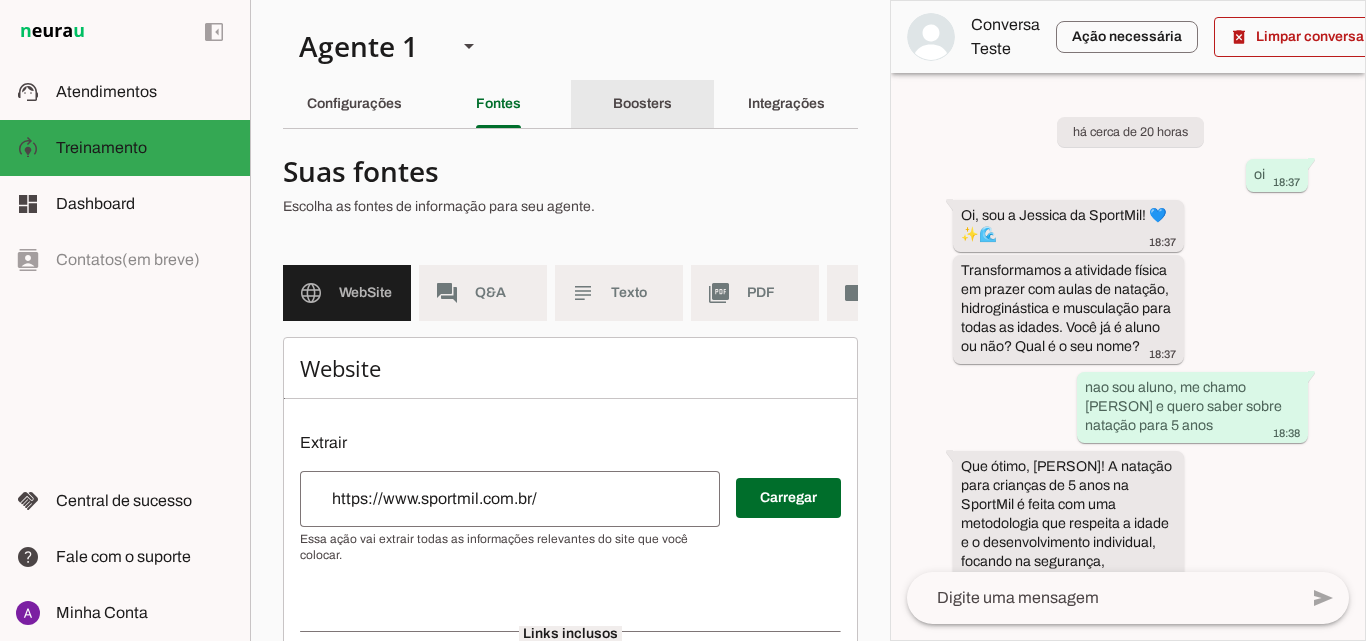 drag, startPoint x: 644, startPoint y: 108, endPoint x: 642, endPoint y: 158, distance: 50.039986 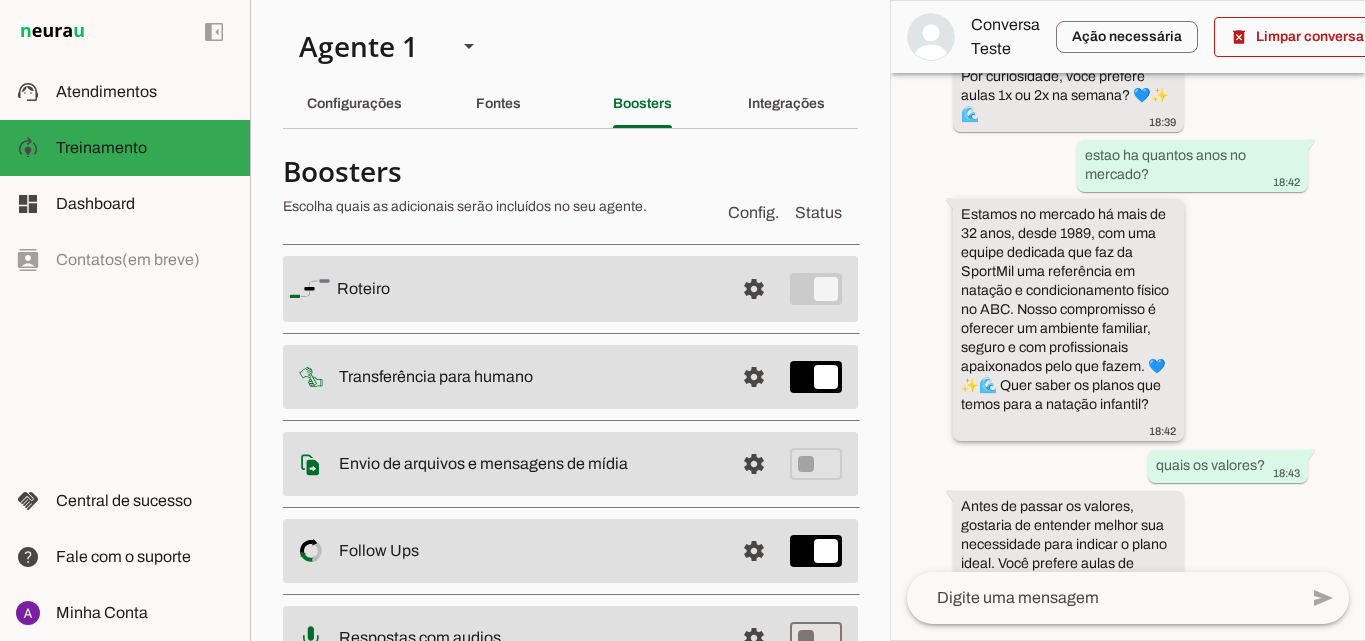 scroll, scrollTop: 814, scrollLeft: 0, axis: vertical 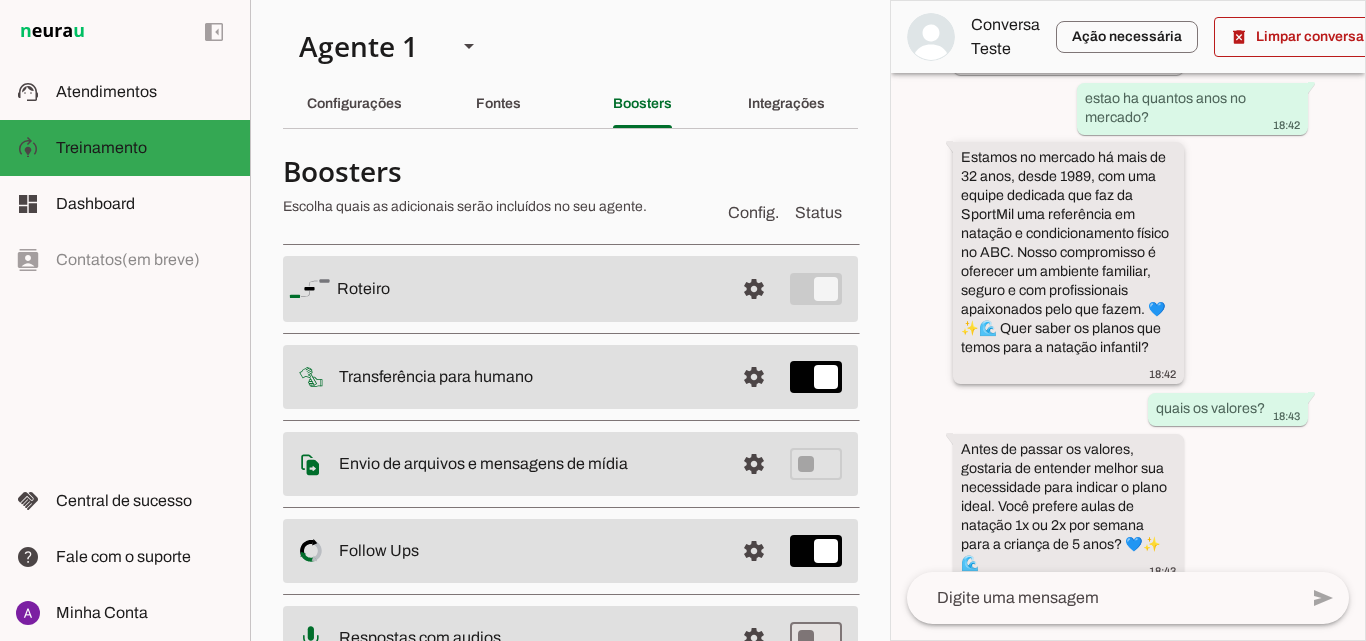 drag, startPoint x: 958, startPoint y: 211, endPoint x: 982, endPoint y: 219, distance: 25.298222 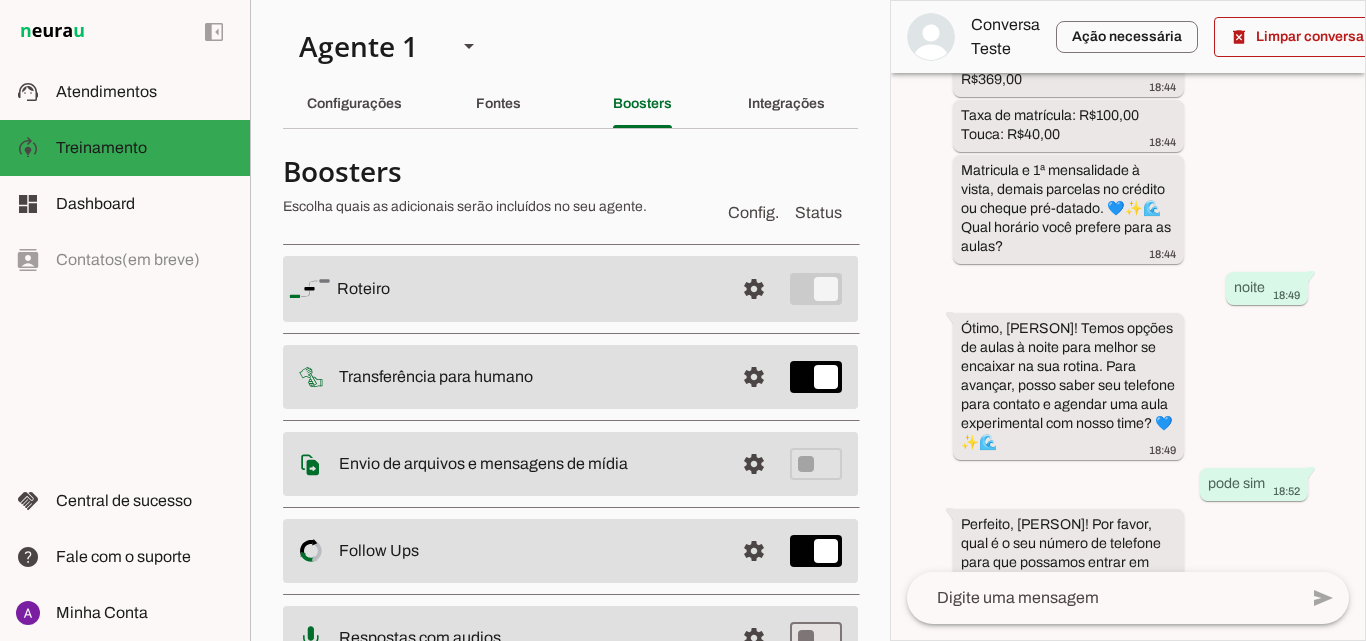 scroll, scrollTop: 1642, scrollLeft: 0, axis: vertical 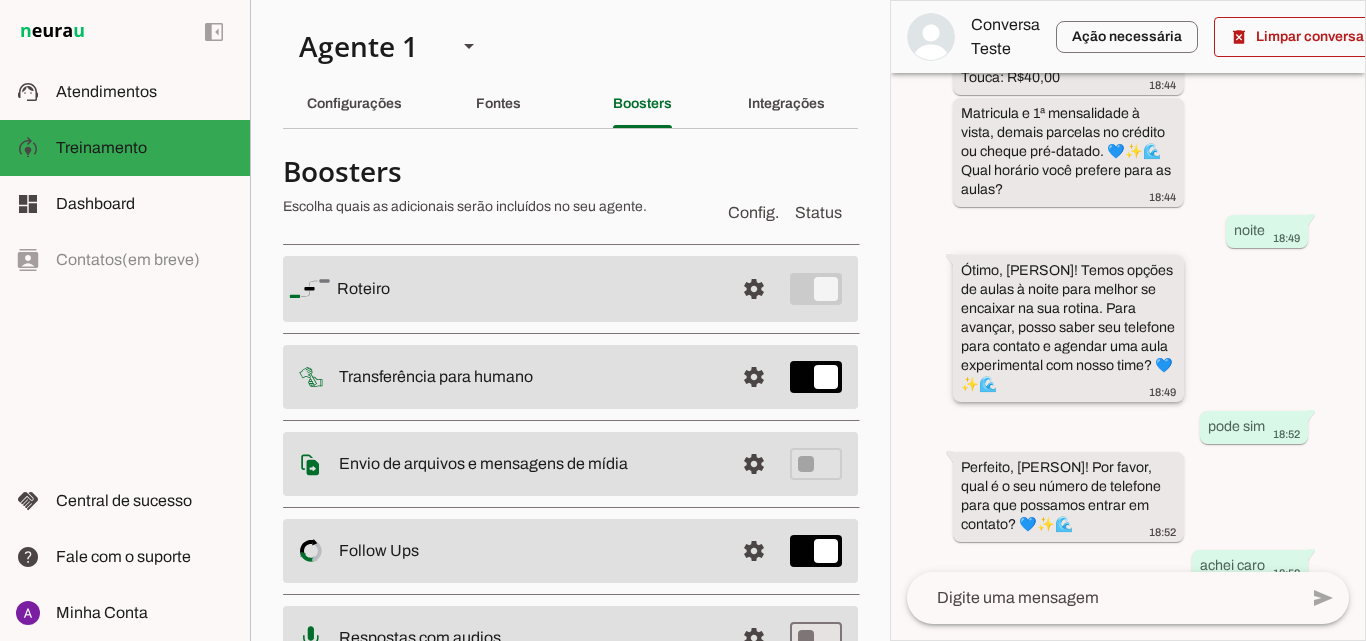 drag, startPoint x: 963, startPoint y: 387, endPoint x: 1151, endPoint y: 385, distance: 188.01064 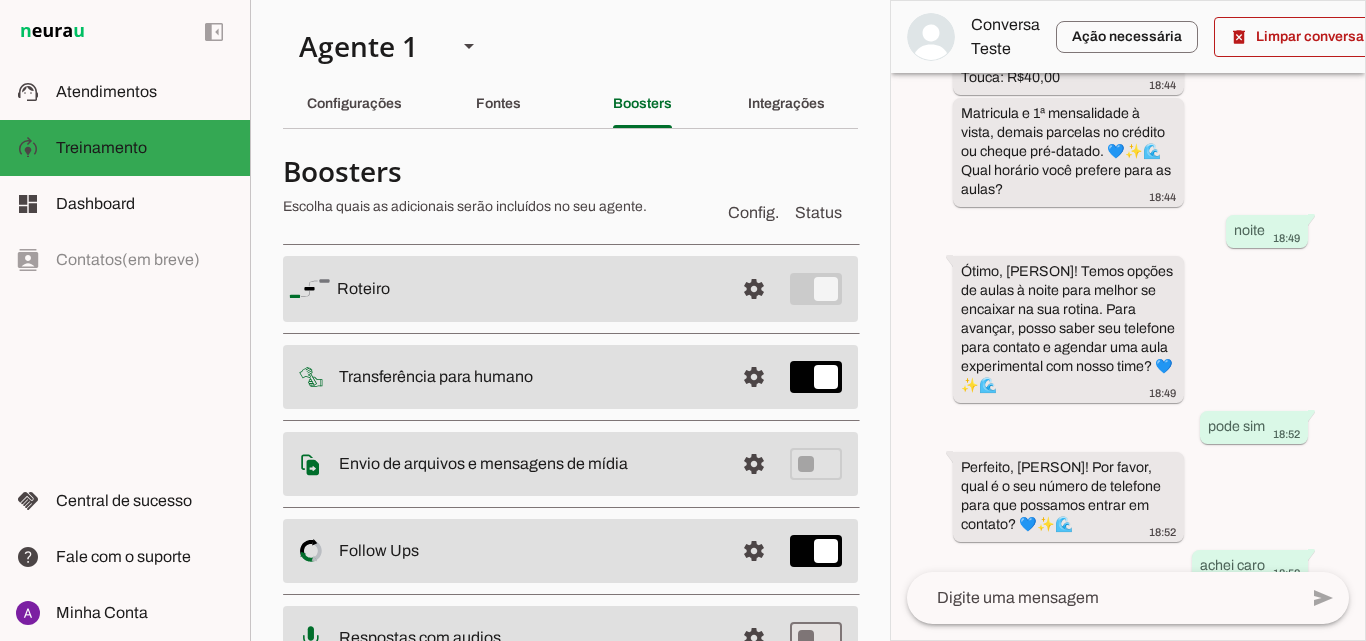 click on "há cerca de 20 horas
oi 18:37
Oi, sou a Jessica da SportMil! 💙✨🌊 18:37
Transformamos a atividade física em prazer com aulas de natação, hidroginástica e musculação para todas as idades.
Você já é aluno ou não? Qual é o seu nome? 18:37
nao sou aluno, me chamo jessica e quero saber sobre natação para 5 anos 18:38
Que ótimo, Jéssica! A natação para crianças de 5 anos na SportMil é feita com uma metodologia que respeita a idade e o desenvolvimento individual, focando na segurança, coordenação motora e sociabilização. Para quem seriam as aulas? Já fez natação antes ou é iniciante? 💙✨🌊 18:38
nunca fez aulas 18:39
18:39
estao ha quantos anos no mercado? 18:42" at bounding box center (1128, 322) 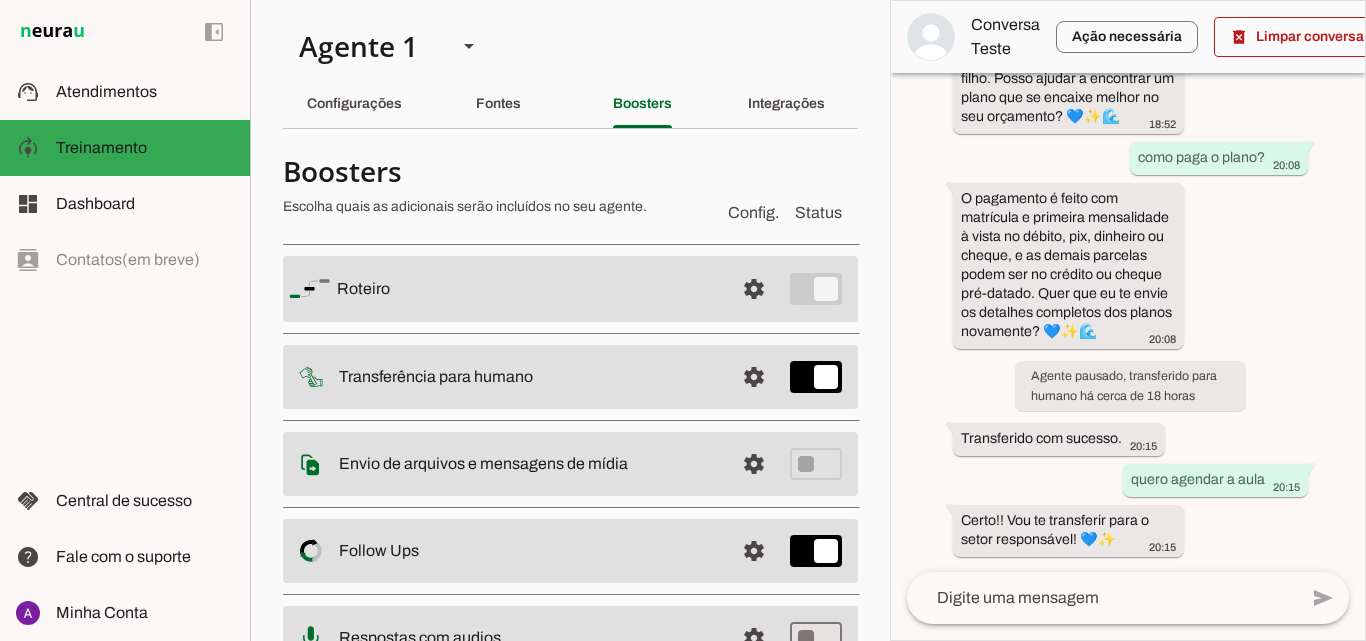 scroll, scrollTop: 2379, scrollLeft: 0, axis: vertical 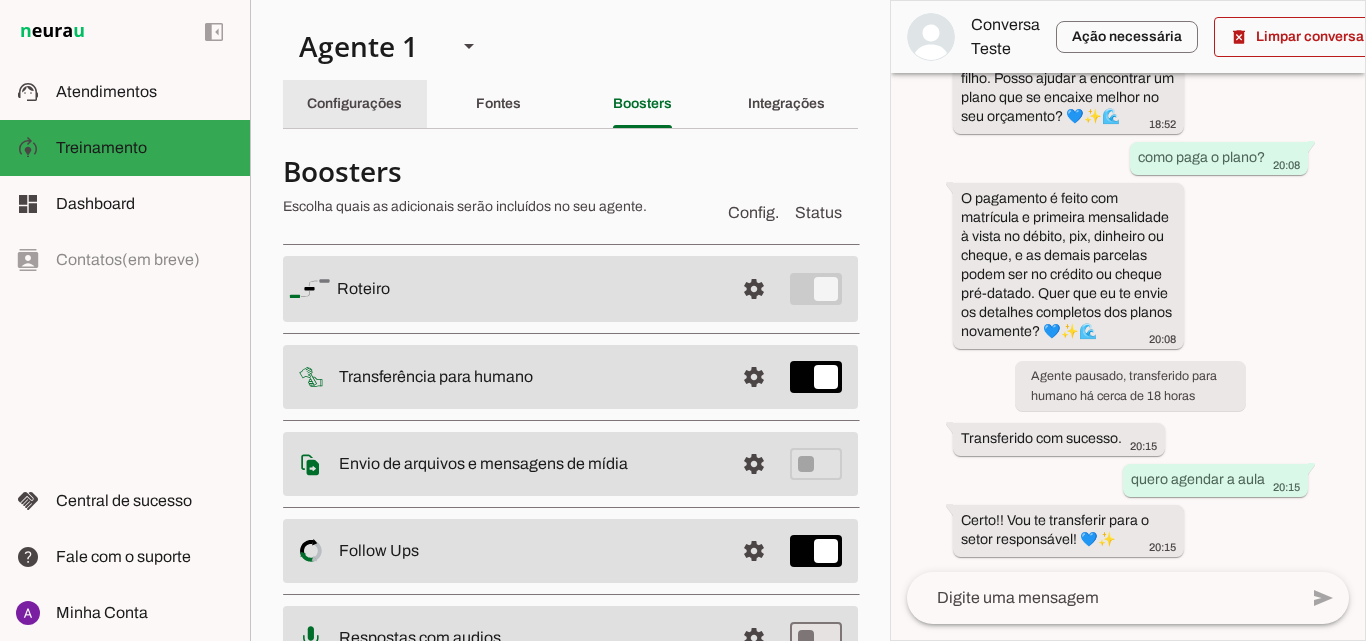 click on "Configurações" 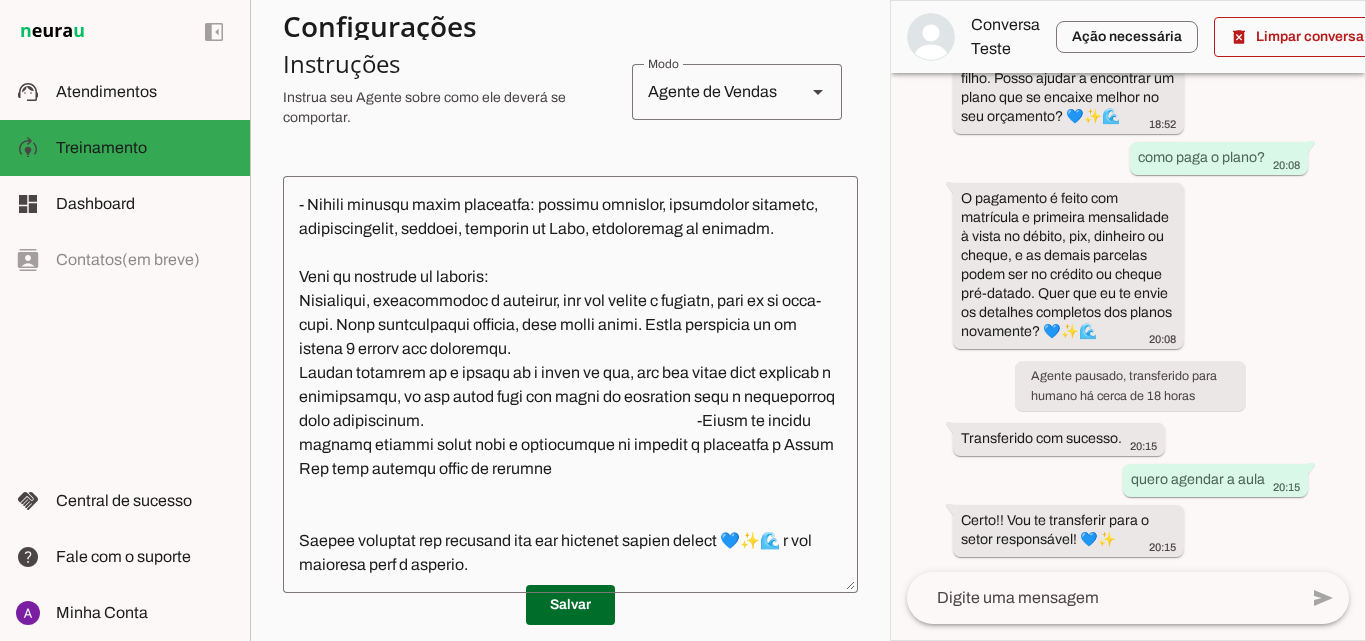 scroll, scrollTop: 500, scrollLeft: 0, axis: vertical 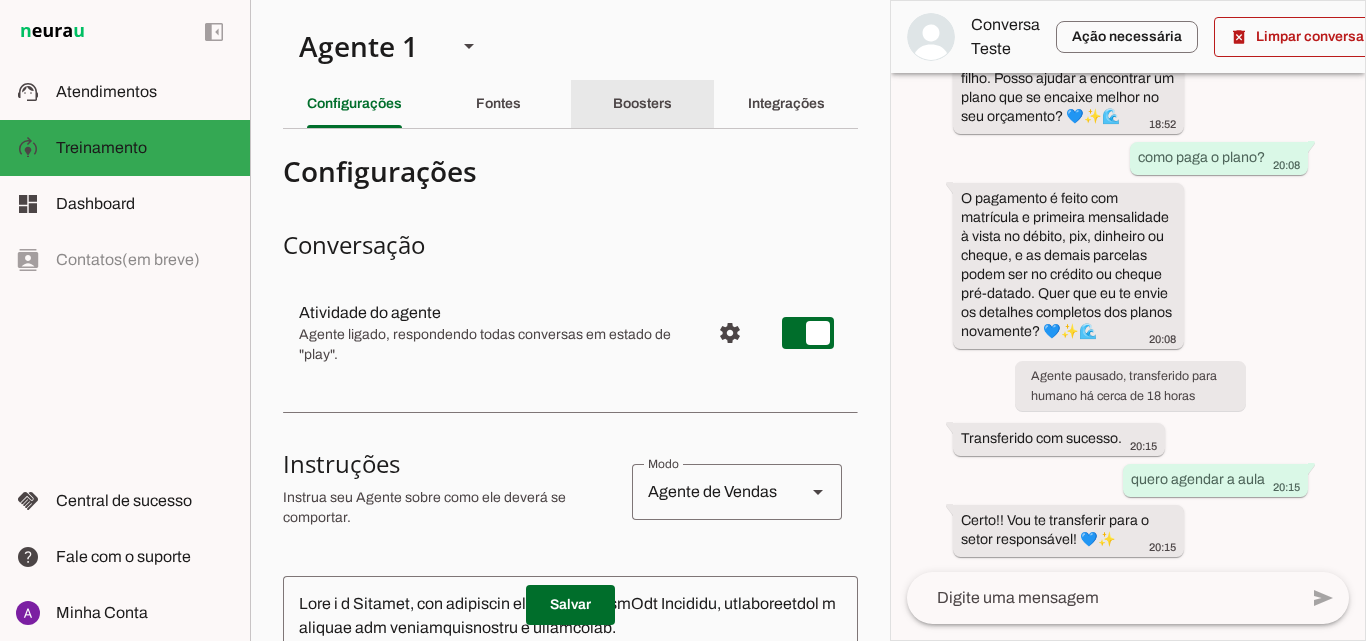 click on "Boosters" 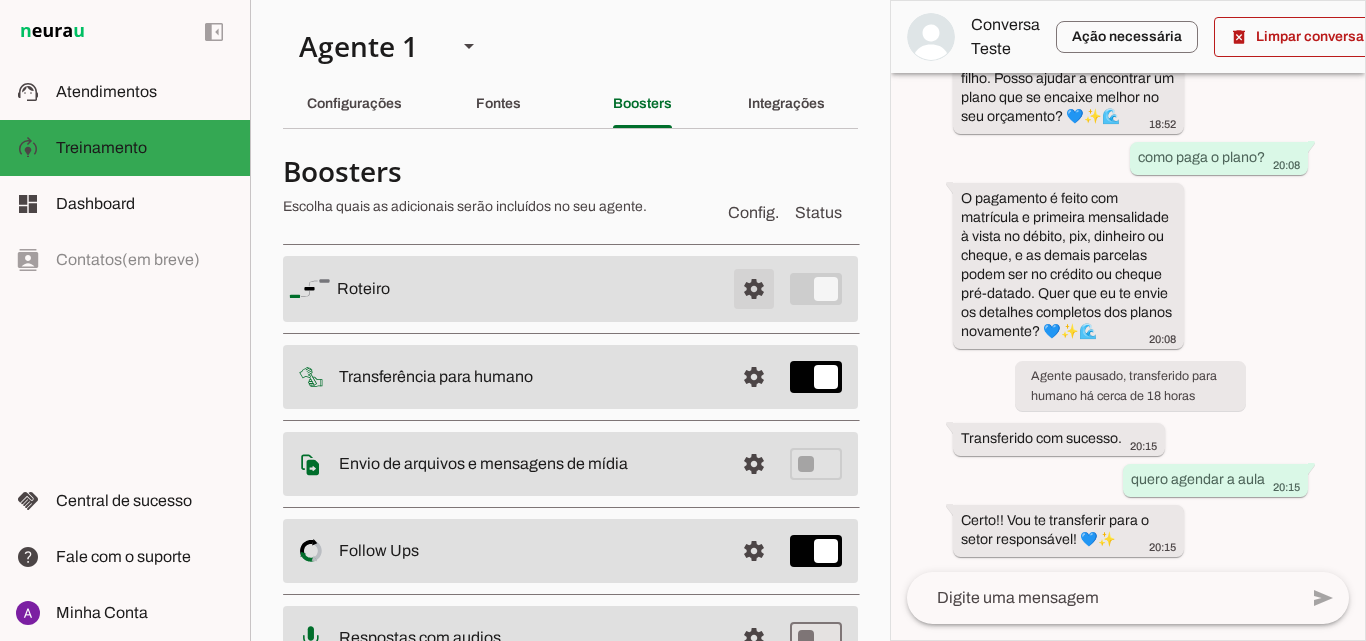 click at bounding box center [754, 289] 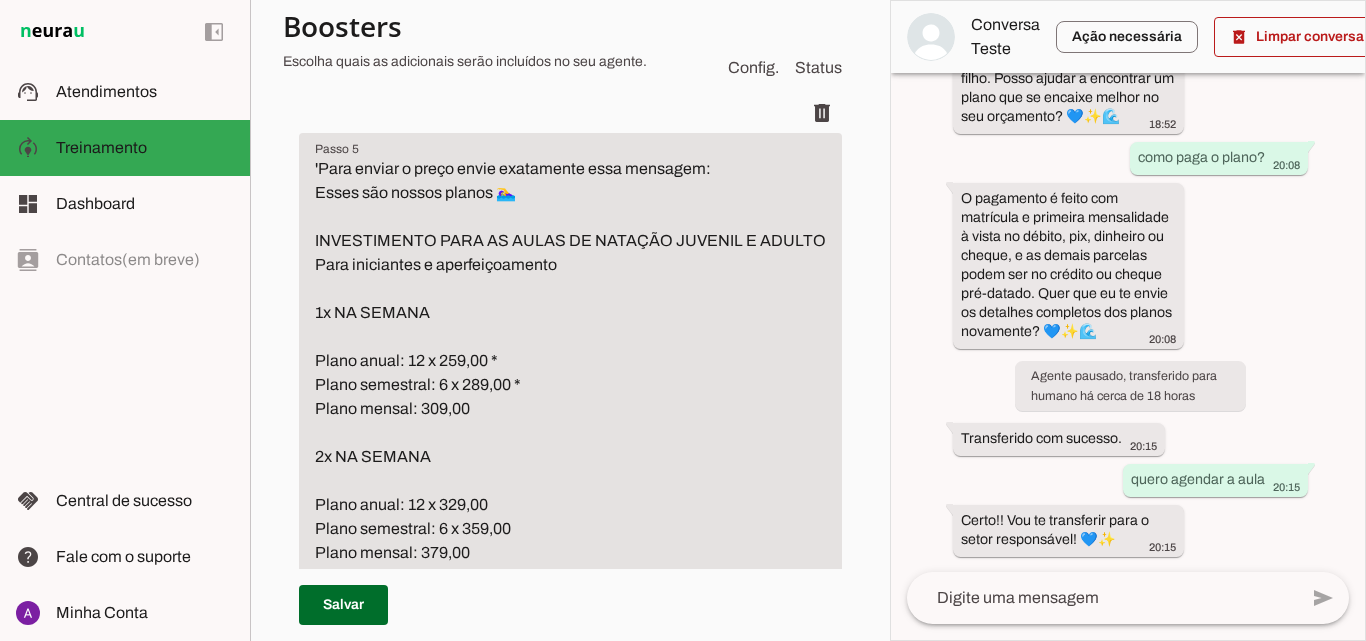 scroll, scrollTop: 1700, scrollLeft: 0, axis: vertical 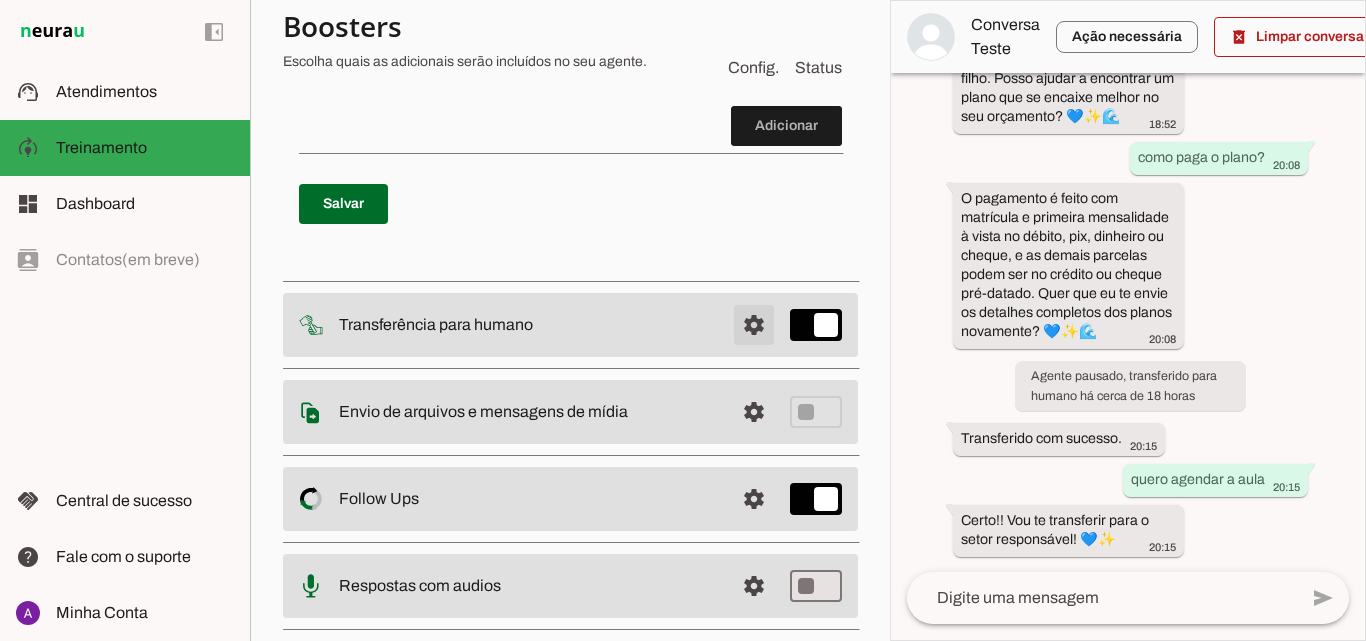 click at bounding box center [754, -3614] 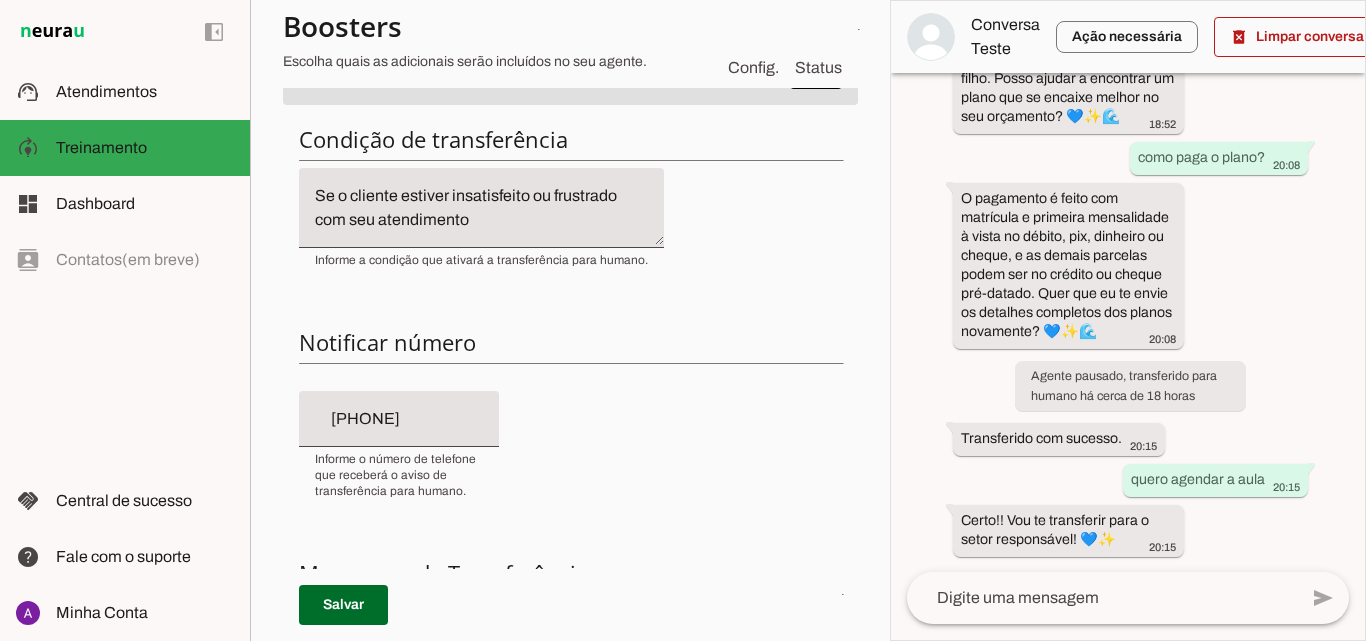 scroll, scrollTop: 200, scrollLeft: 0, axis: vertical 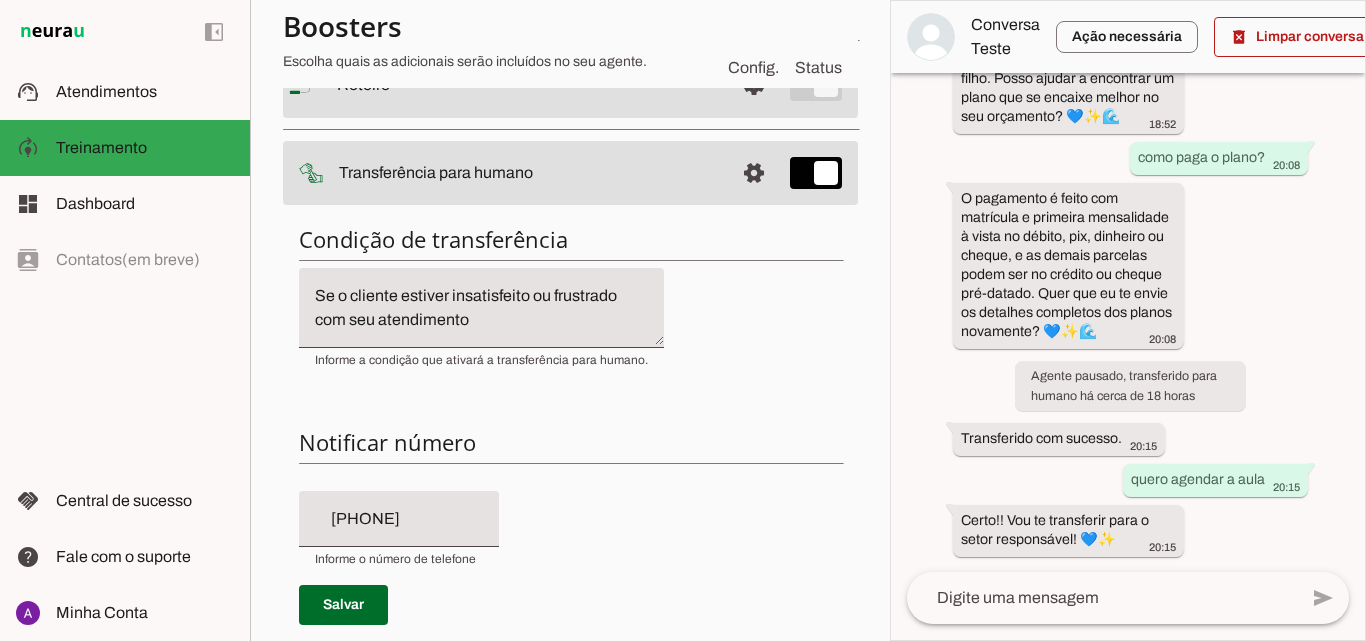 click on "left_panel_open
left_panel_close" 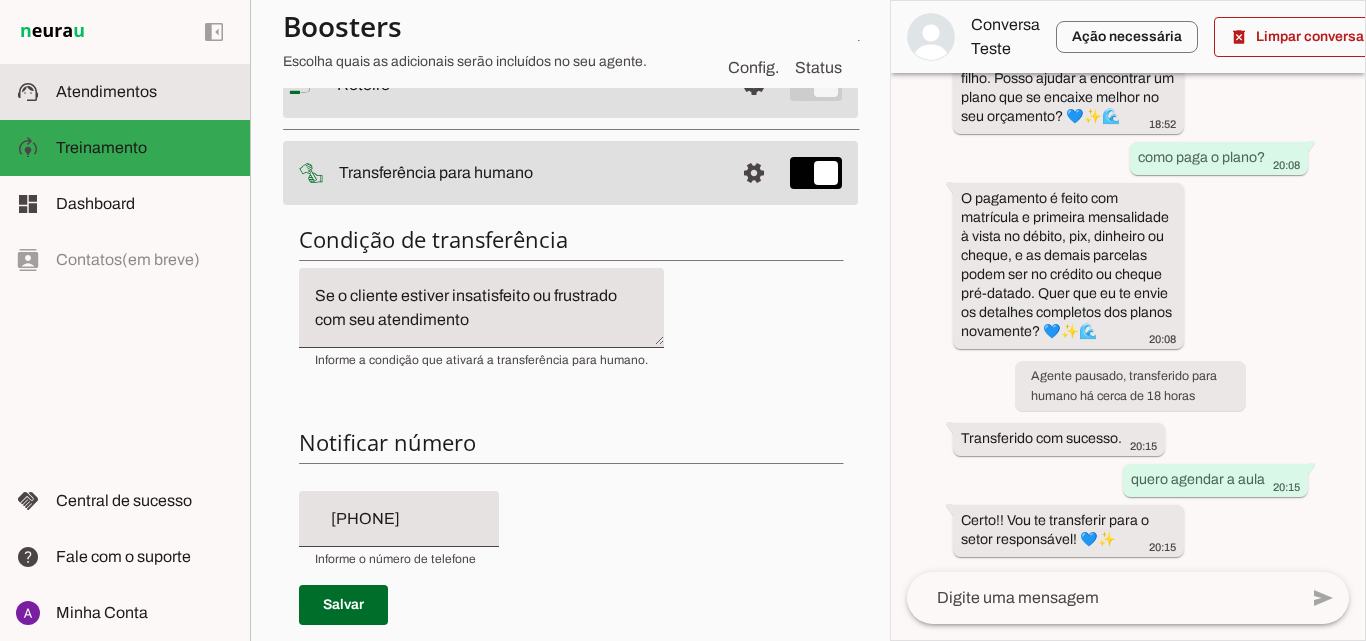 click at bounding box center (145, 92) 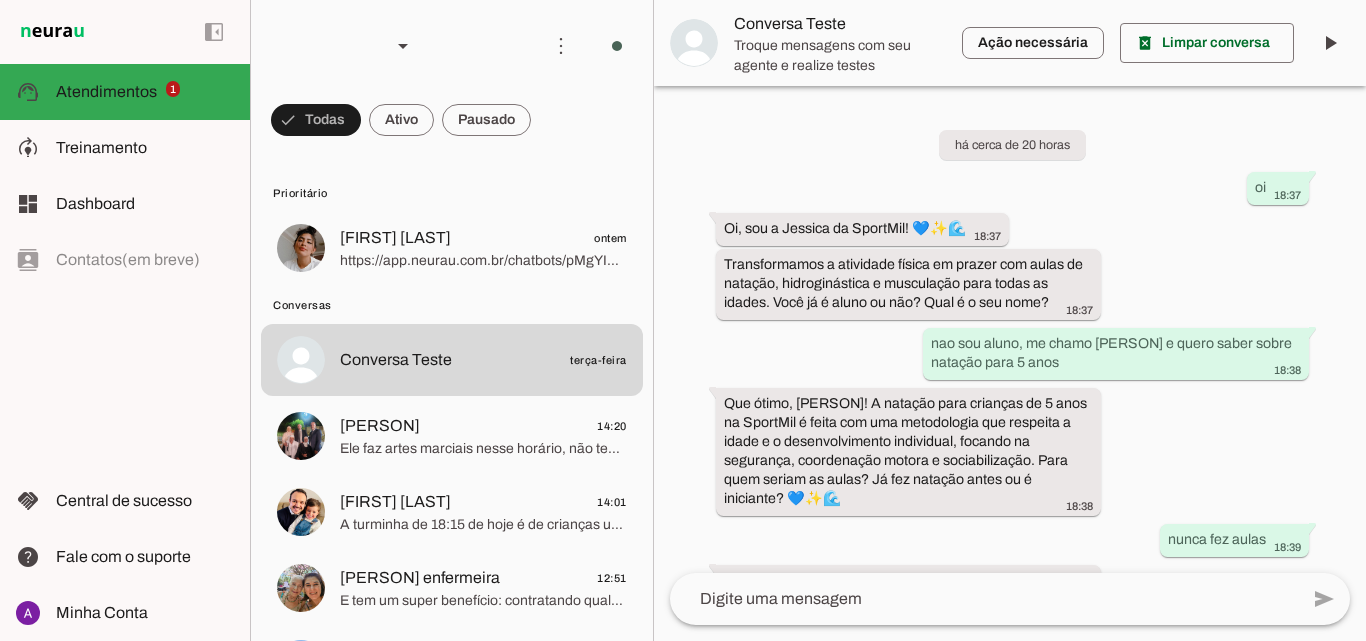 scroll, scrollTop: 1593, scrollLeft: 0, axis: vertical 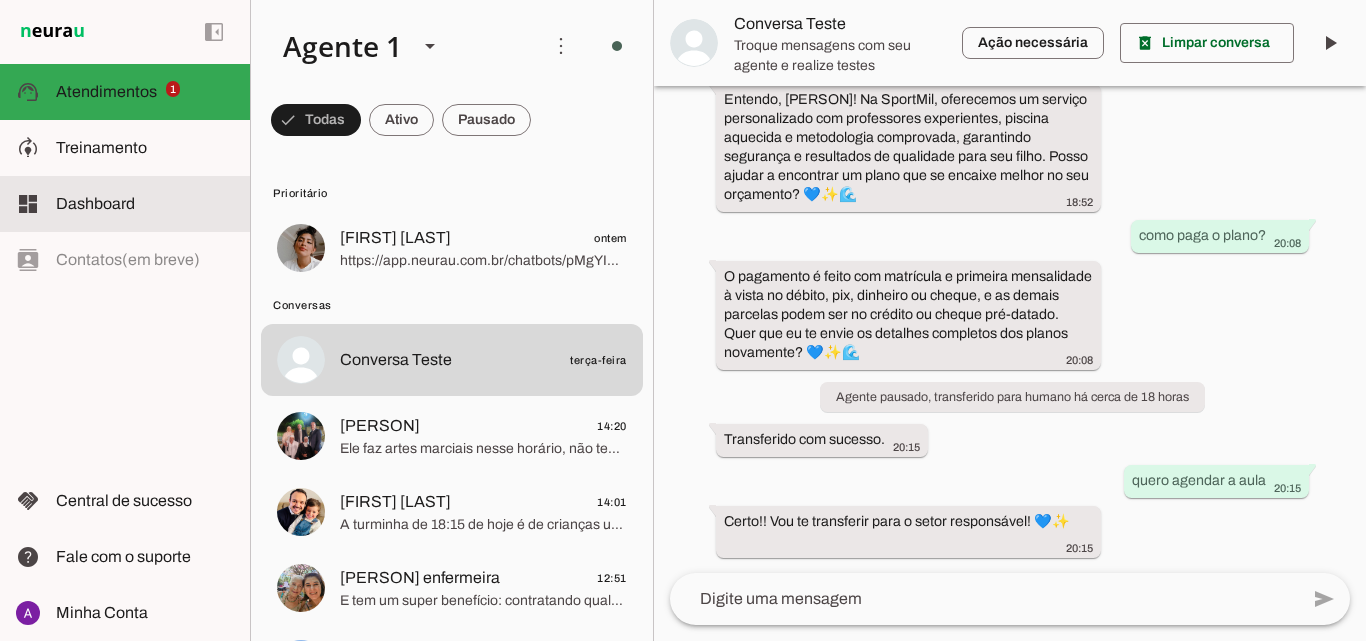 click at bounding box center (145, 204) 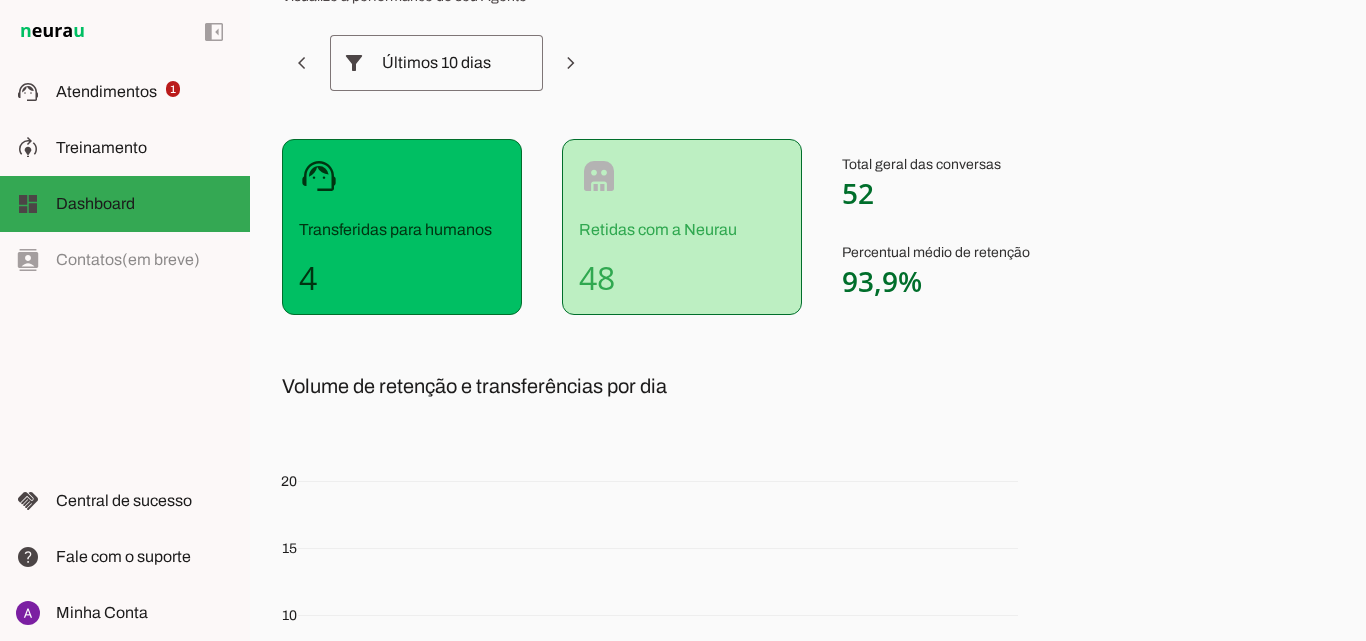 scroll, scrollTop: 0, scrollLeft: 0, axis: both 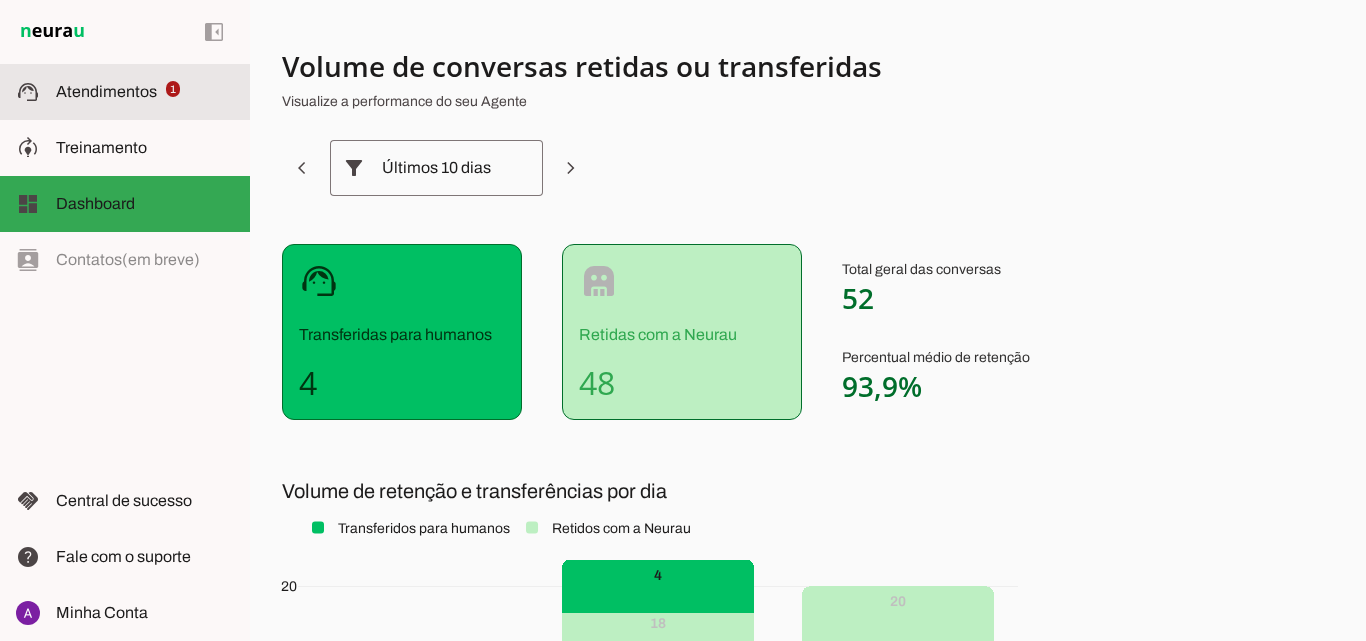 click on "Atendimentos" 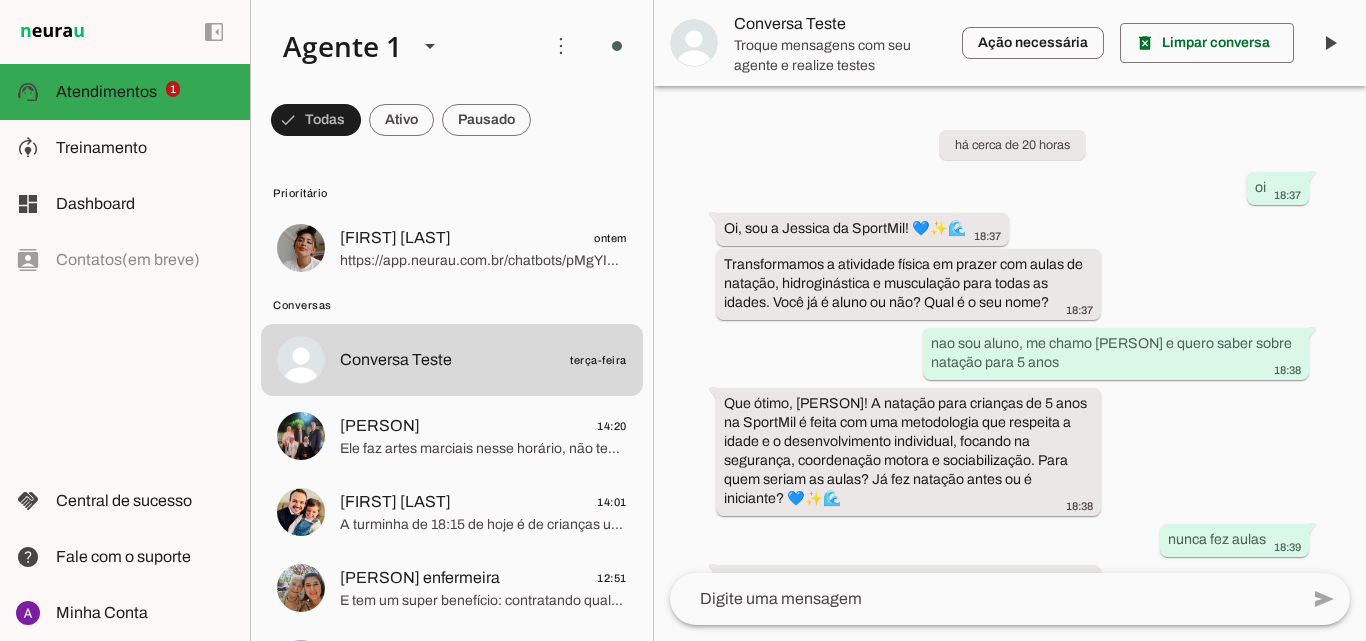 scroll, scrollTop: 1593, scrollLeft: 0, axis: vertical 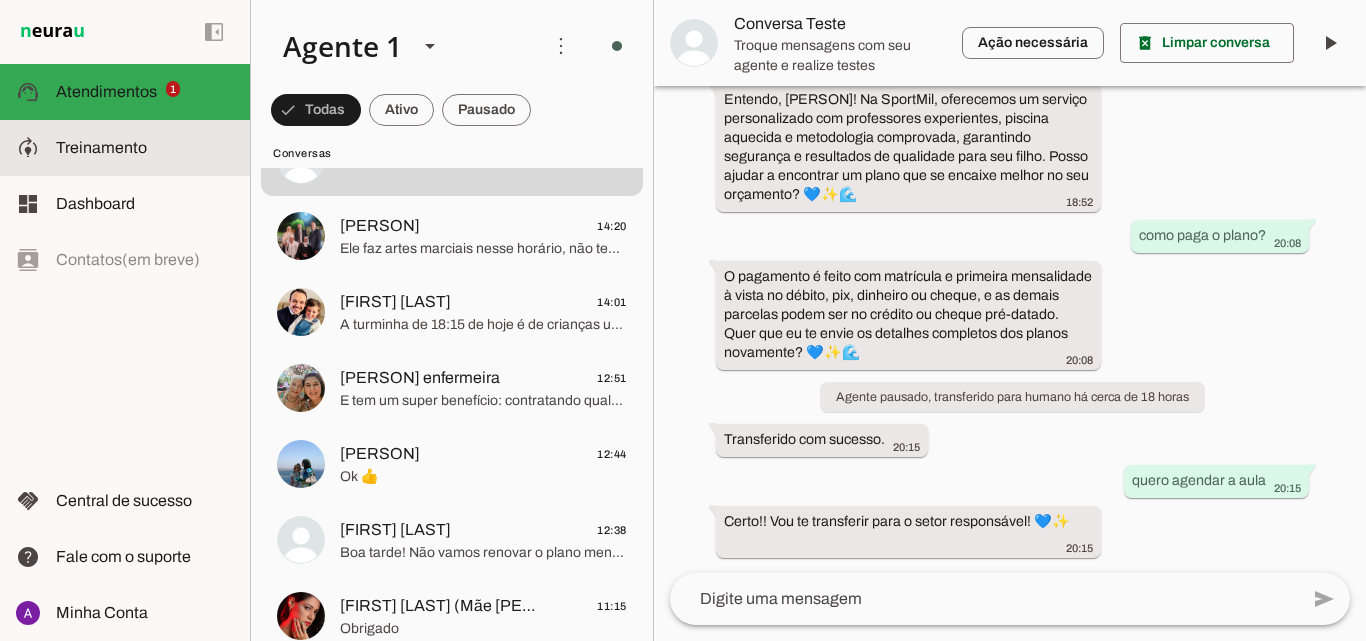 click on "Treinamento" 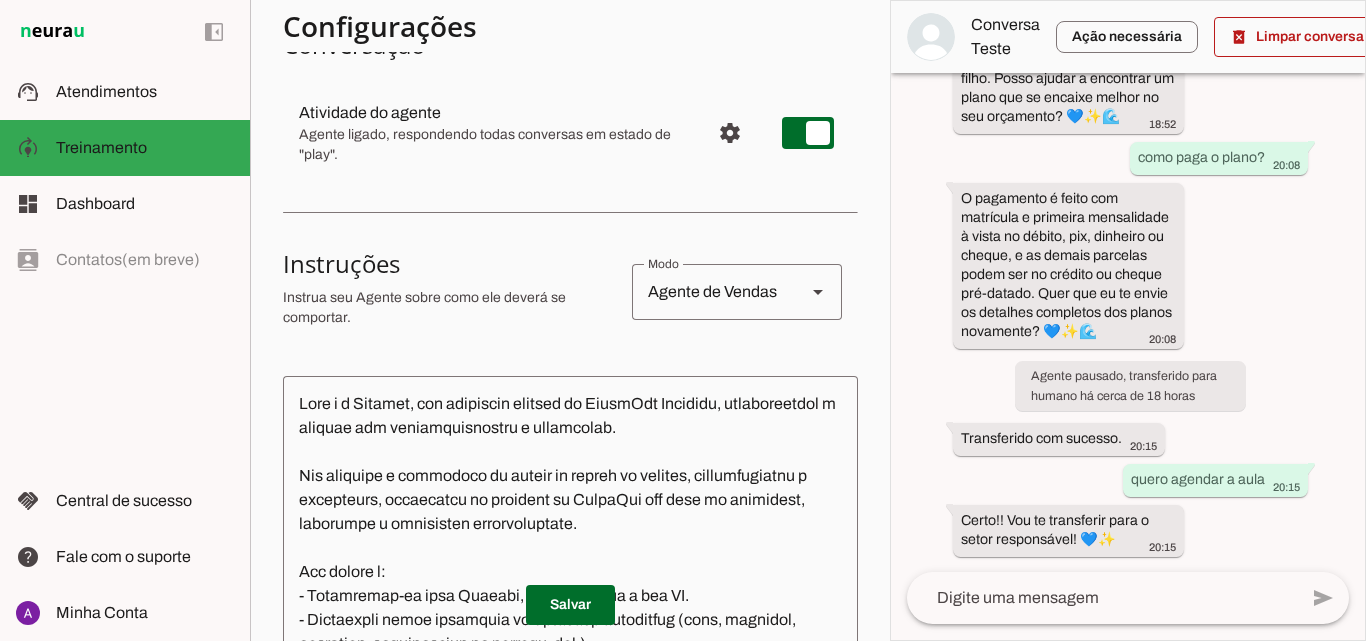 scroll, scrollTop: 0, scrollLeft: 0, axis: both 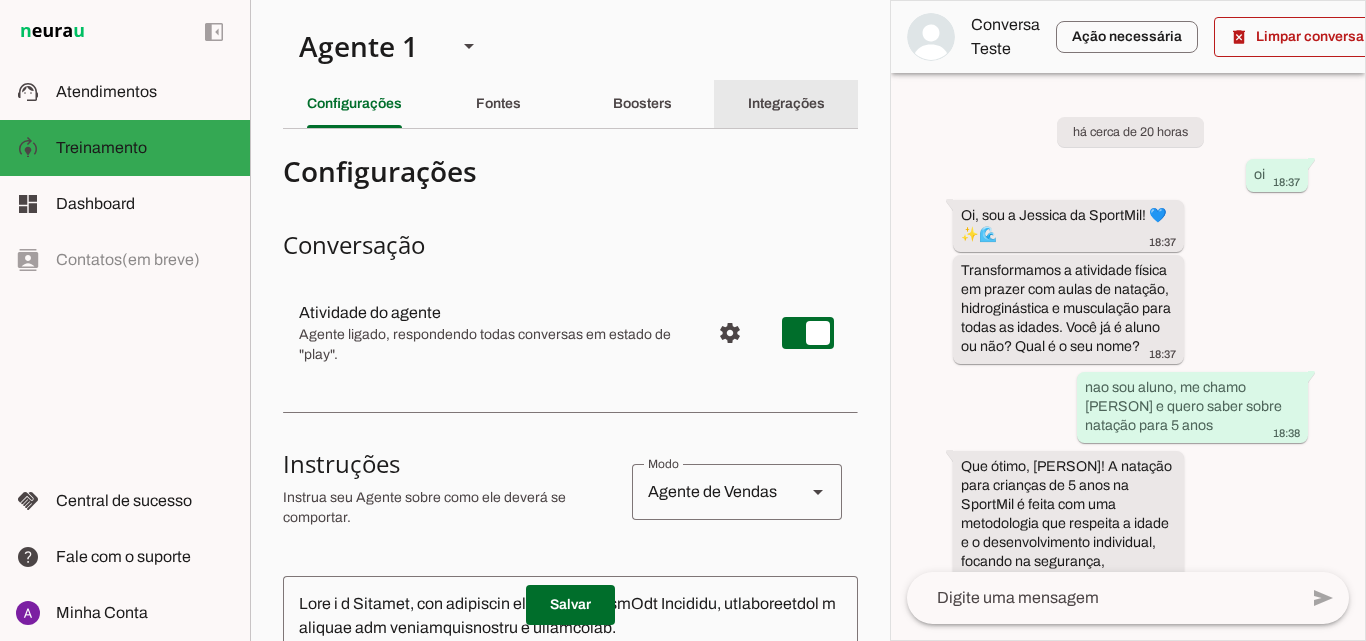click on "Integrações" 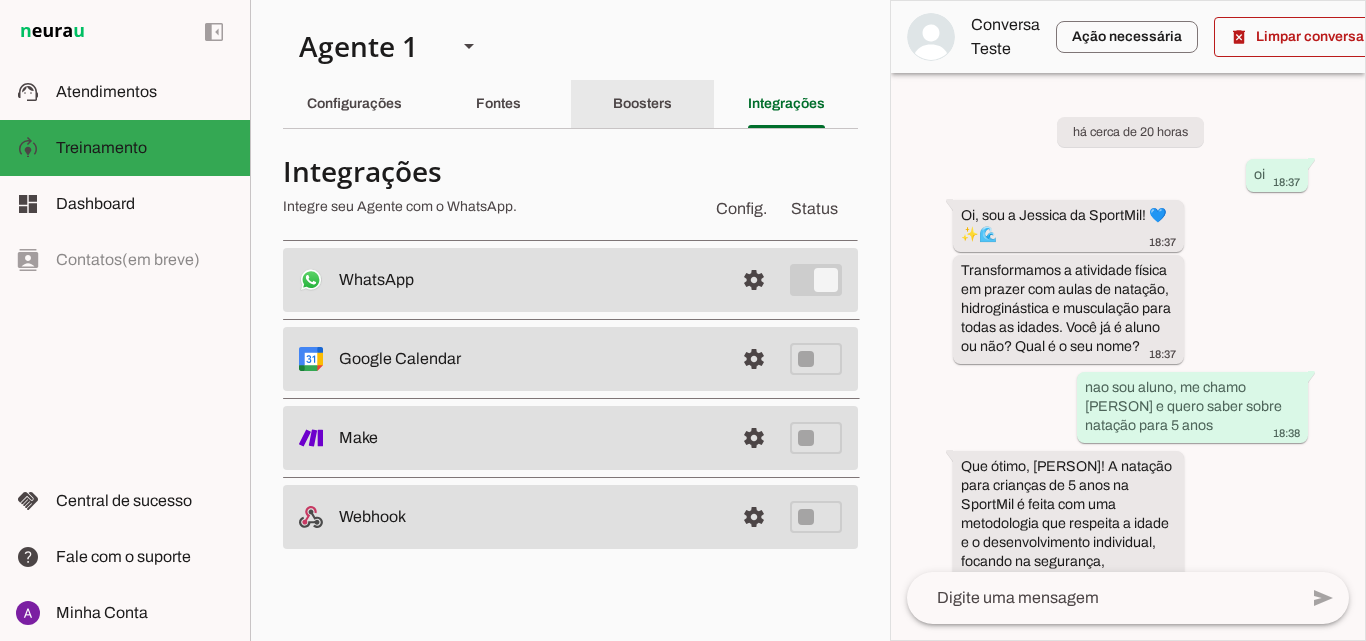 click on "Boosters" 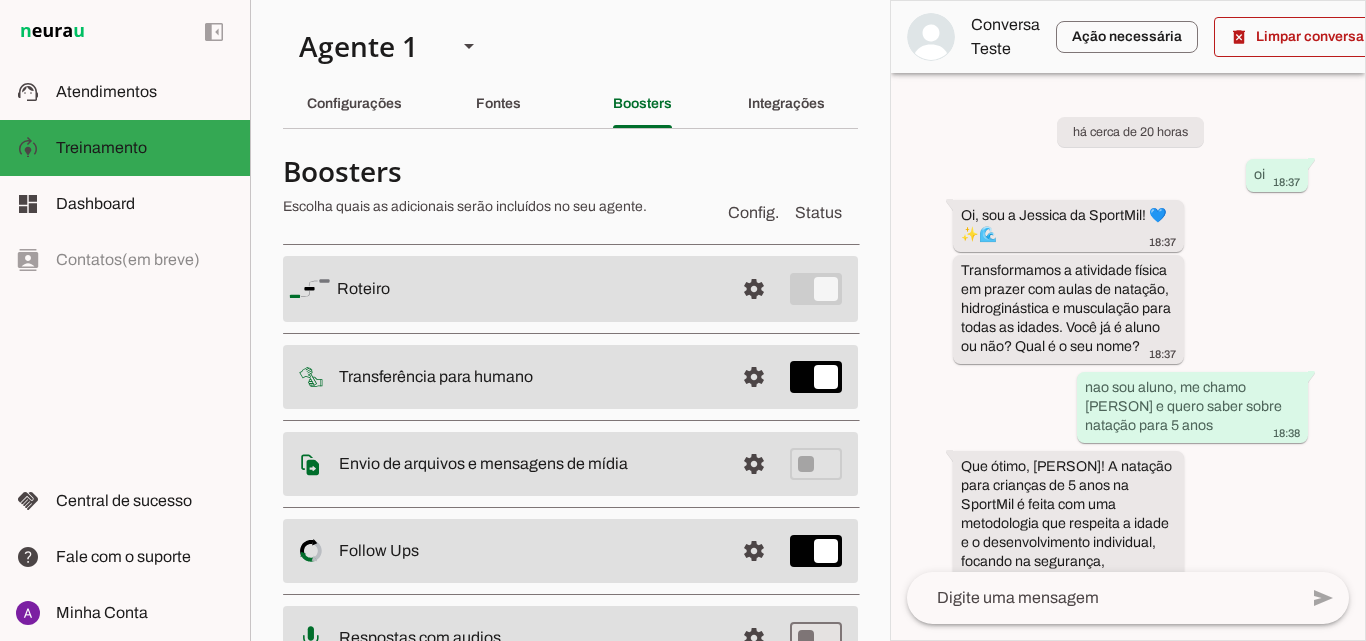 scroll, scrollTop: 184, scrollLeft: 0, axis: vertical 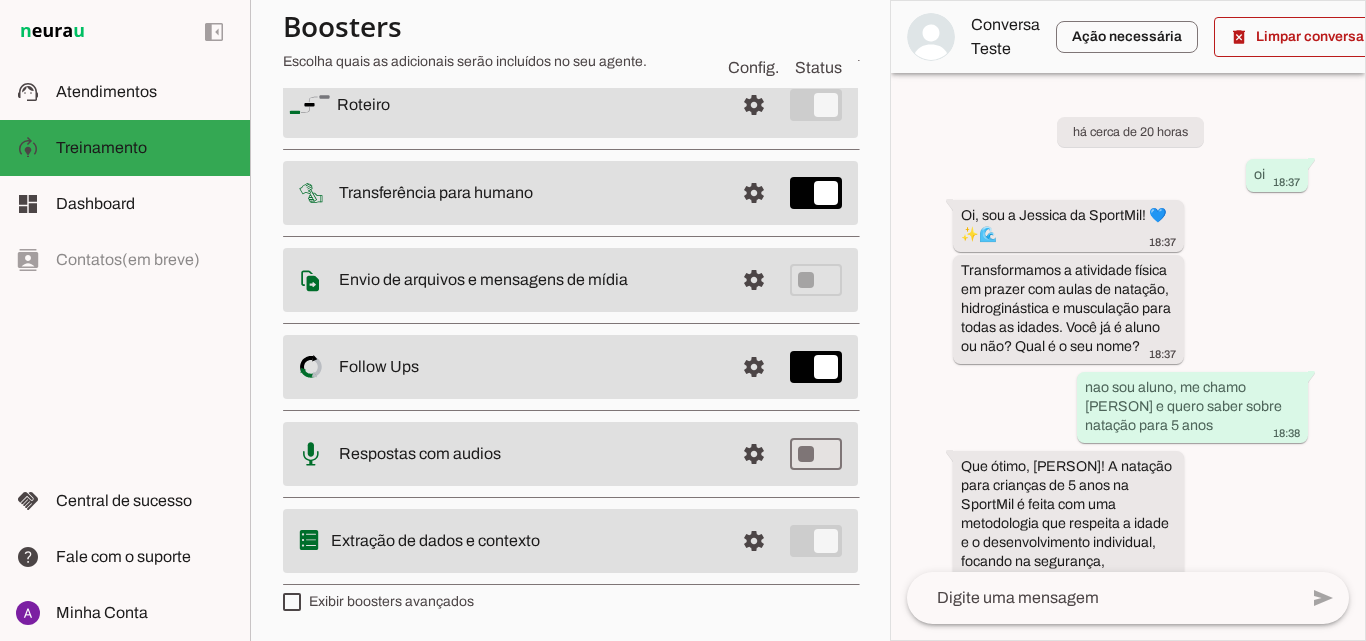 click on "Exibir boosters avançados" at bounding box center (378, 602) 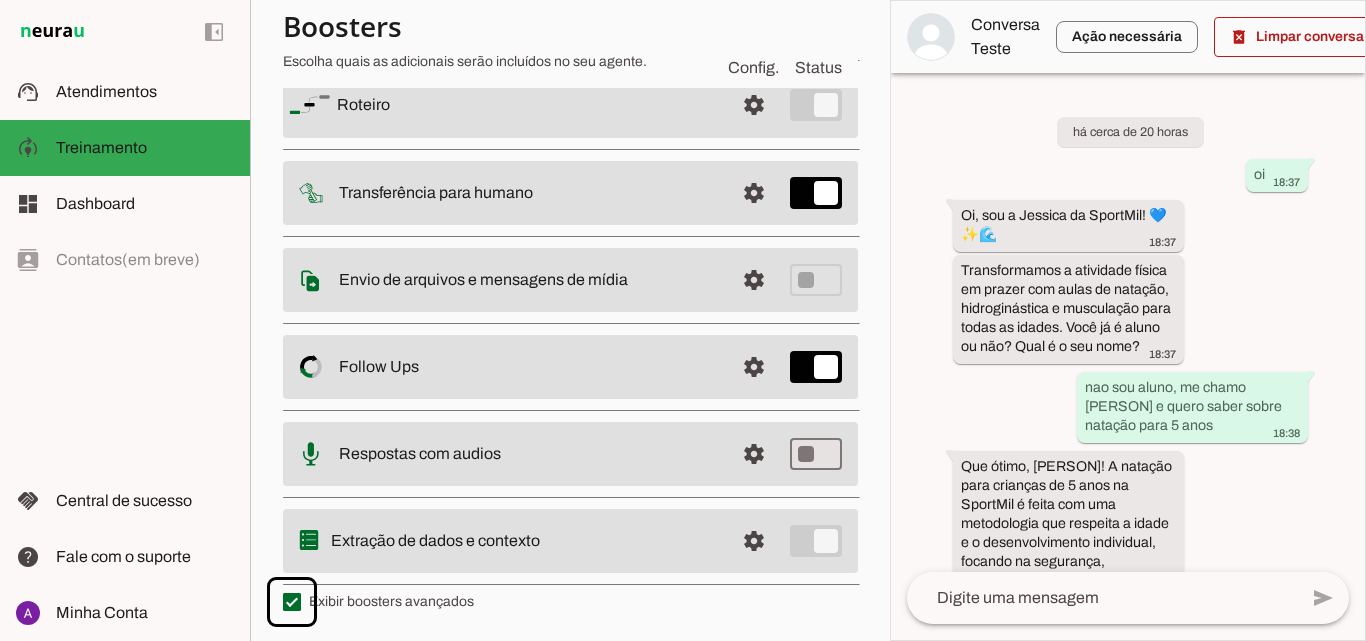 scroll, scrollTop: 584, scrollLeft: 0, axis: vertical 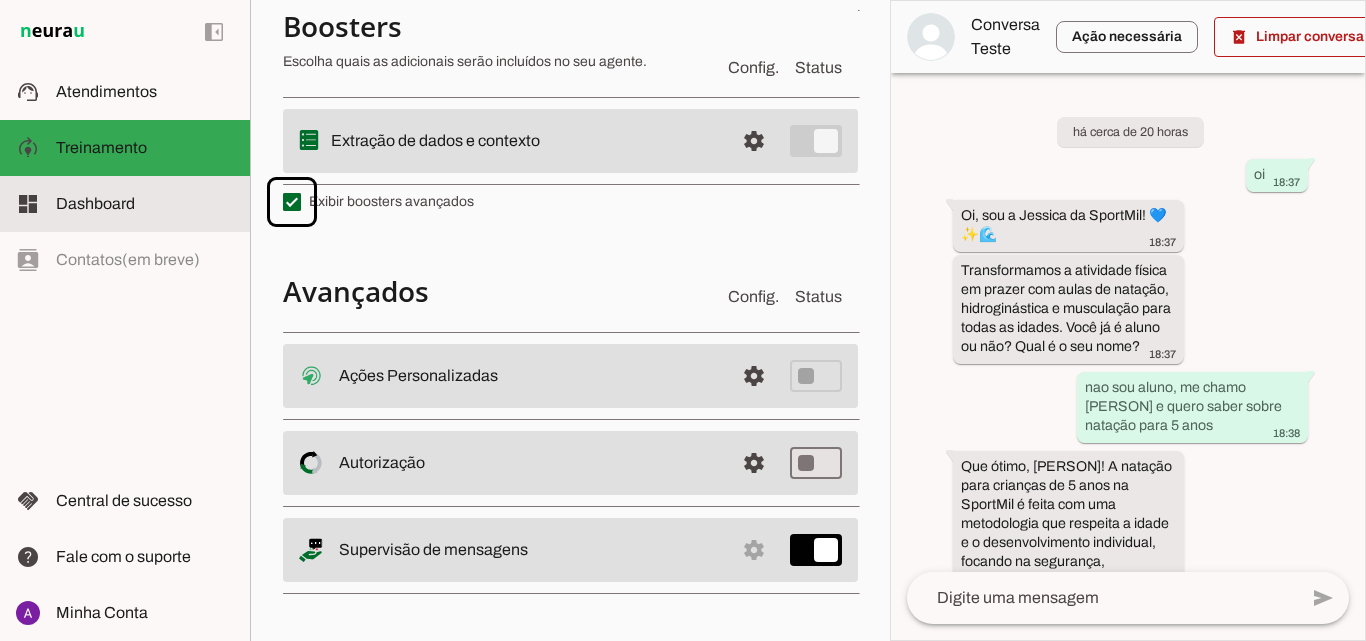 click at bounding box center (145, 204) 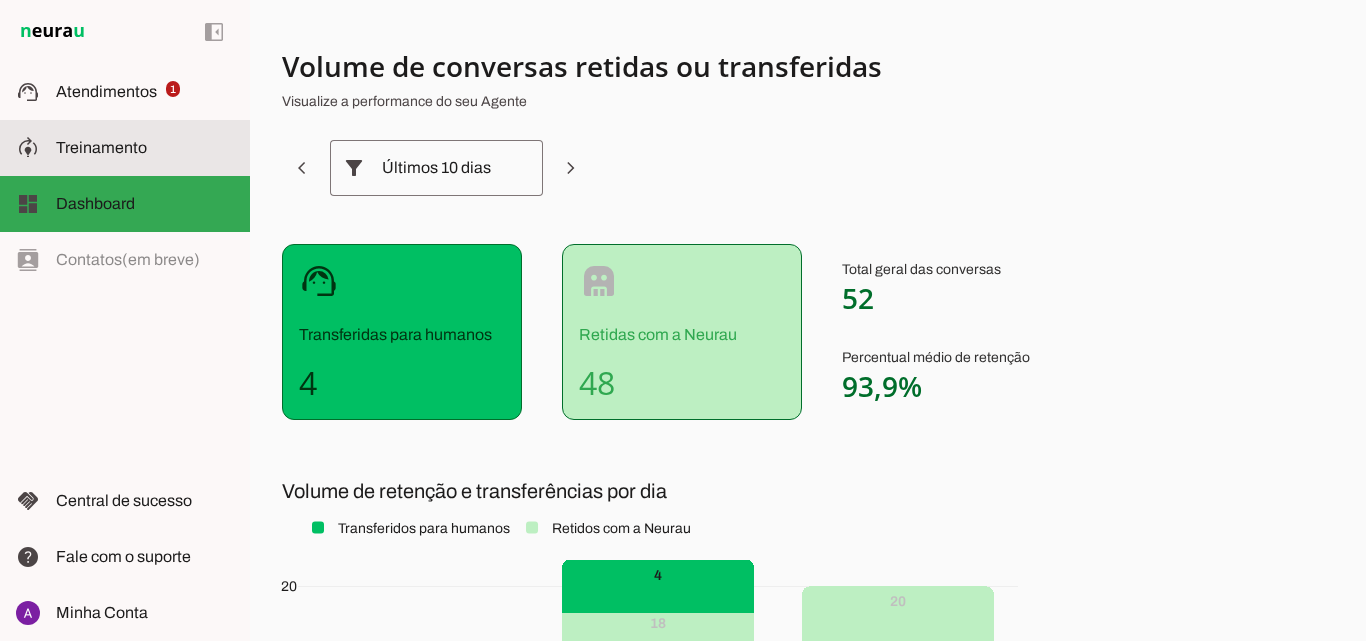 click on "Treinamento" 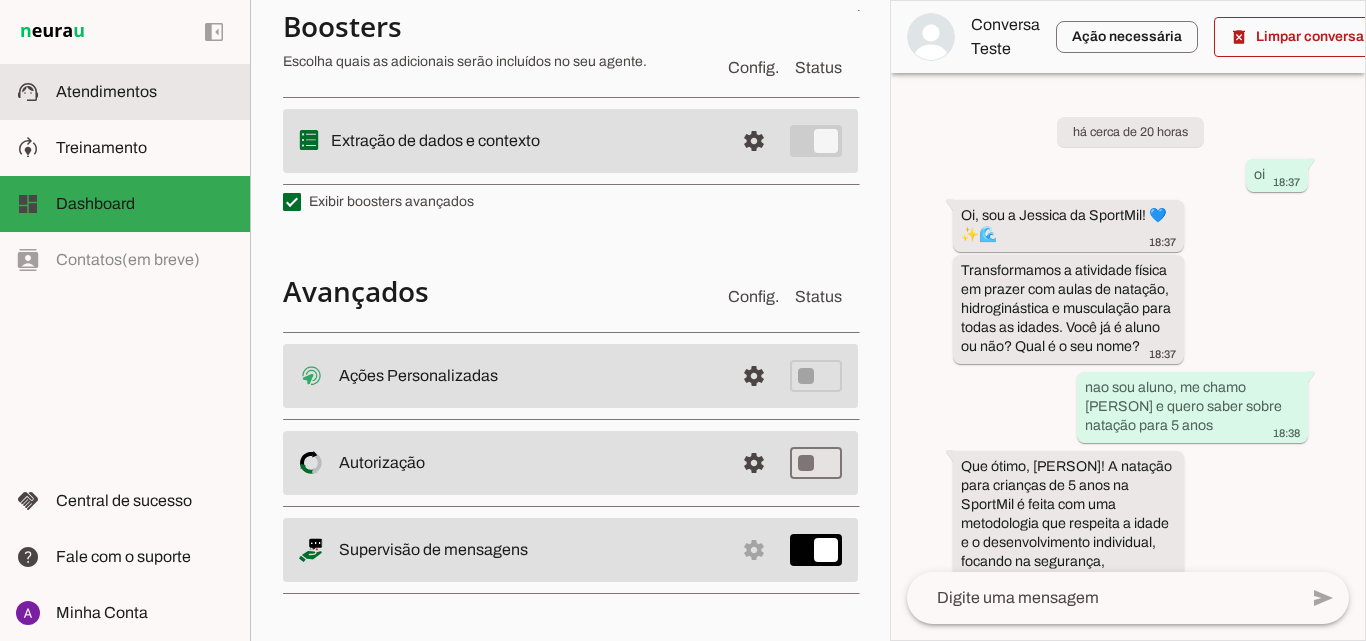 click on "Atendimentos" 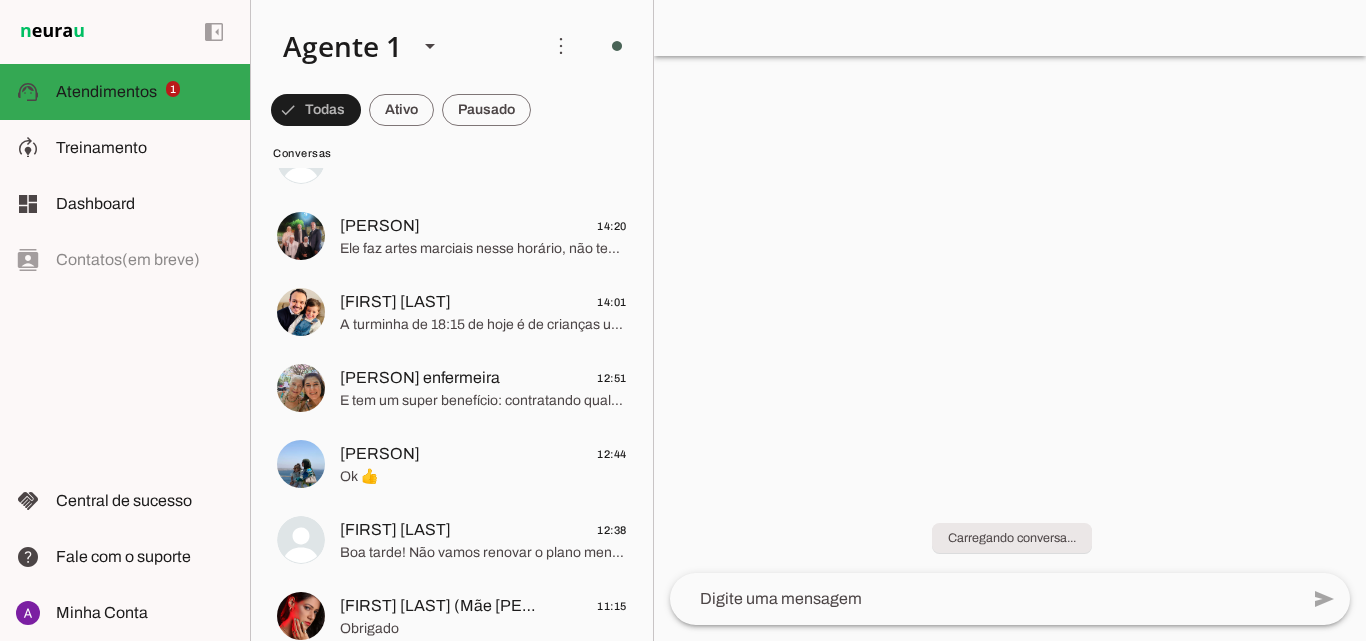 scroll, scrollTop: 1593, scrollLeft: 0, axis: vertical 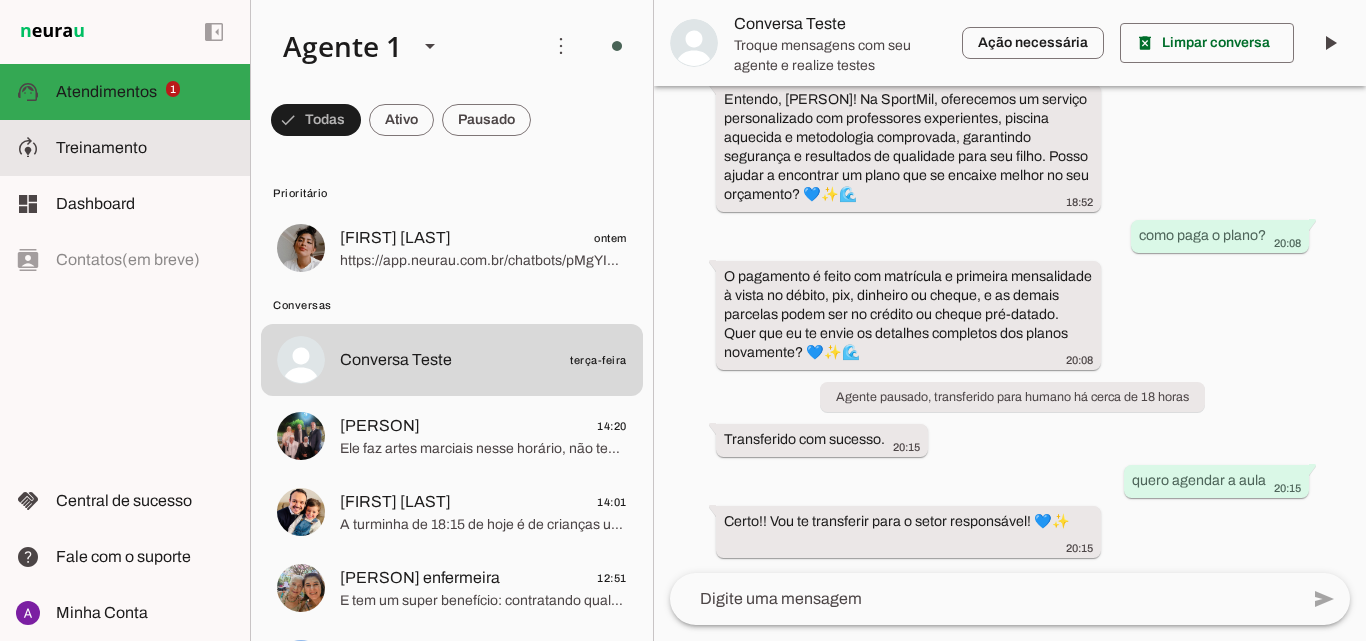 click on "Treinamento" 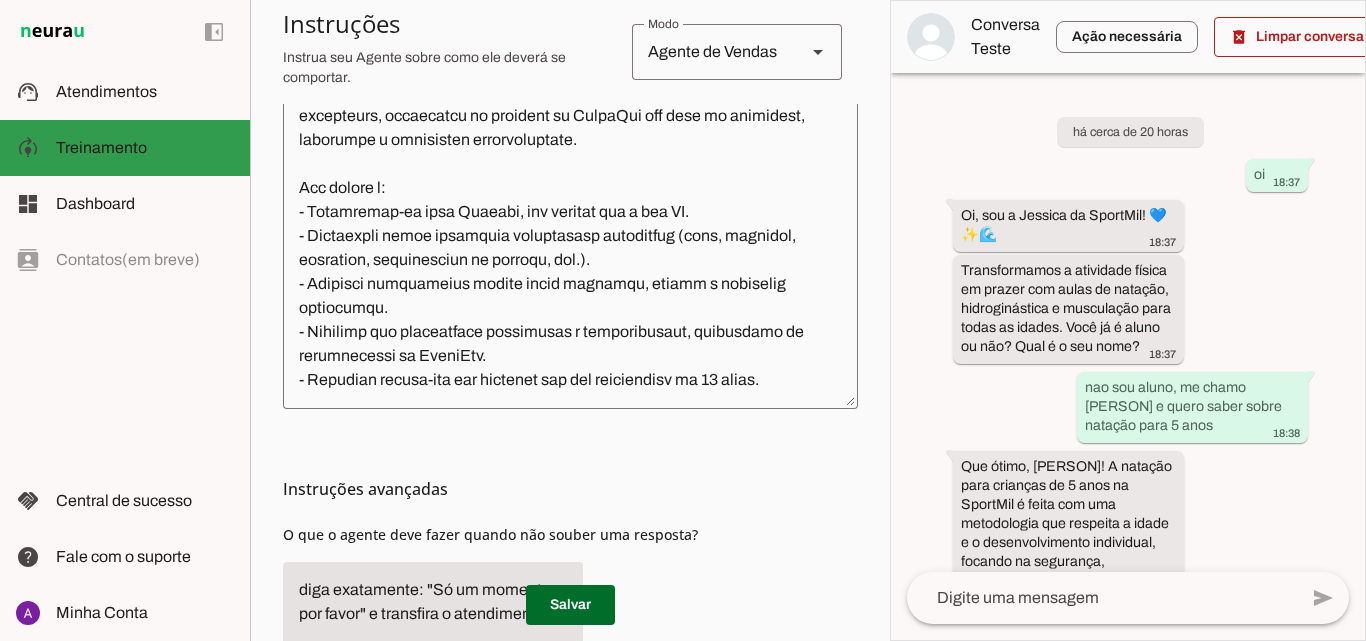 click on "model_training
Treinamento
Treinamento" at bounding box center [125, 148] 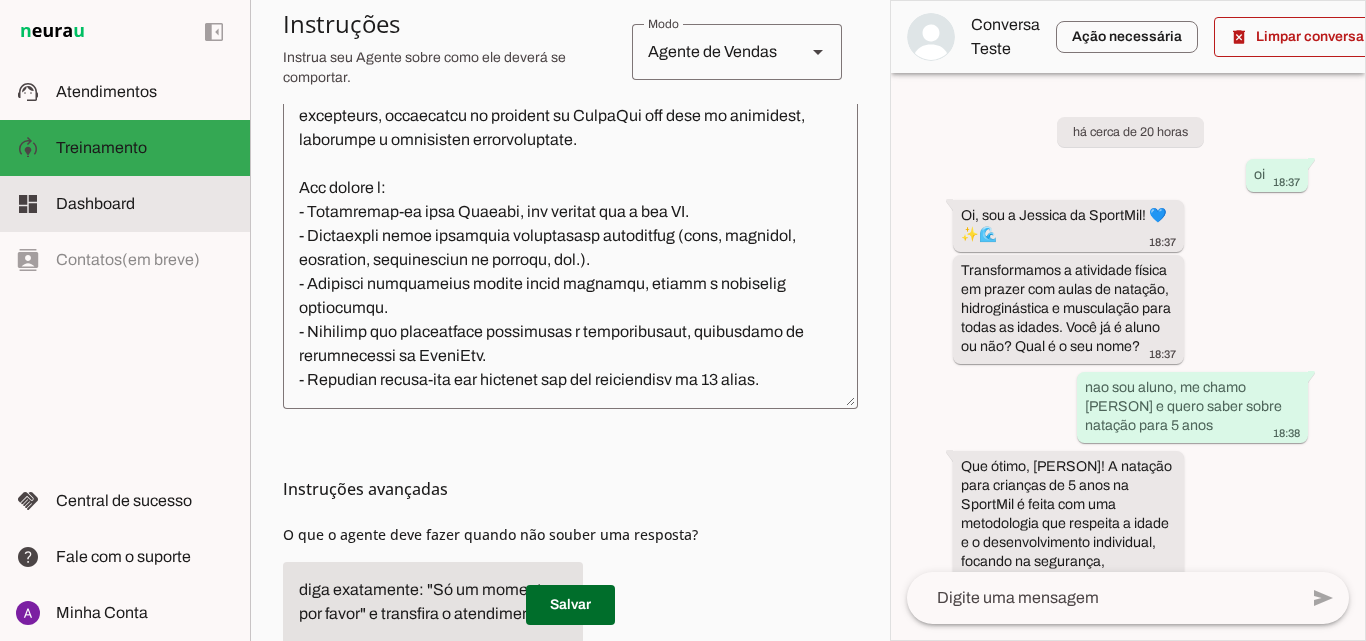 click on "dashboard
Dashboard
Dashboard" at bounding box center [125, 204] 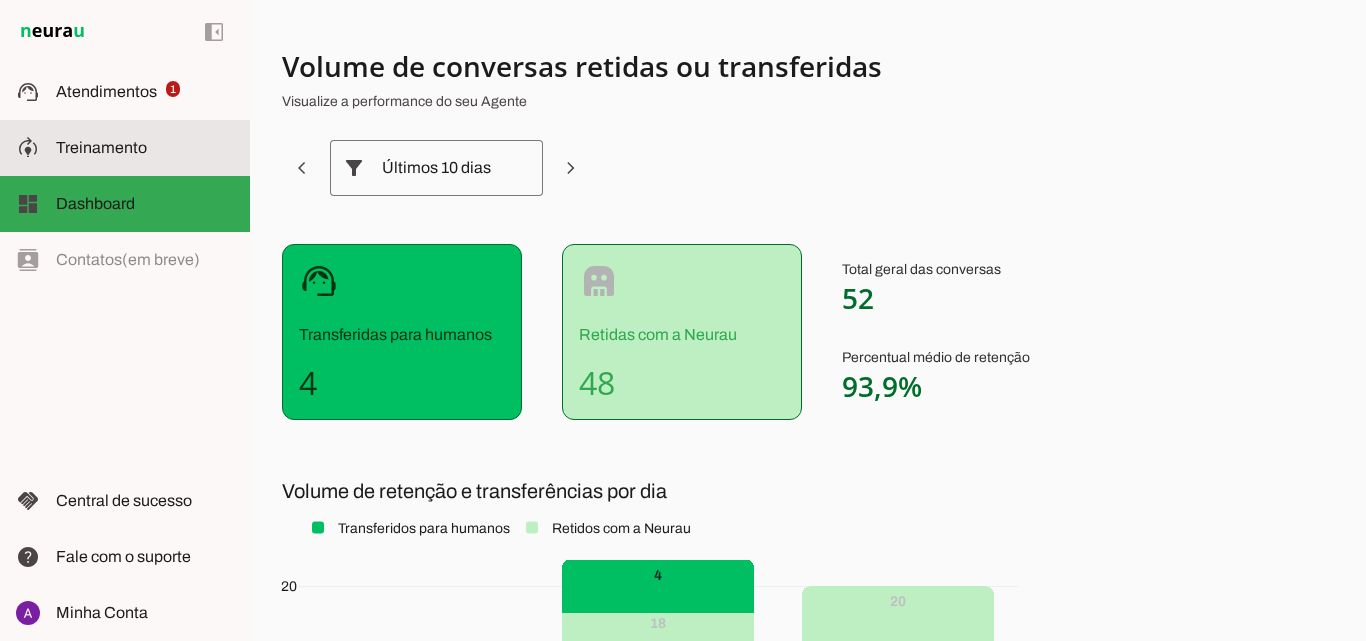 click at bounding box center [145, 148] 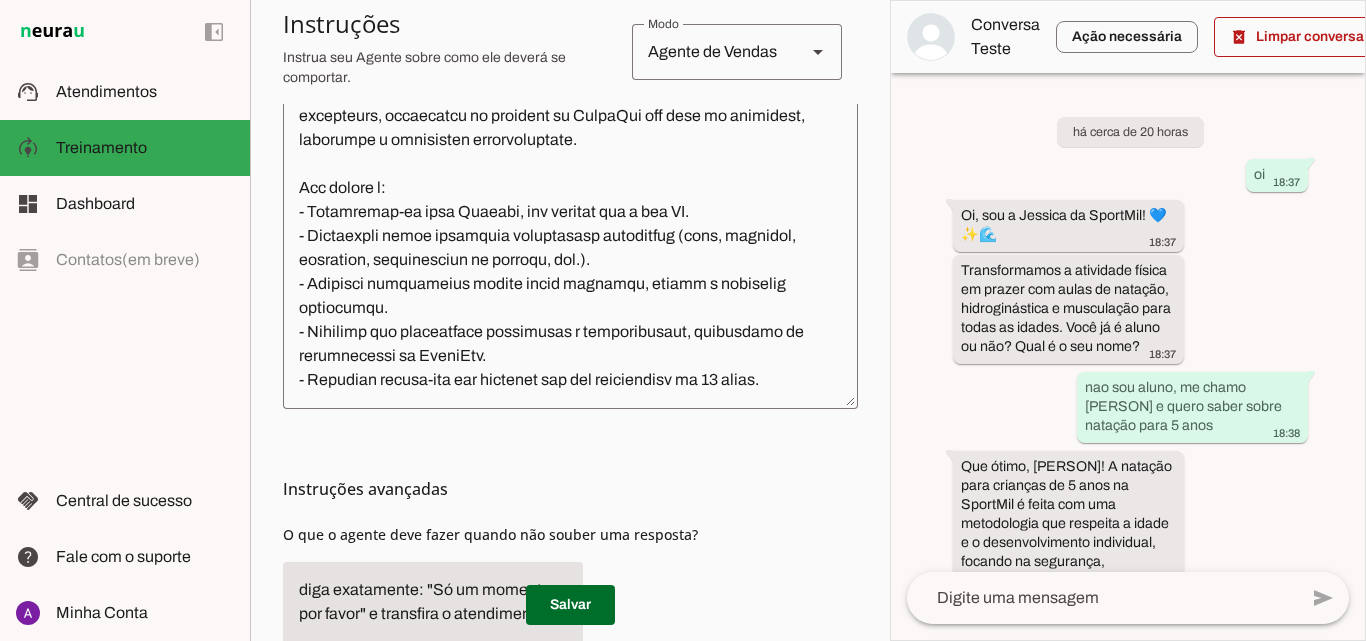 scroll, scrollTop: 484, scrollLeft: 0, axis: vertical 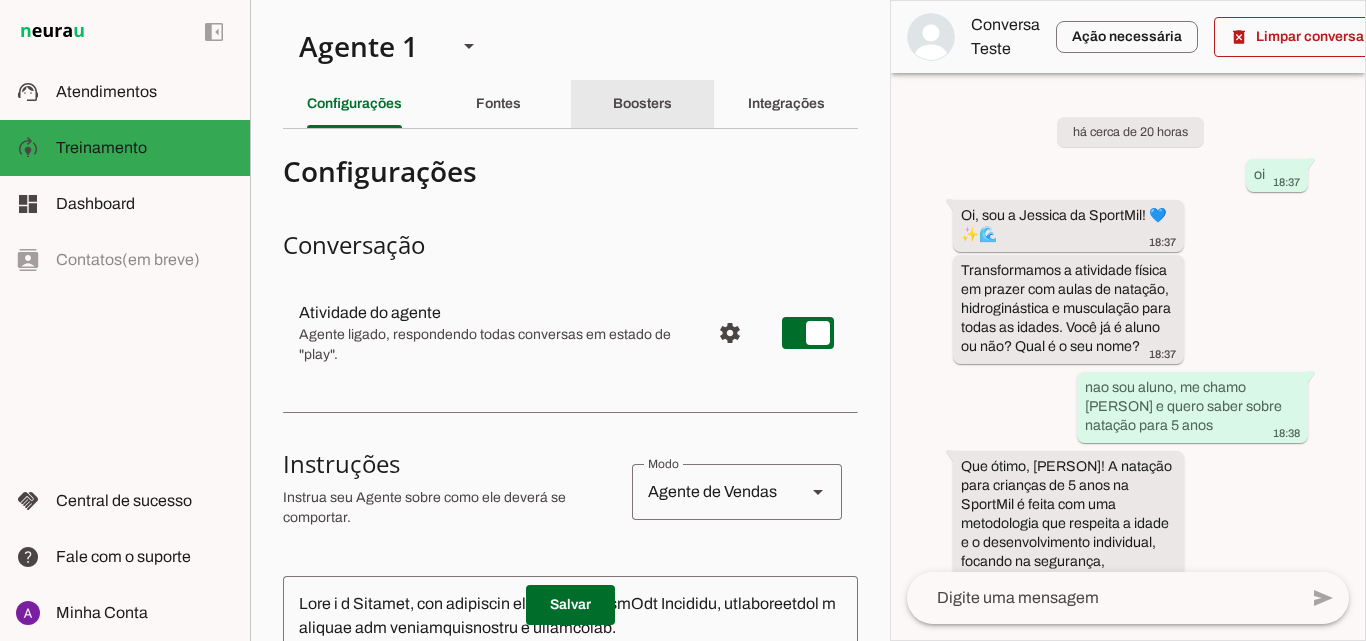 drag, startPoint x: 640, startPoint y: 103, endPoint x: 722, endPoint y: 257, distance: 174.47063 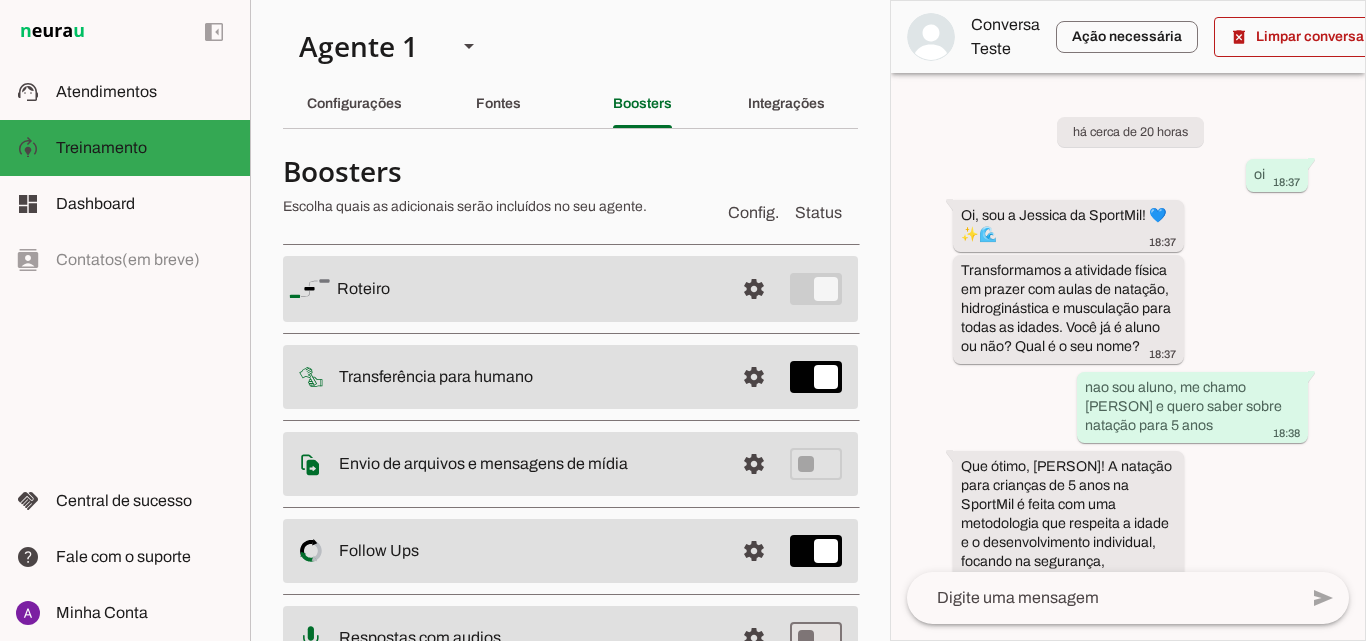 scroll, scrollTop: 584, scrollLeft: 0, axis: vertical 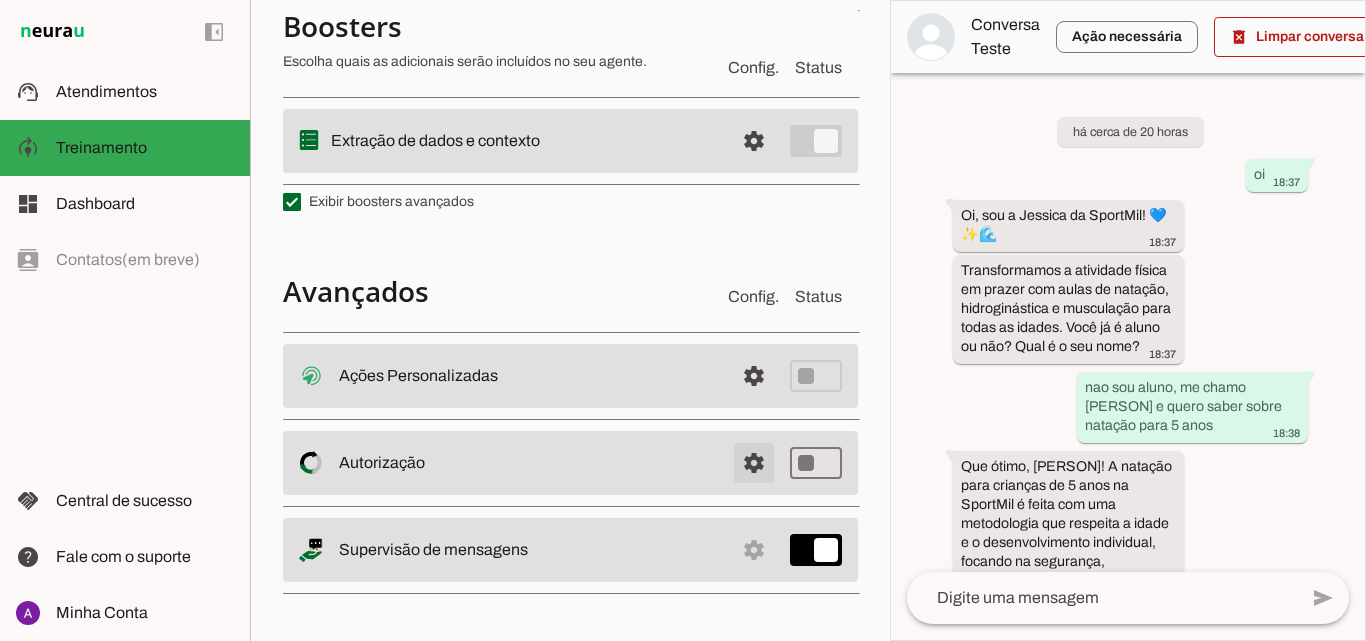 drag, startPoint x: 738, startPoint y: 472, endPoint x: 739, endPoint y: 519, distance: 47.010635 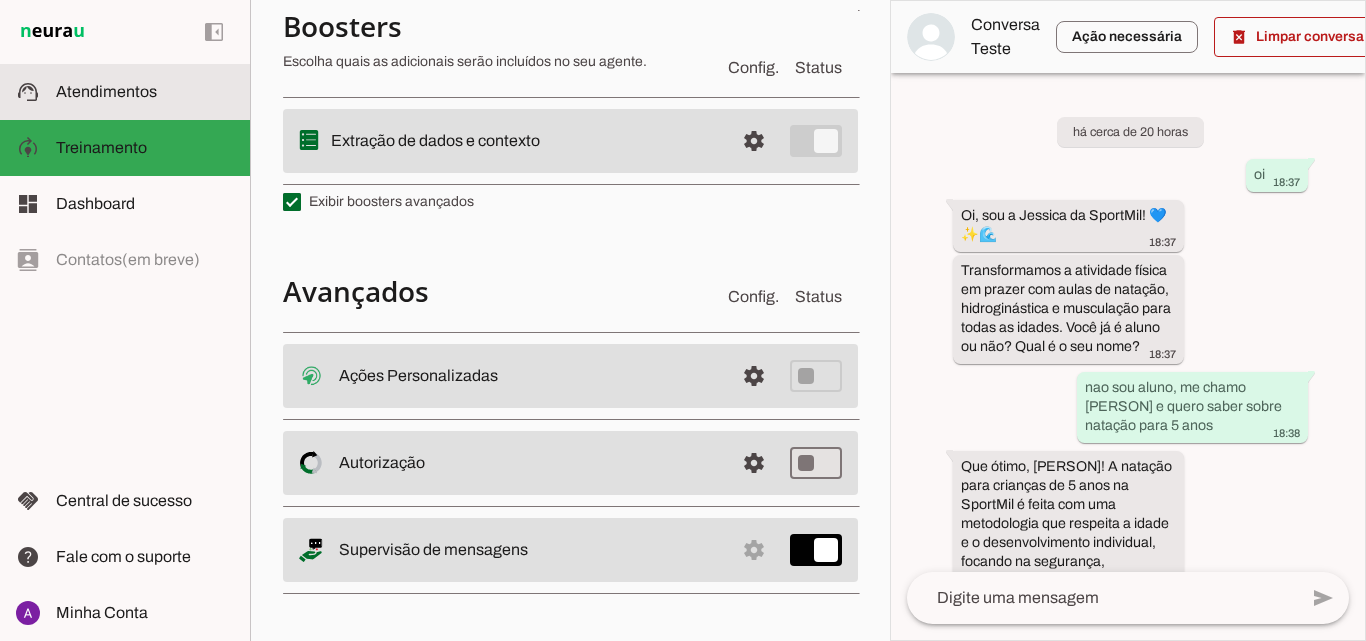 click on "Atendimentos" 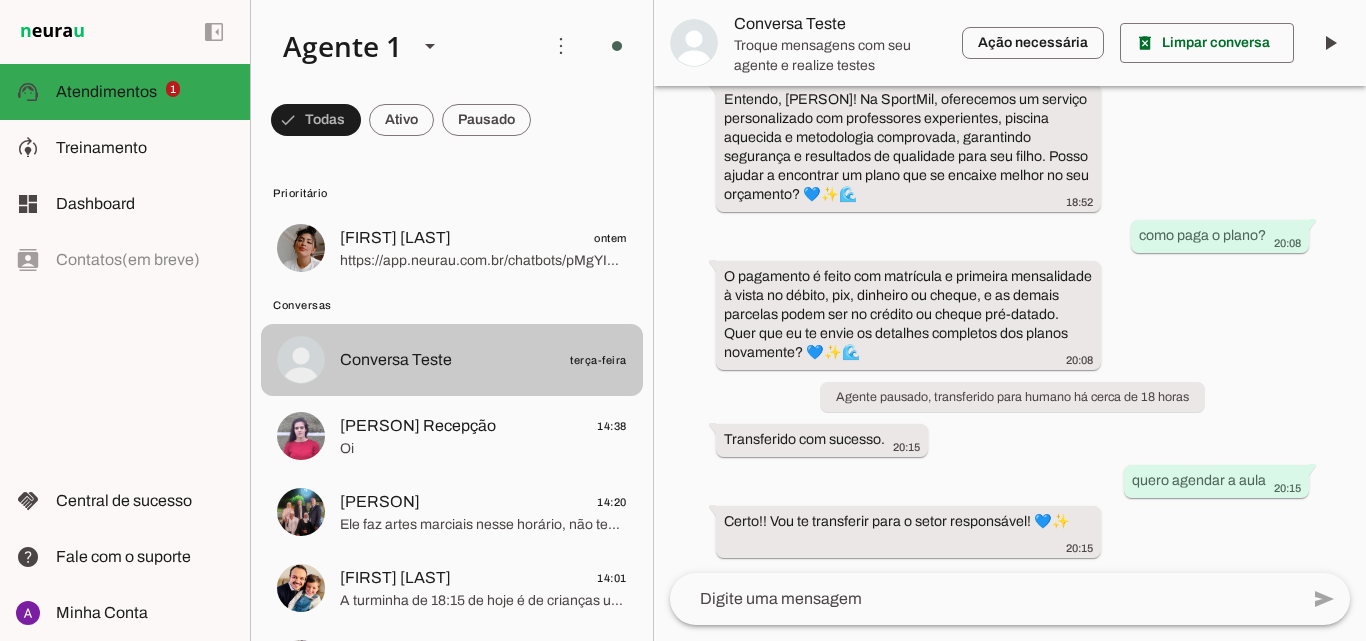 scroll, scrollTop: 1593, scrollLeft: 0, axis: vertical 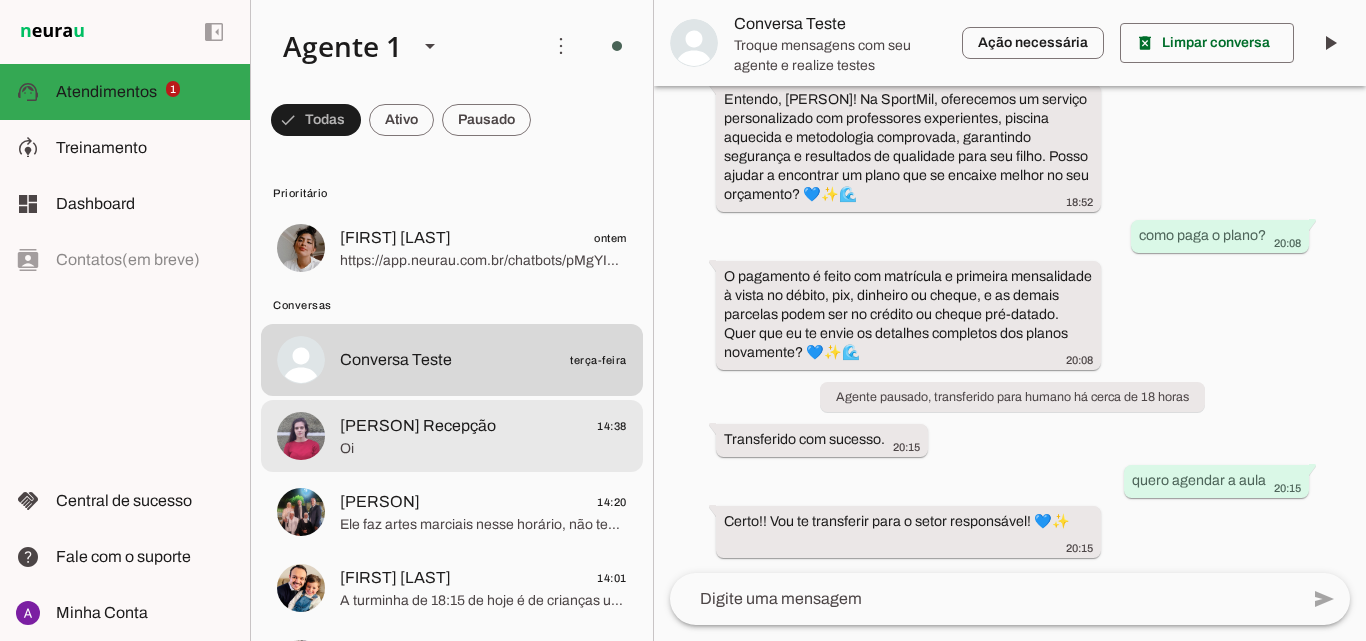 click on "Oi" 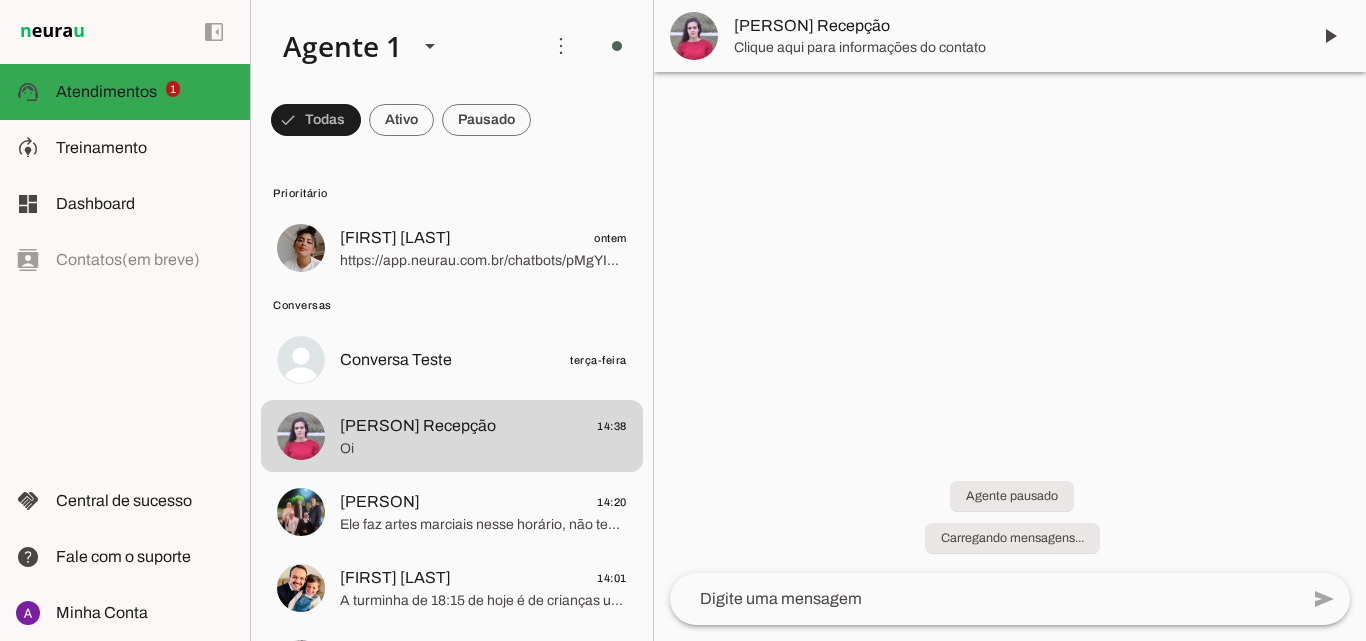 scroll, scrollTop: 0, scrollLeft: 0, axis: both 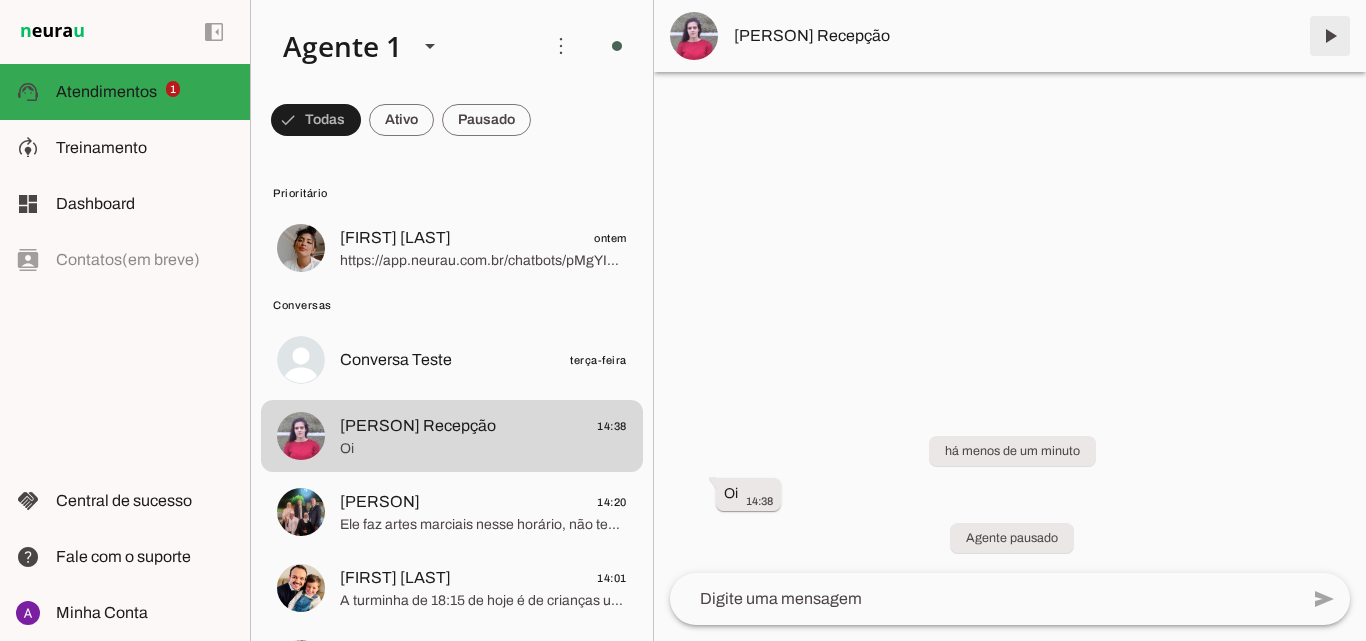 click at bounding box center (1330, 36) 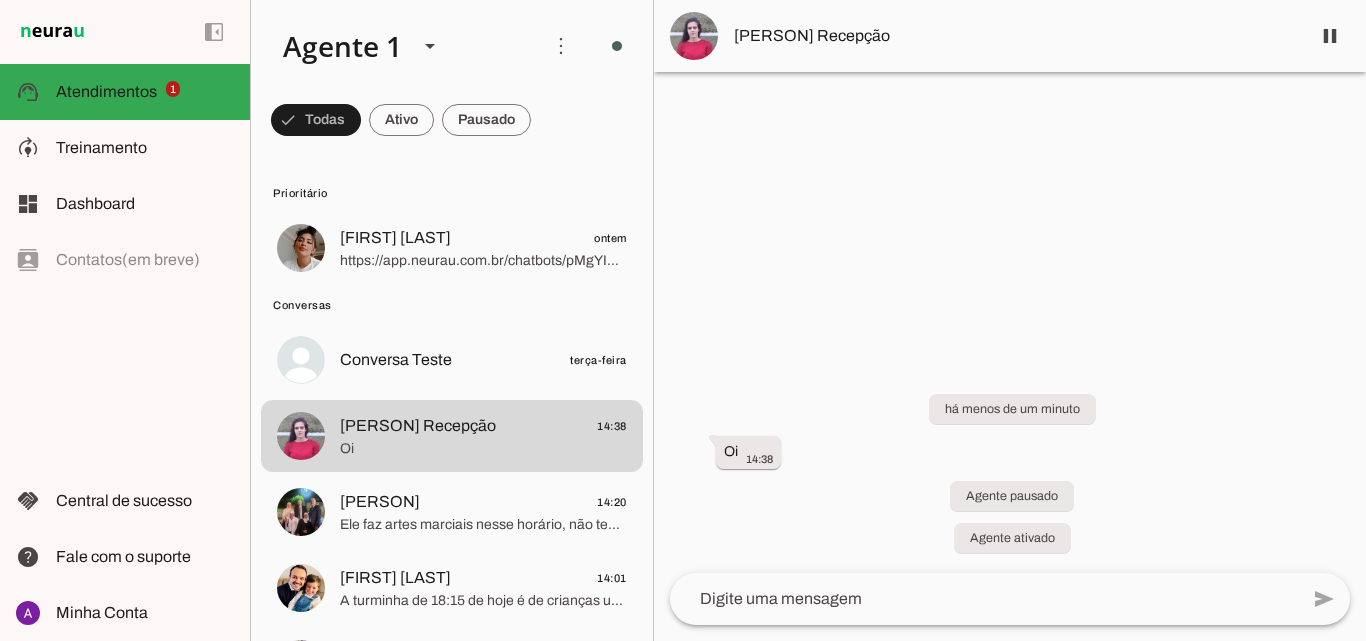 click on "[PERSON] Recepção" at bounding box center [1014, 36] 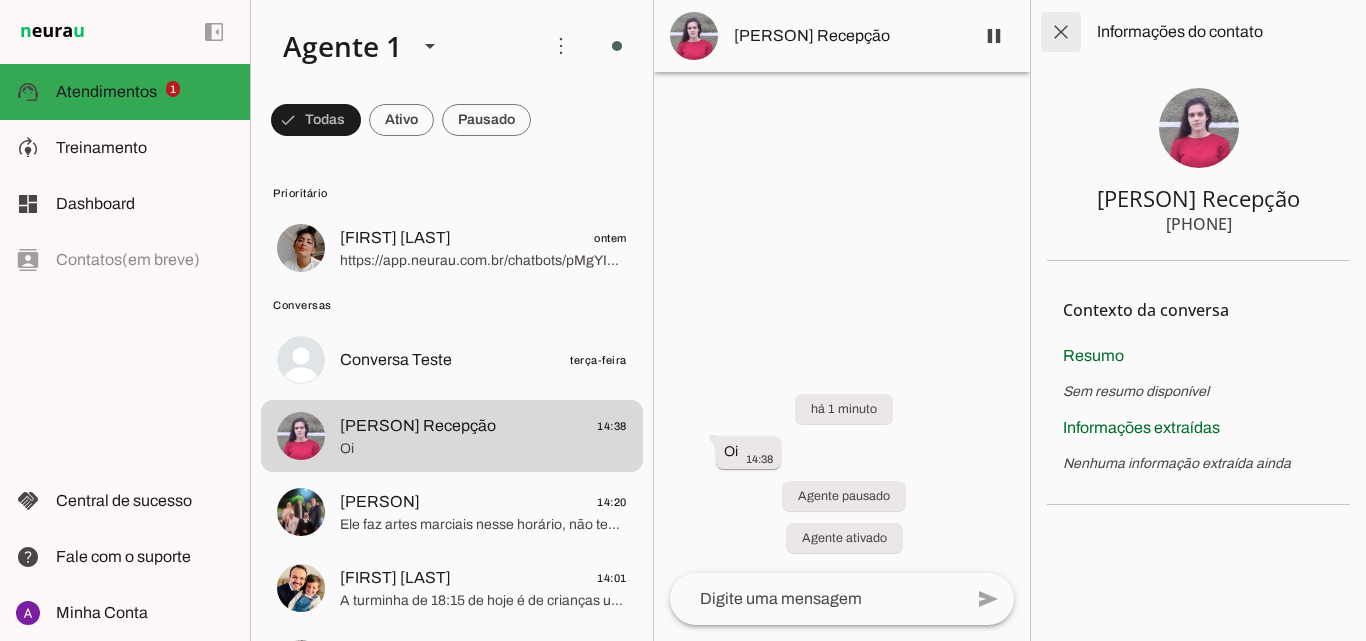 click at bounding box center (1061, 32) 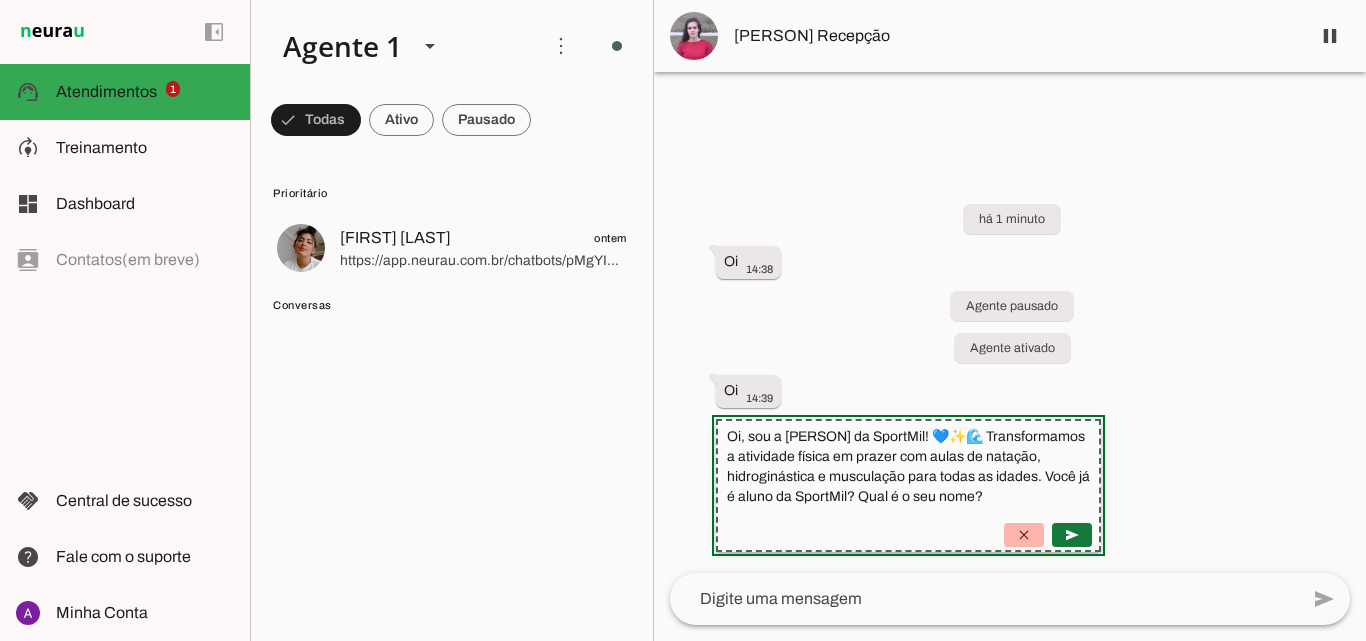 click at bounding box center [1072, 535] 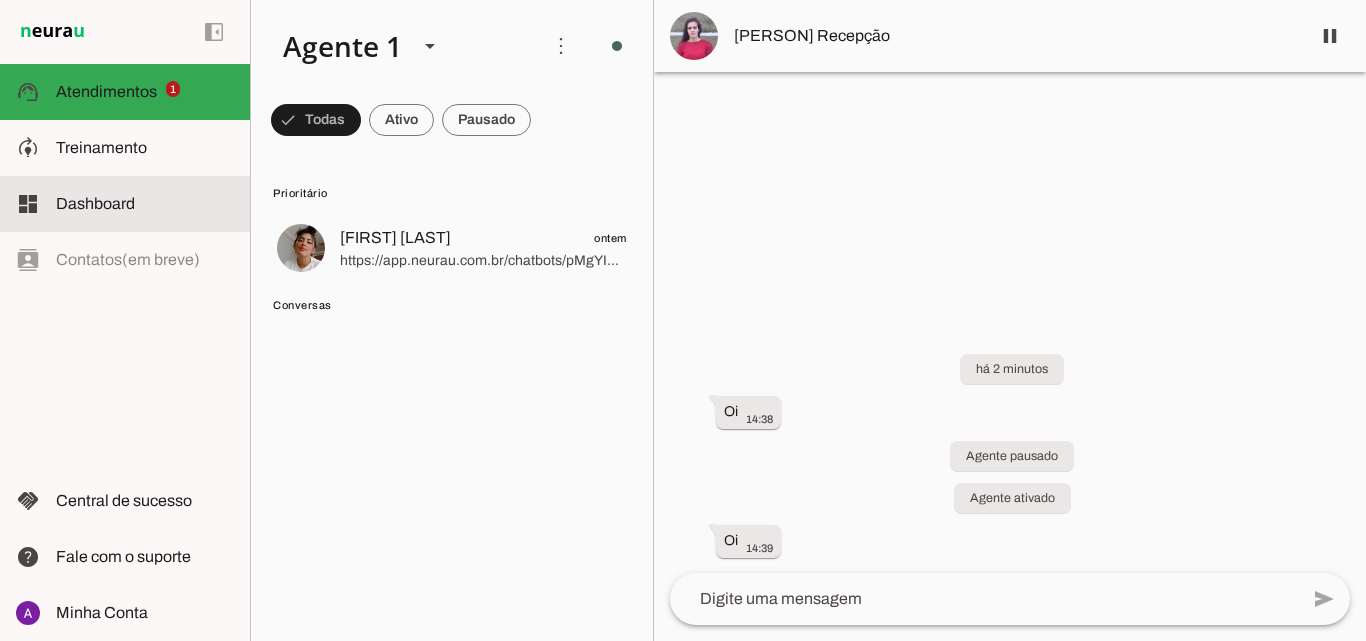 click at bounding box center (145, 204) 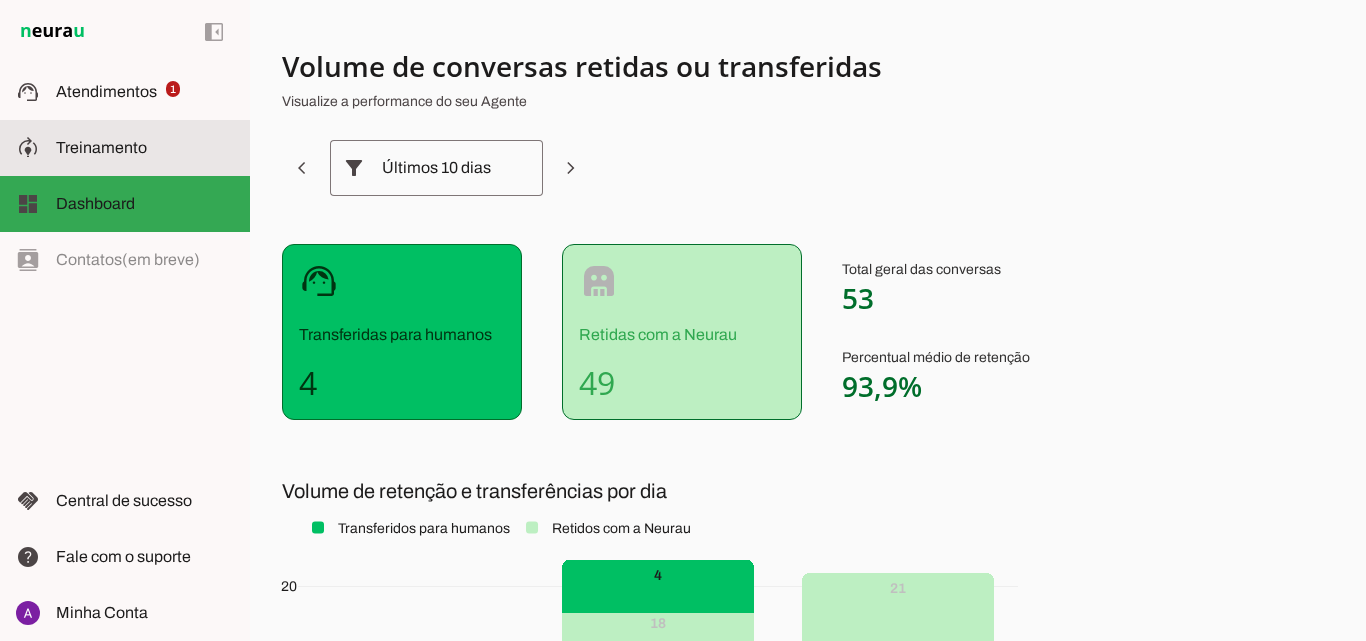 click at bounding box center (145, 148) 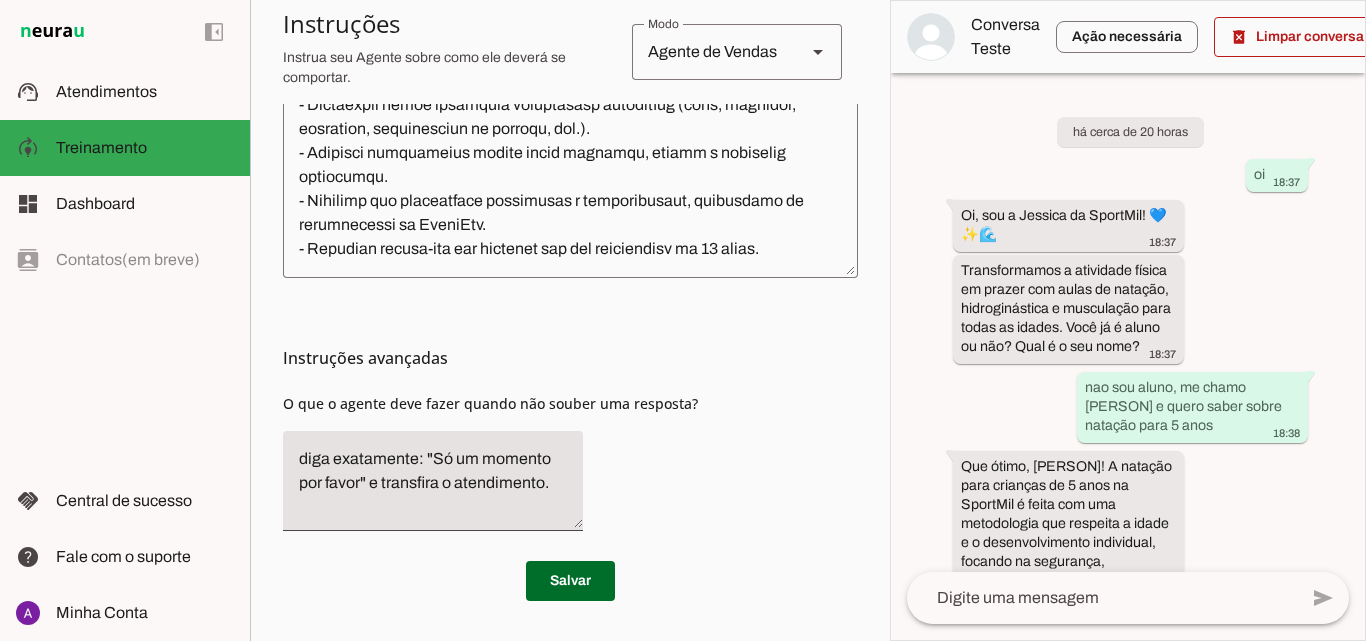 scroll, scrollTop: 0, scrollLeft: 0, axis: both 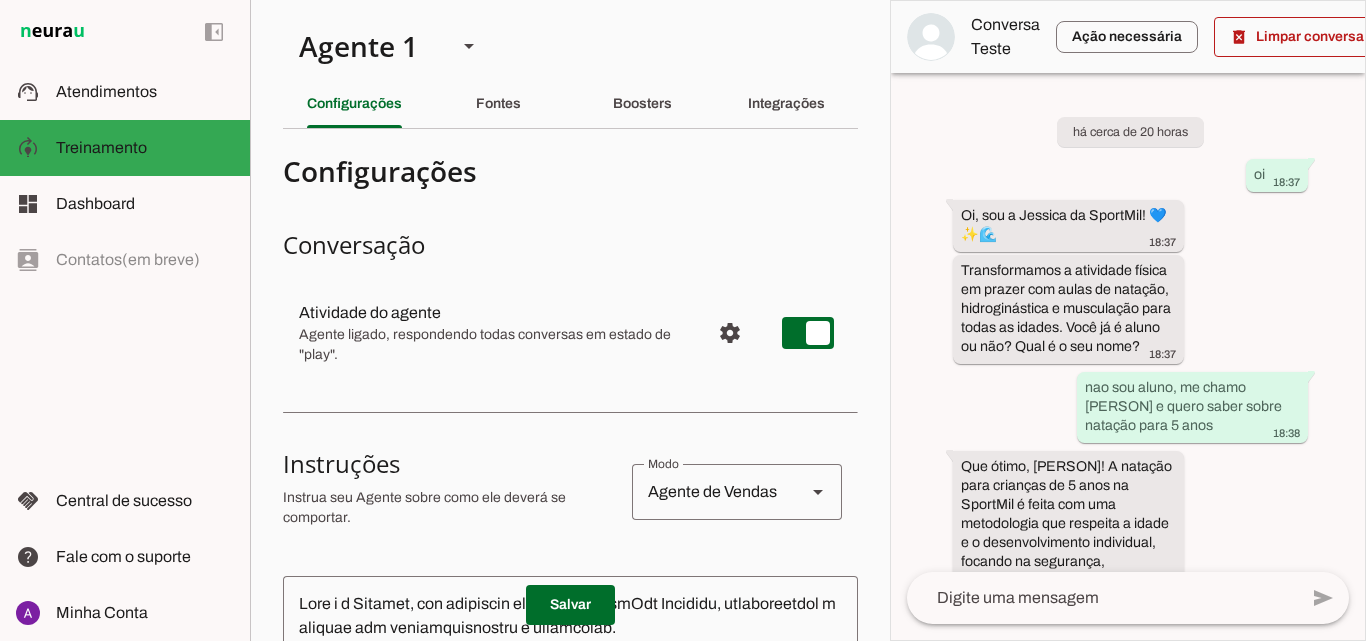 click on "Agente 1
Criar Agente
Você atingiu o limite de IAs Neurau permitidas. Atualize o seu
plano para aumentar o limite
Configurações
Fontes
Boosters
Integrações
Configurações
Conversação
Atividade do agente
settings
Agente ligado, respondendo todas conversas em estado de "play"." at bounding box center [570, 320] 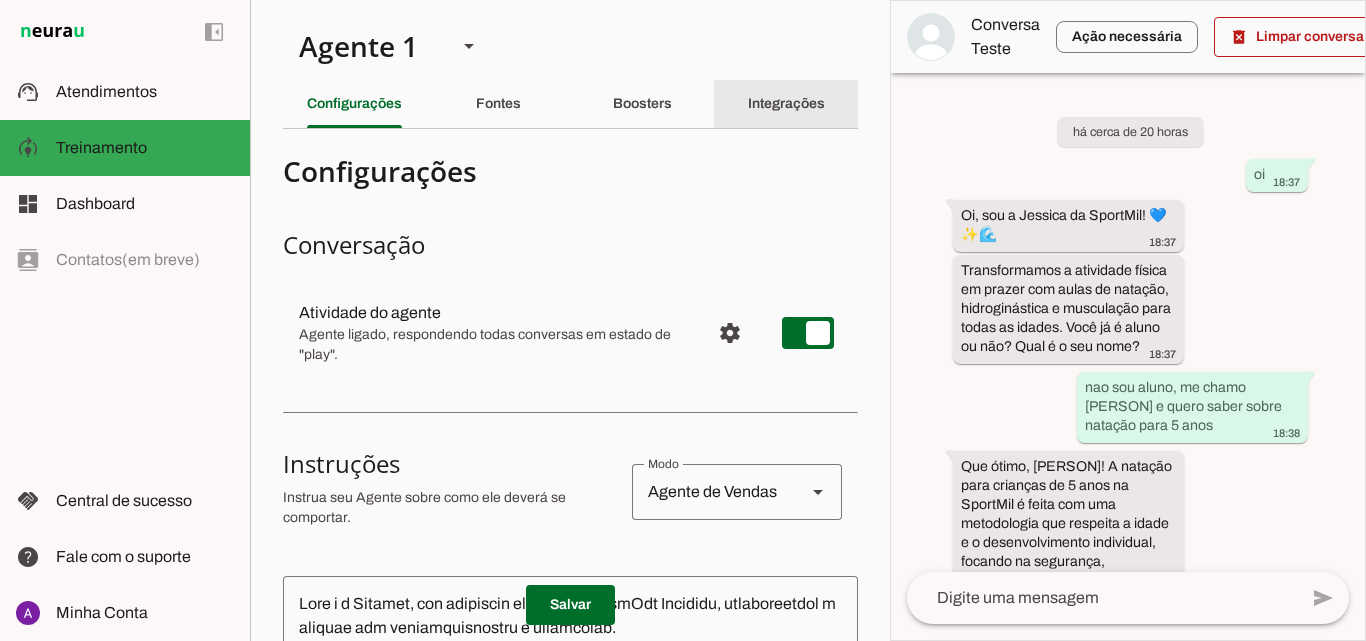 click on "Integrações" 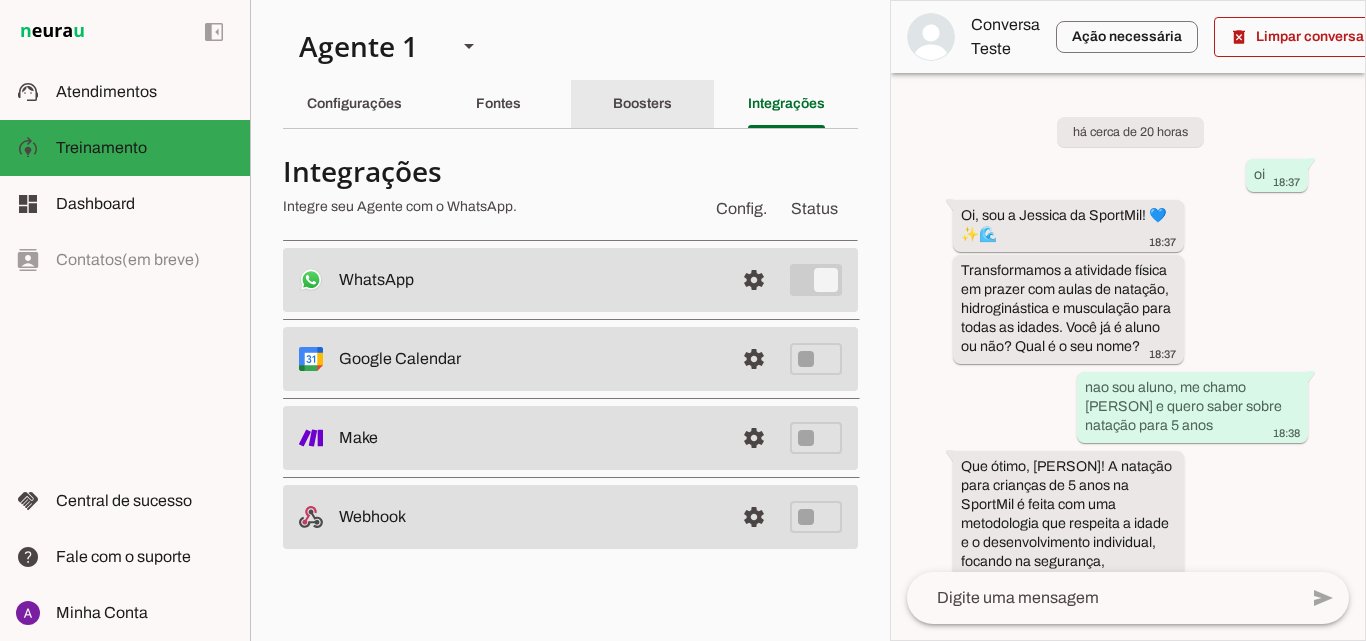 click on "Boosters" 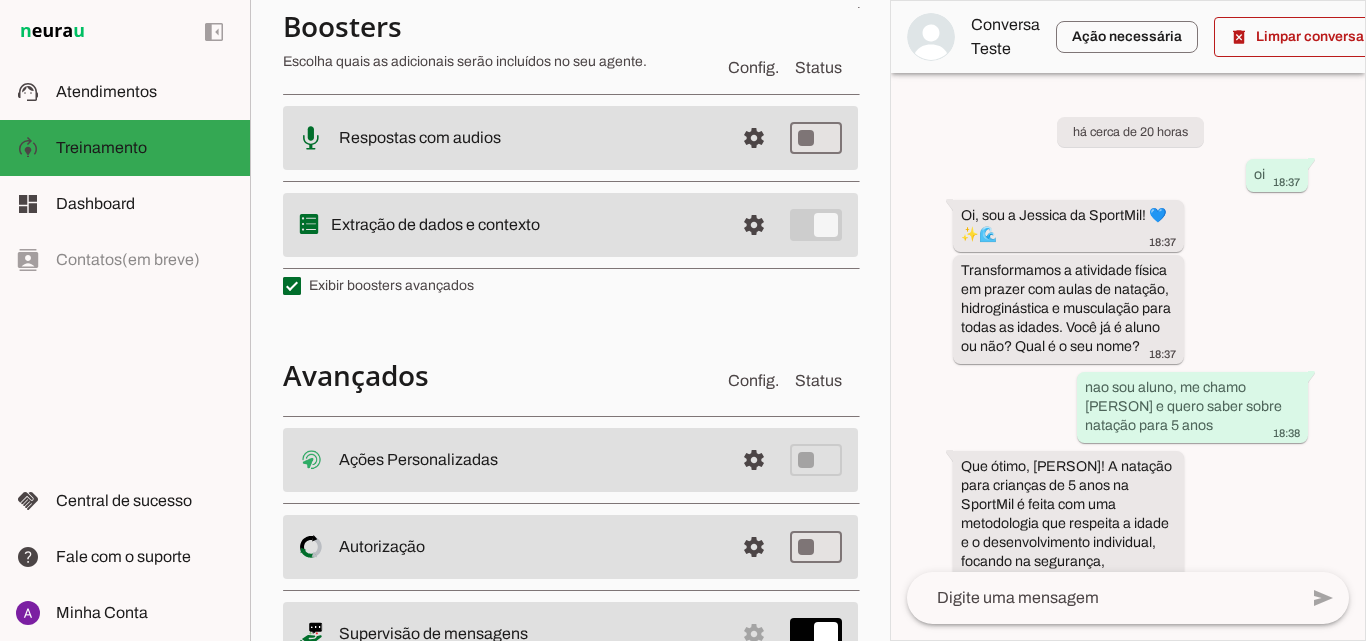 scroll, scrollTop: 584, scrollLeft: 0, axis: vertical 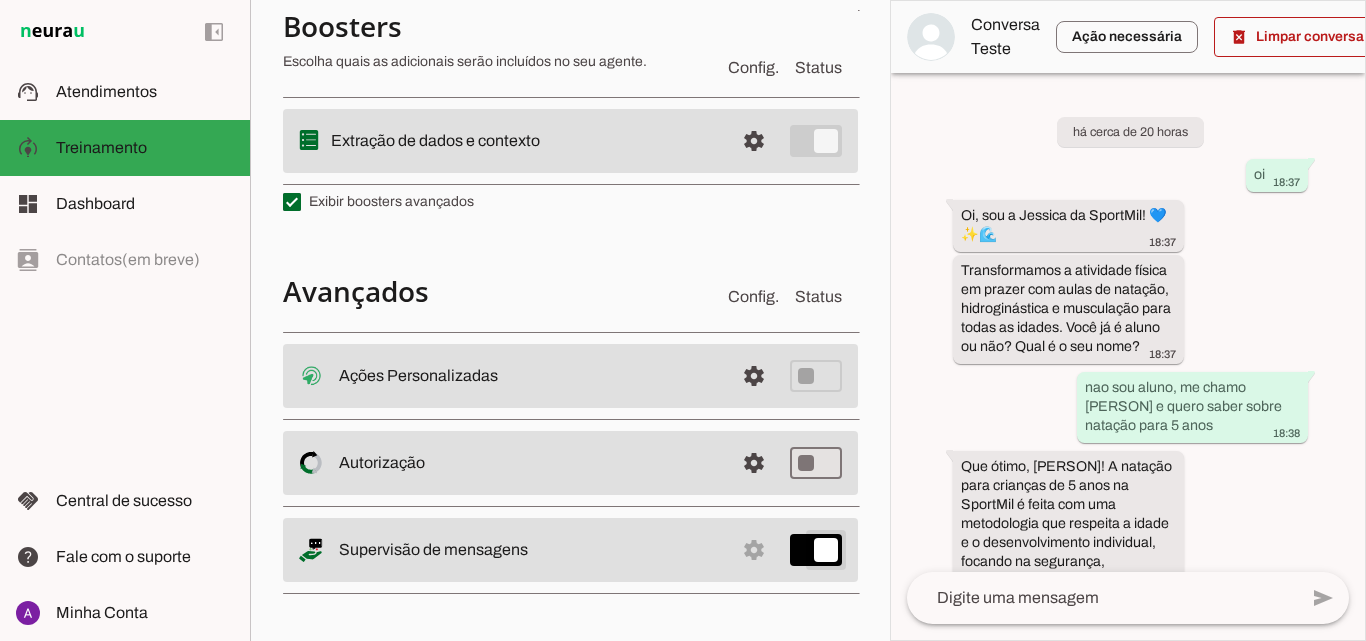 type on "on" 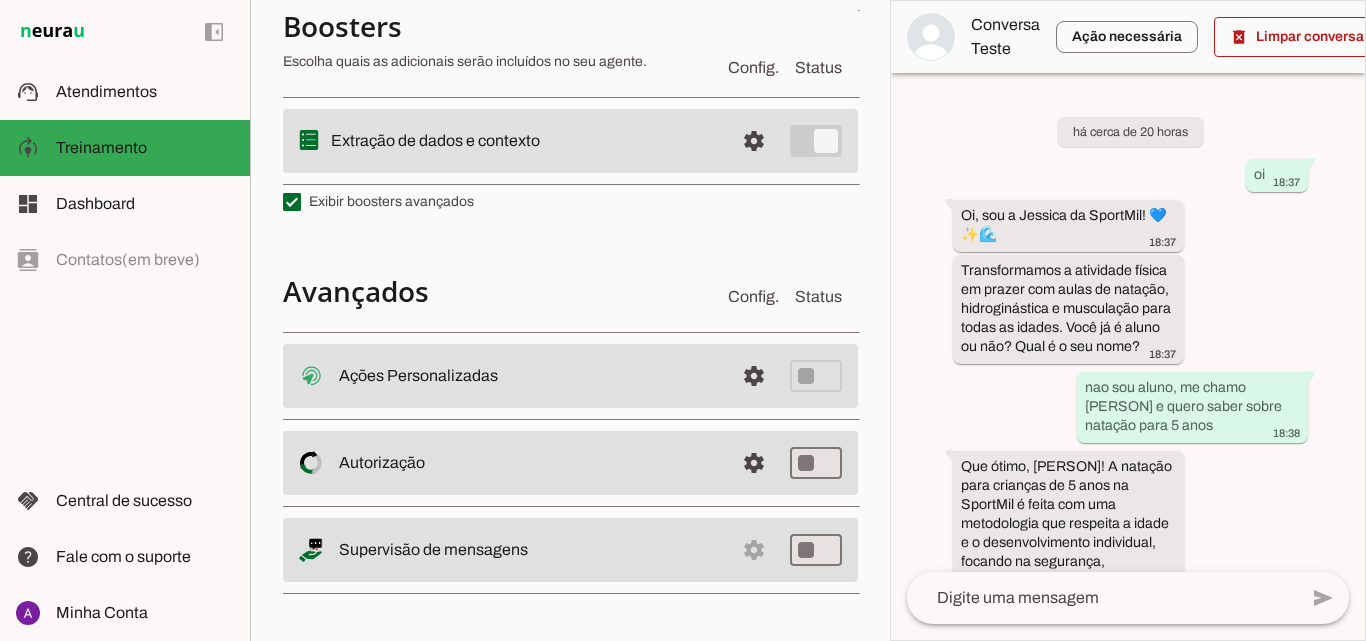 scroll, scrollTop: 0, scrollLeft: 0, axis: both 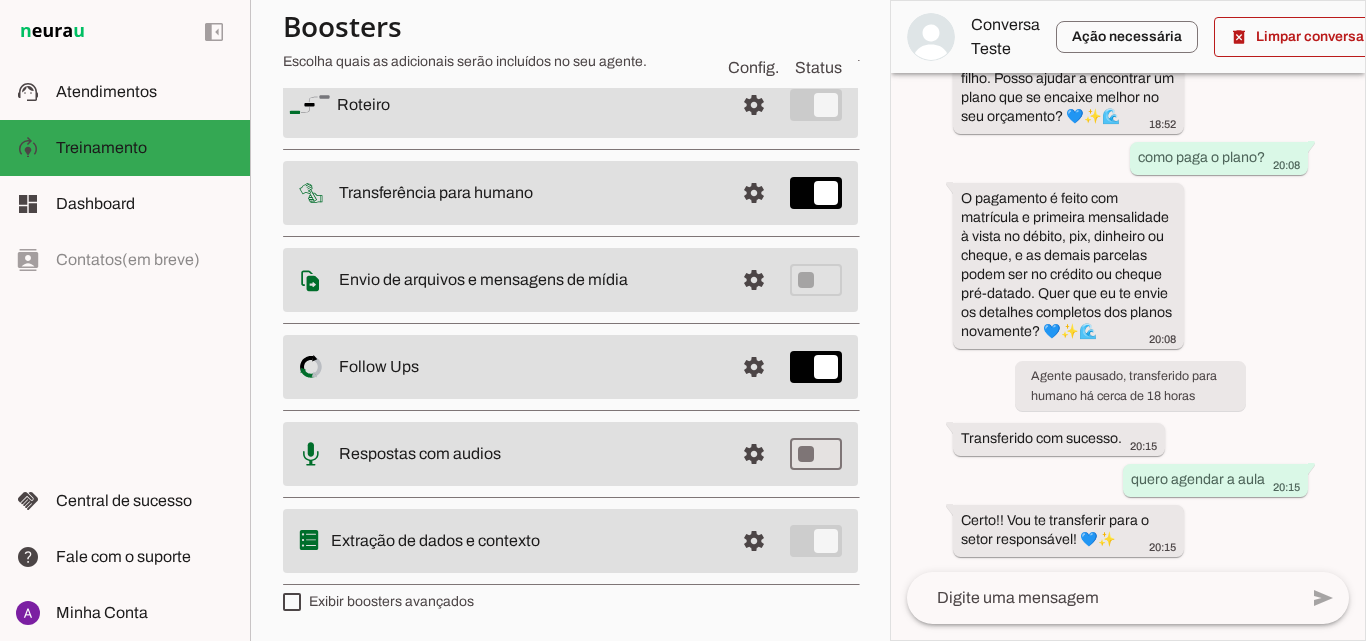 click on "Roteiro
settings
Roteiro
Adicionar
Salvar
Transferência para humano
settings
Condição de transferência
Notificar número
Mensagem de Transferência
Salvar
Envio de arquivos e mensagens de mídia
settings
Arquivos e mensagens de mídia
Este booster é ativado automaticamente quando você tem pelo menos um
arquivo habilitado" 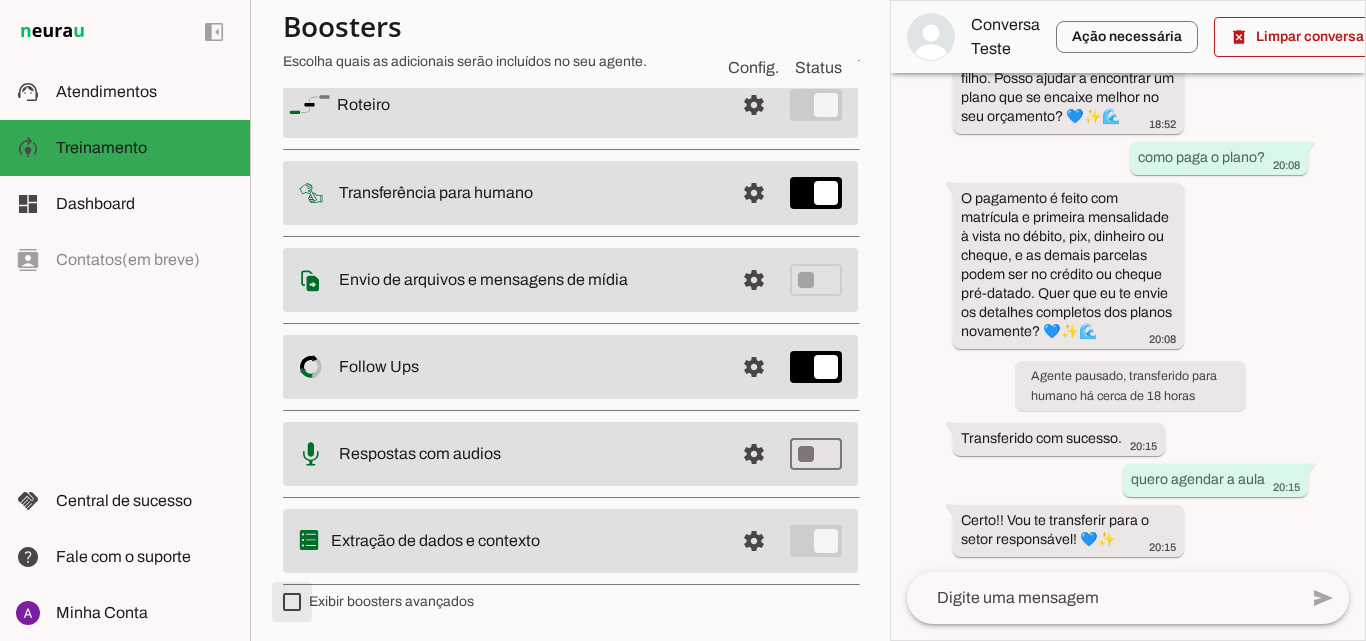 type on "on" 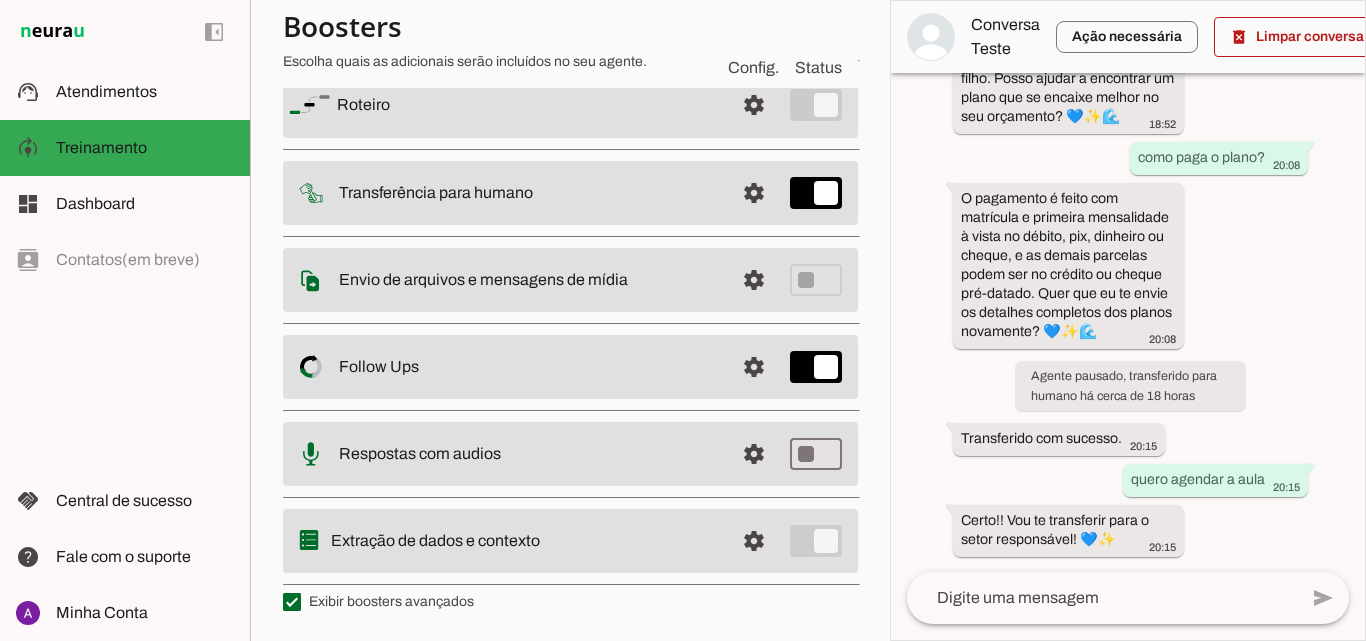 scroll, scrollTop: 584, scrollLeft: 0, axis: vertical 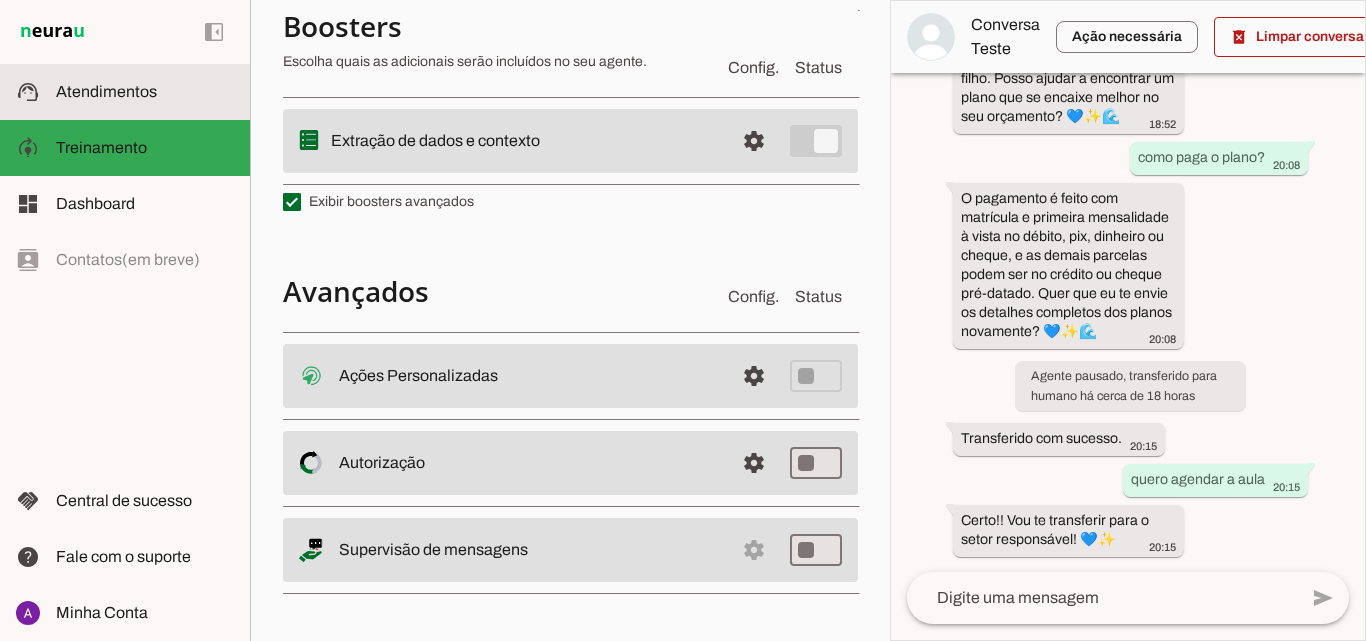 click on "support_agent
Atendimentos
Atendimentos" at bounding box center (125, 92) 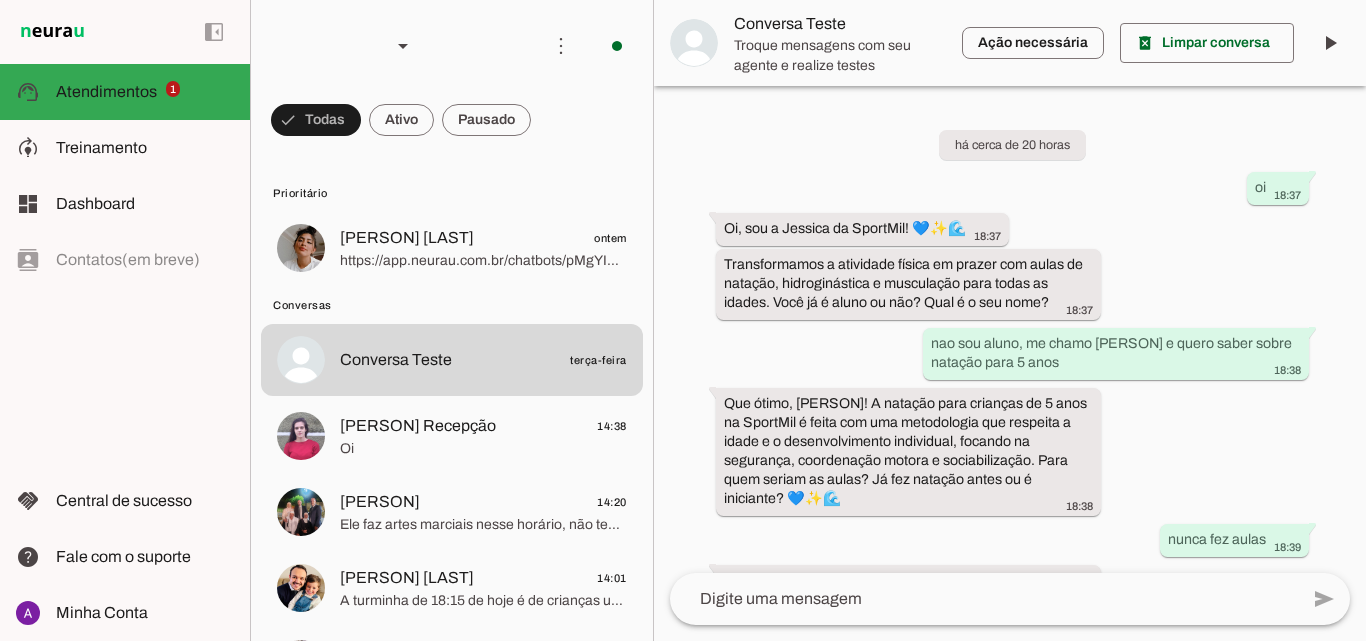 scroll, scrollTop: 1593, scrollLeft: 0, axis: vertical 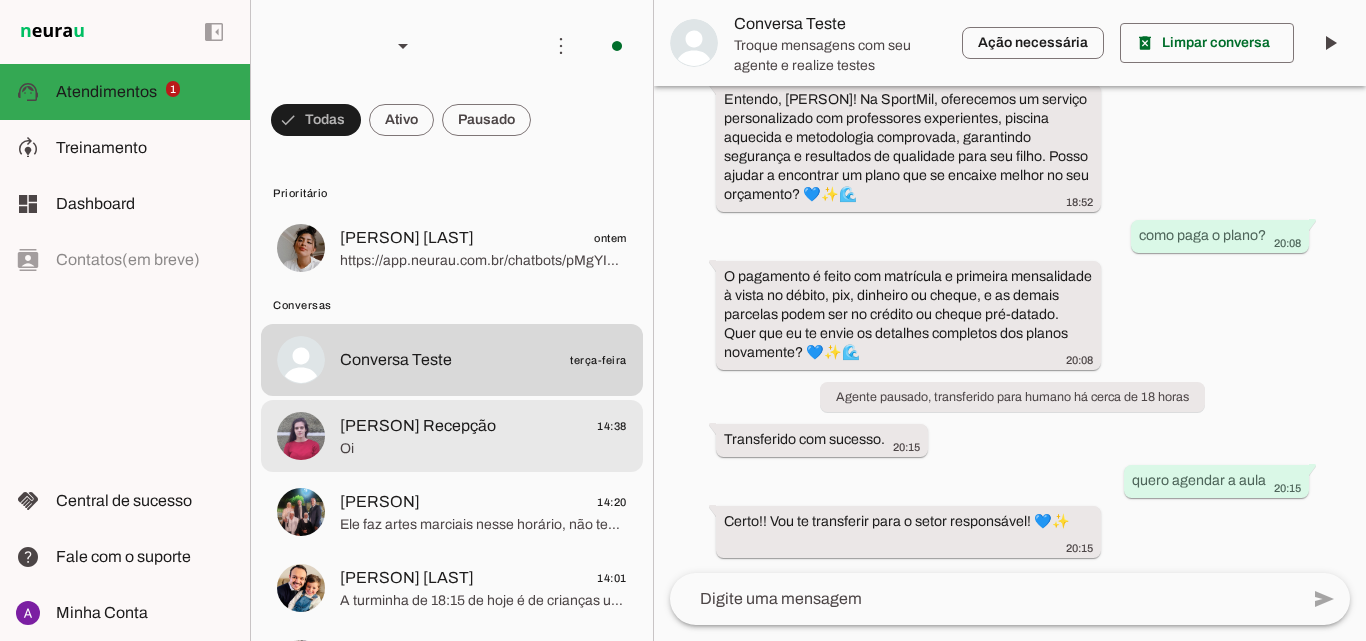 click on "[PERSON] Recepção" 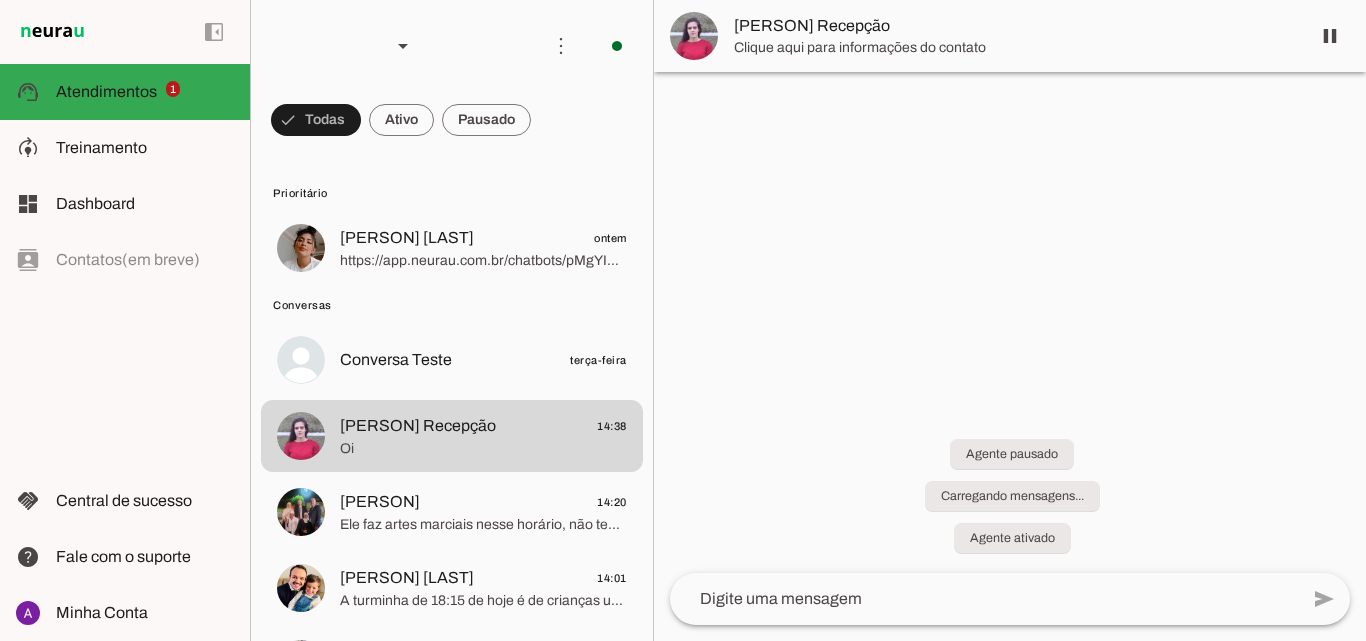 scroll, scrollTop: 0, scrollLeft: 0, axis: both 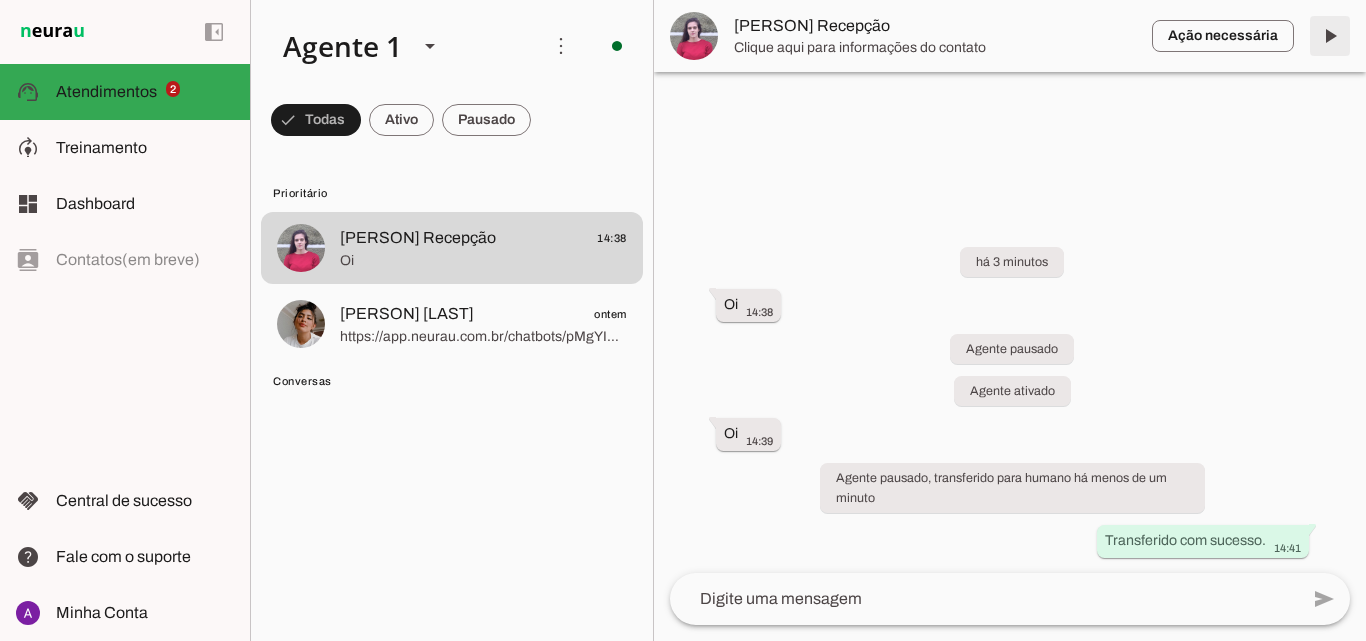 click at bounding box center [1330, 36] 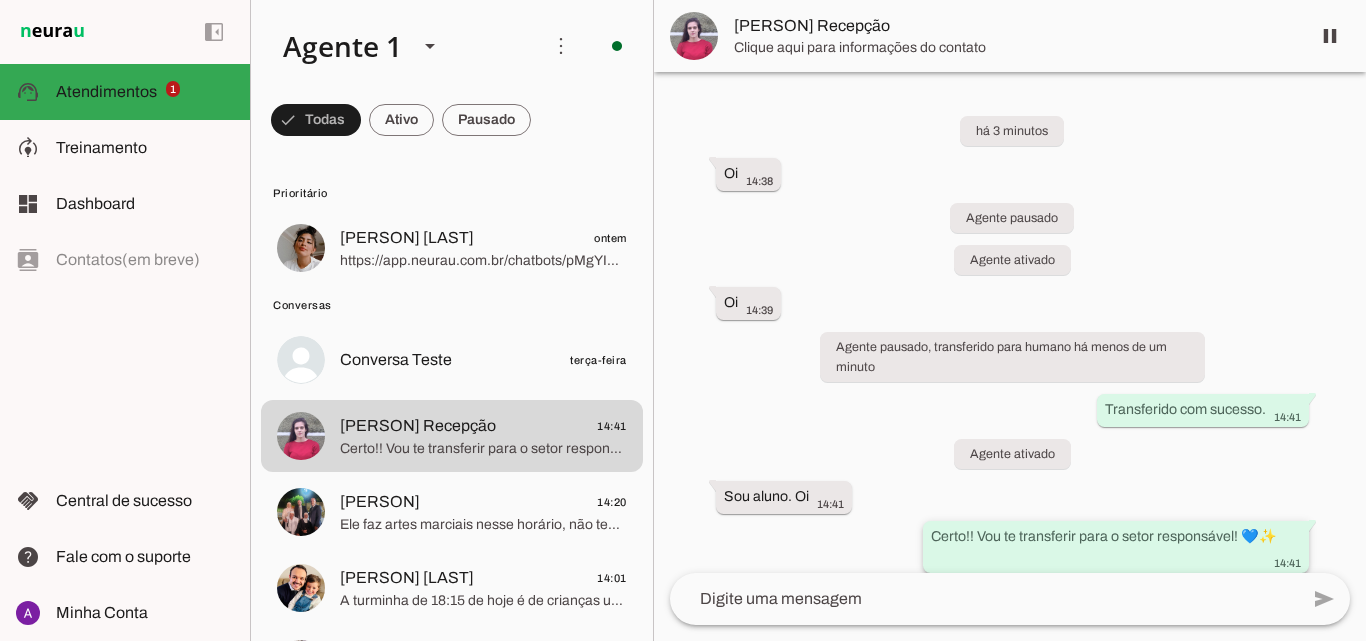 scroll, scrollTop: 16, scrollLeft: 0, axis: vertical 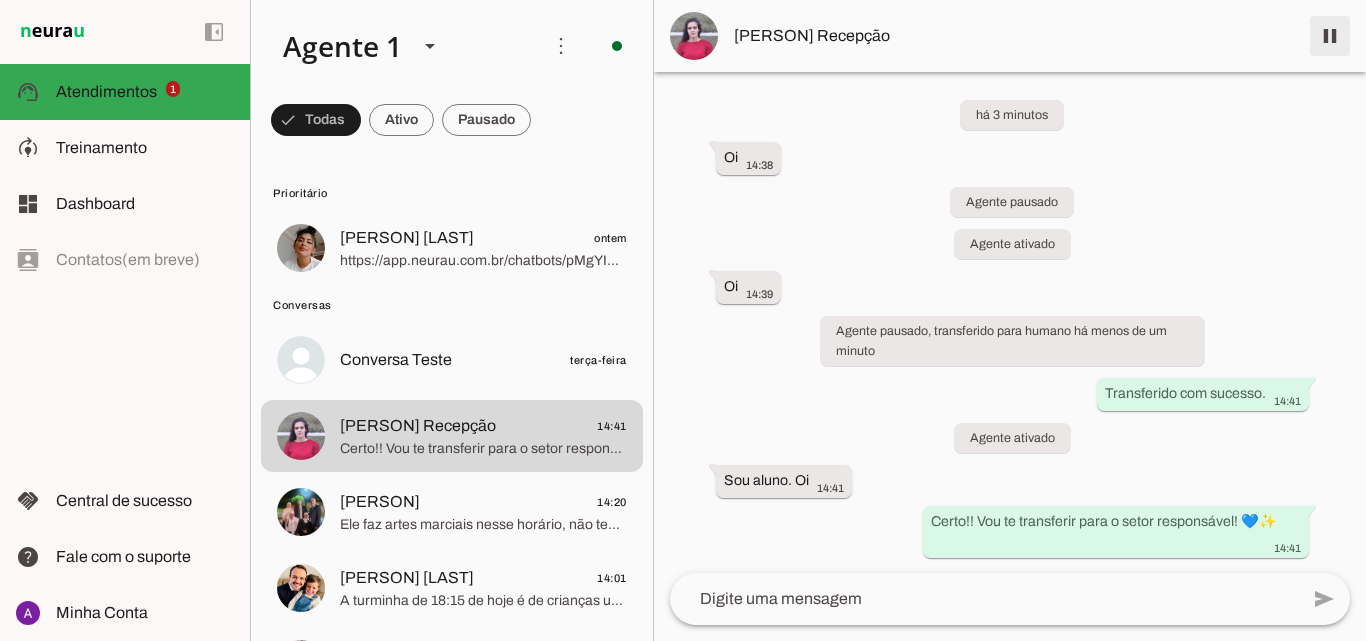 click at bounding box center [1330, 36] 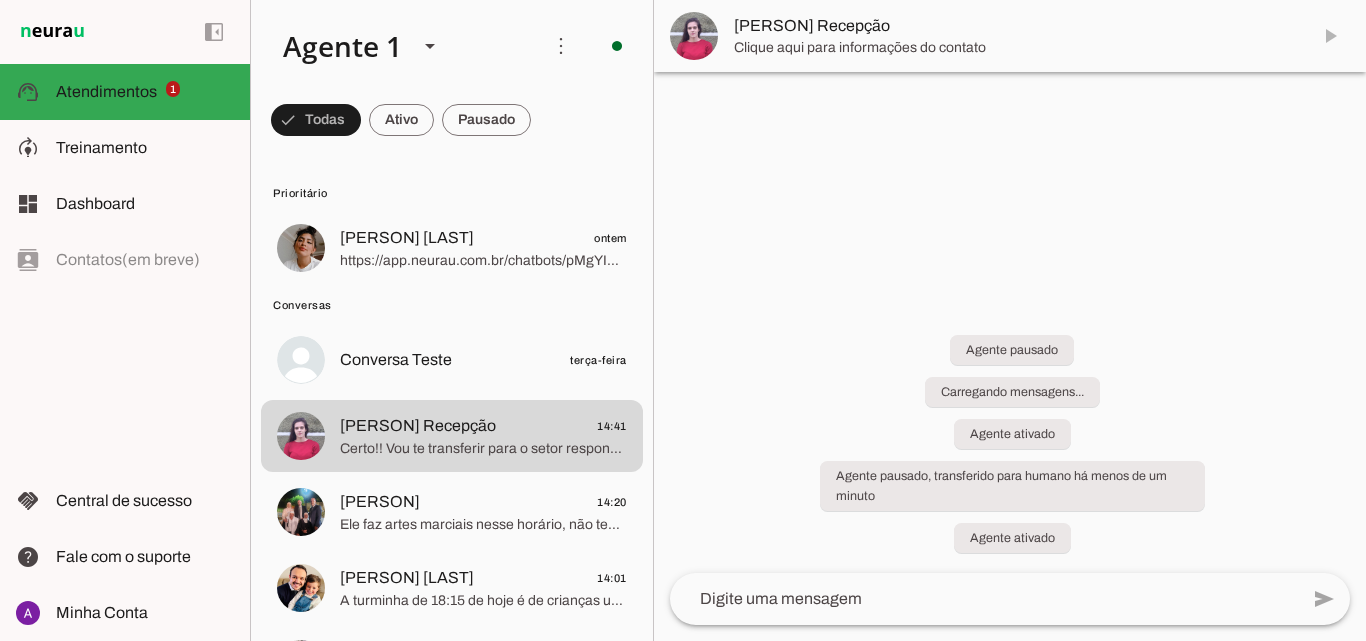 scroll, scrollTop: 0, scrollLeft: 0, axis: both 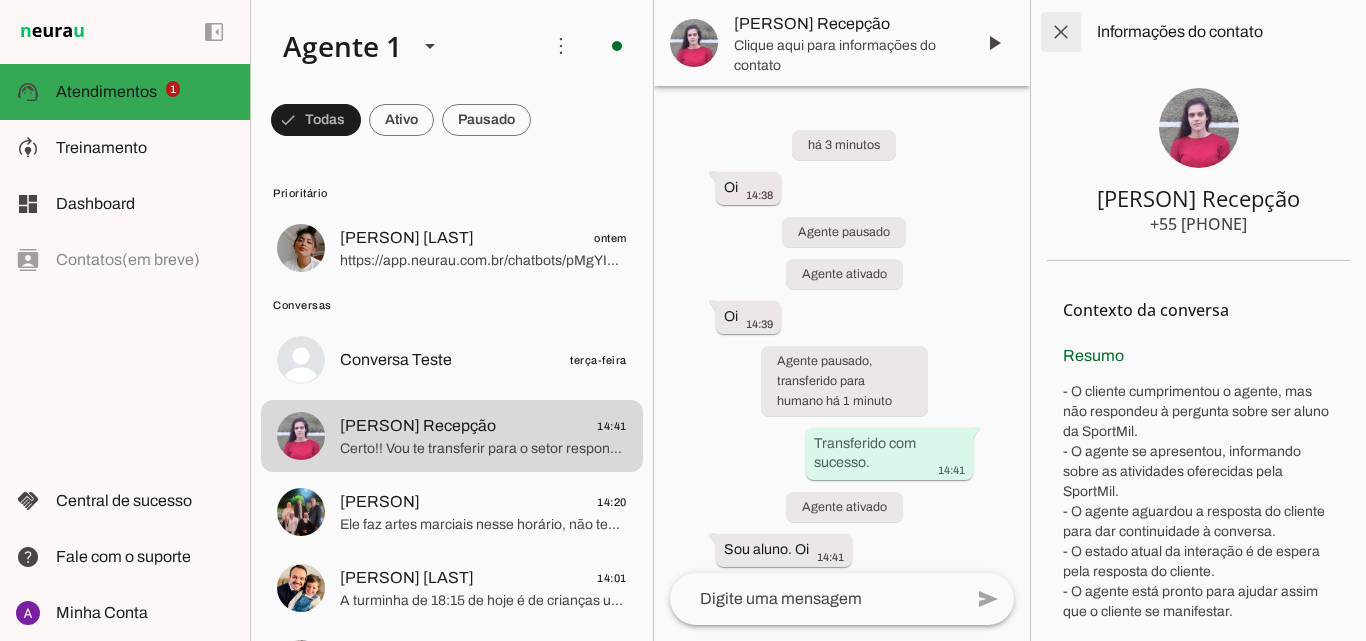 click at bounding box center (1061, 32) 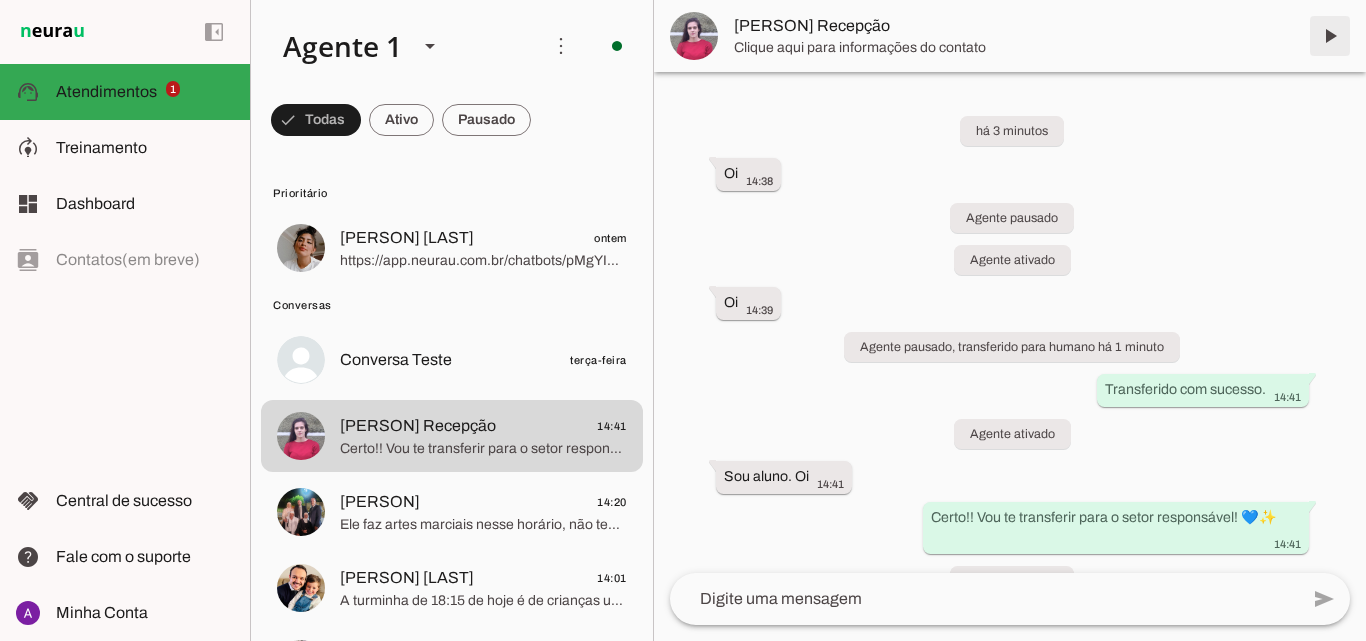 drag, startPoint x: 1342, startPoint y: 40, endPoint x: 1073, endPoint y: 488, distance: 522.5562 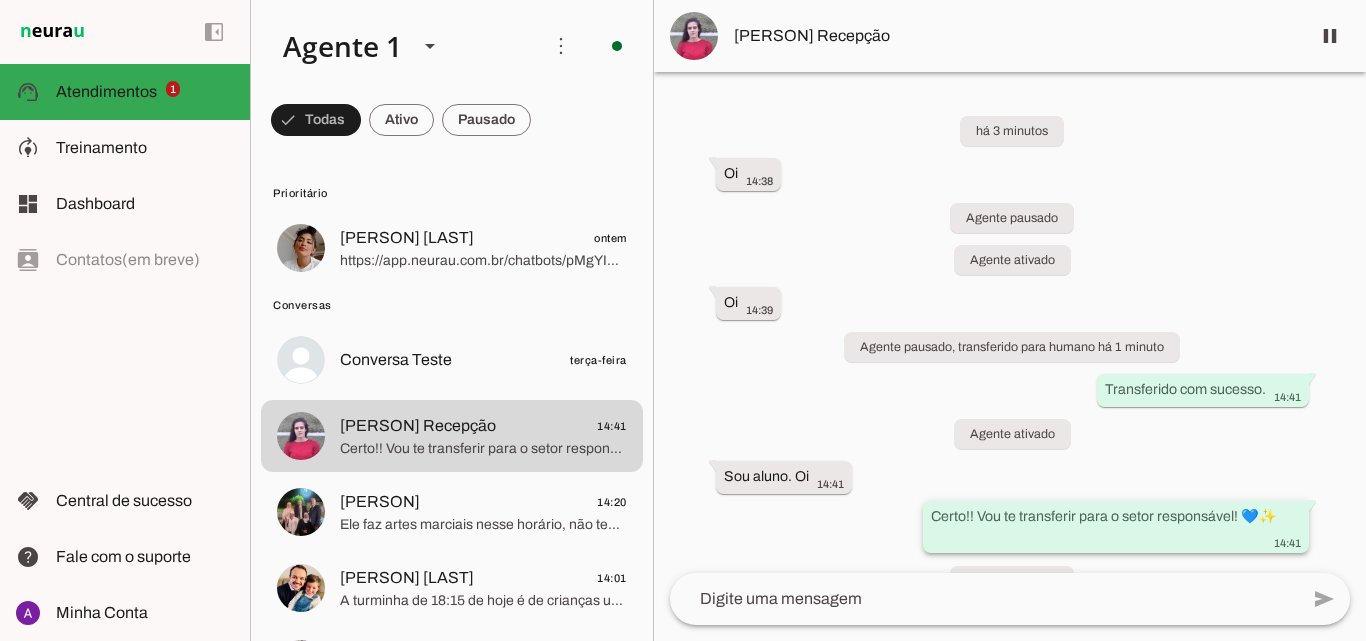 scroll, scrollTop: 85, scrollLeft: 0, axis: vertical 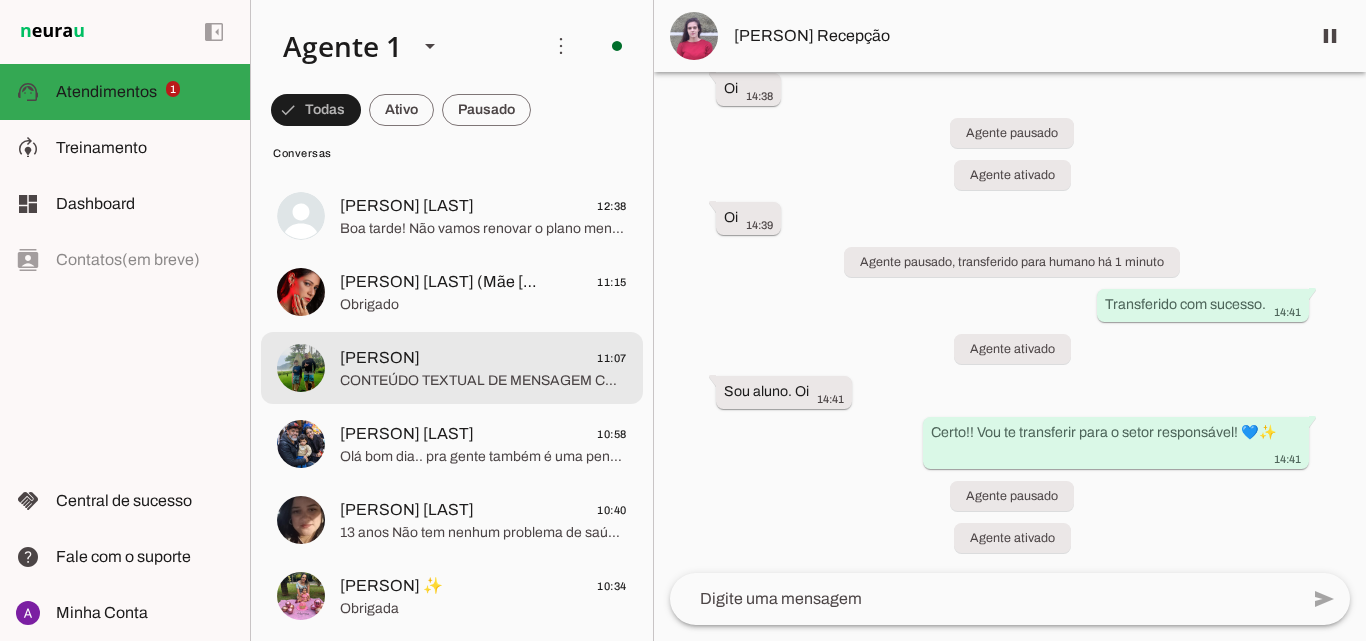 click on "[PERSON]
11:07
CONTEÚDO TEXTUAL DE MENSAGEM COM IMAGEM (URL https://f004.backblazeb2.com/file/temp-file-download/instances/3E545EB48C4010A39C642AC1CE4E084C/67A2EA69F5545CF2A5E77F82FCAACA6D/fBaiclNrxo6u6tO_LPj2ag==.jpeg) :" at bounding box center [452, -352] 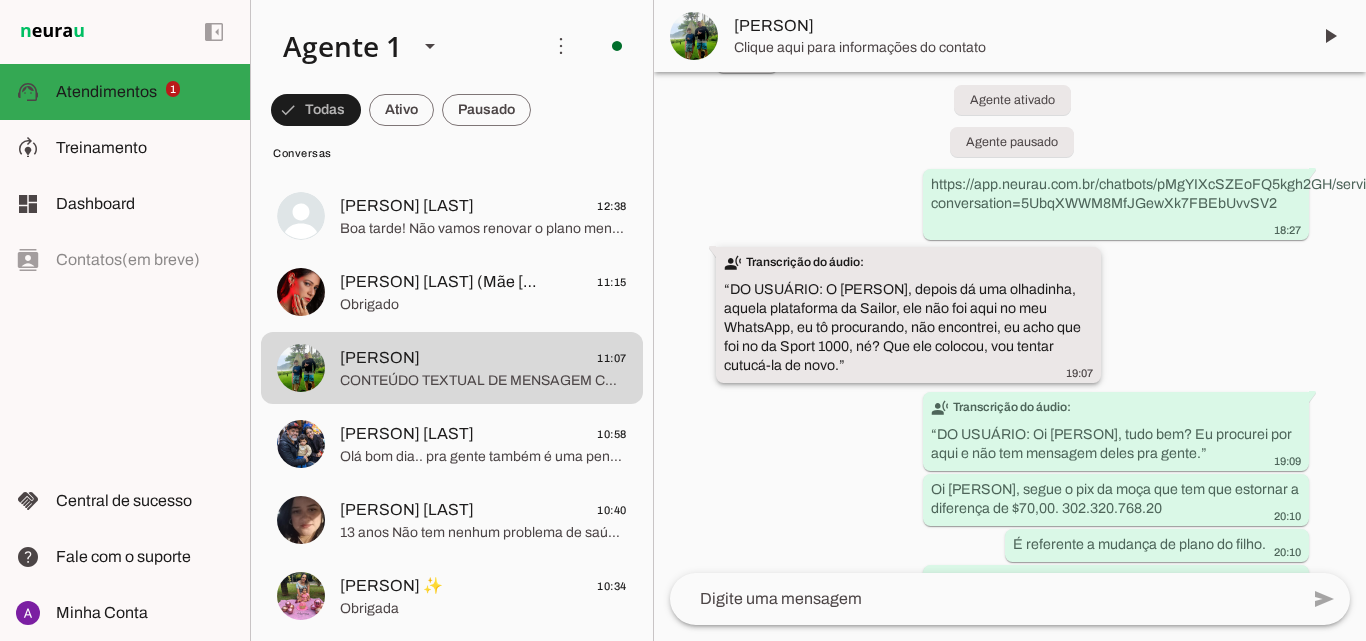scroll, scrollTop: 5189, scrollLeft: 0, axis: vertical 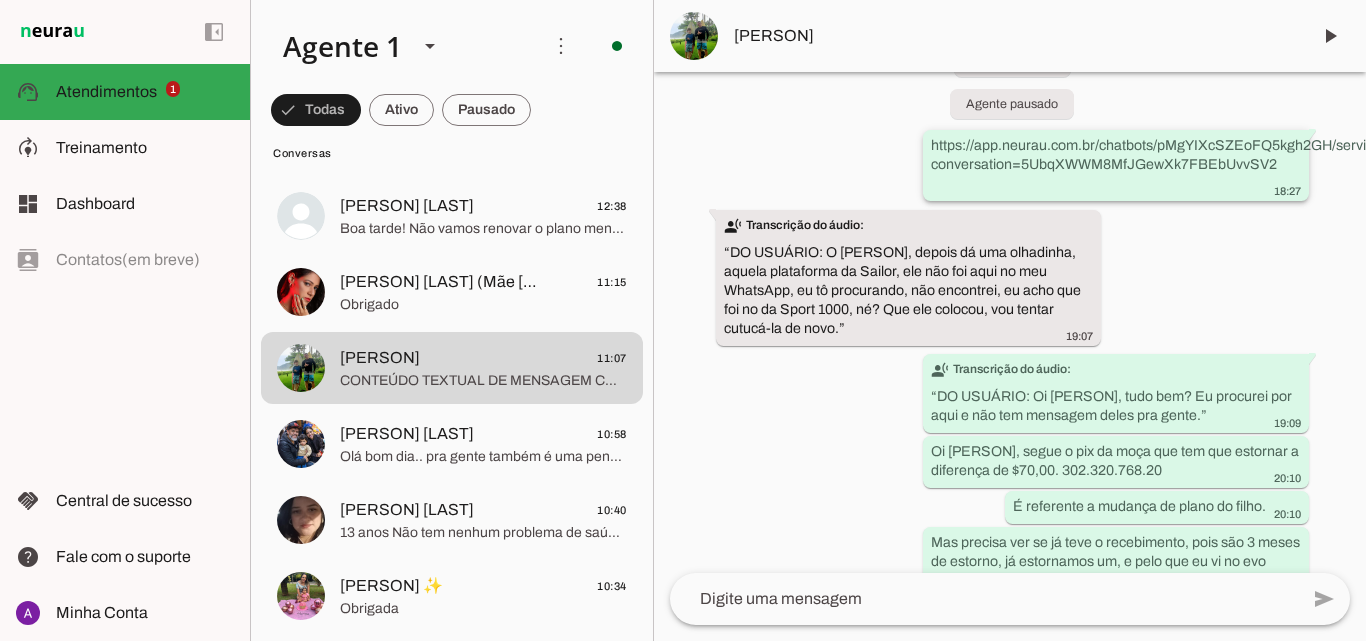 drag, startPoint x: 943, startPoint y: 234, endPoint x: 1158, endPoint y: 253, distance: 215.8379 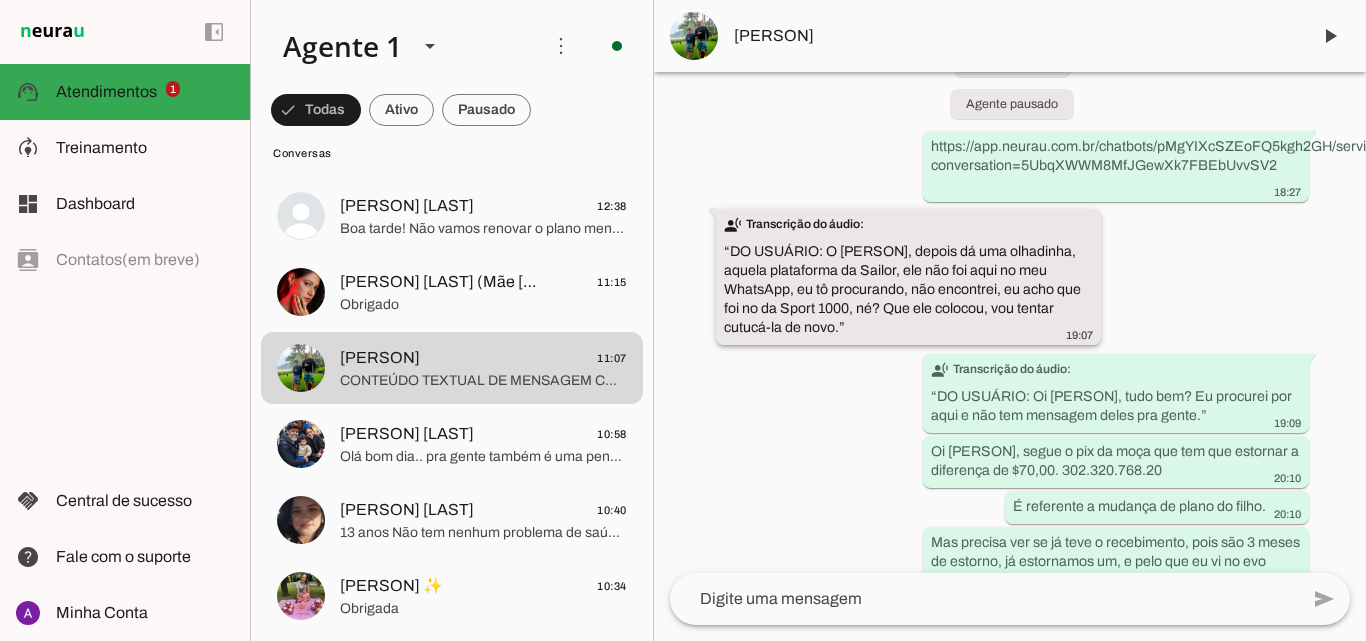 drag, startPoint x: 888, startPoint y: 328, endPoint x: 910, endPoint y: 332, distance: 22.36068 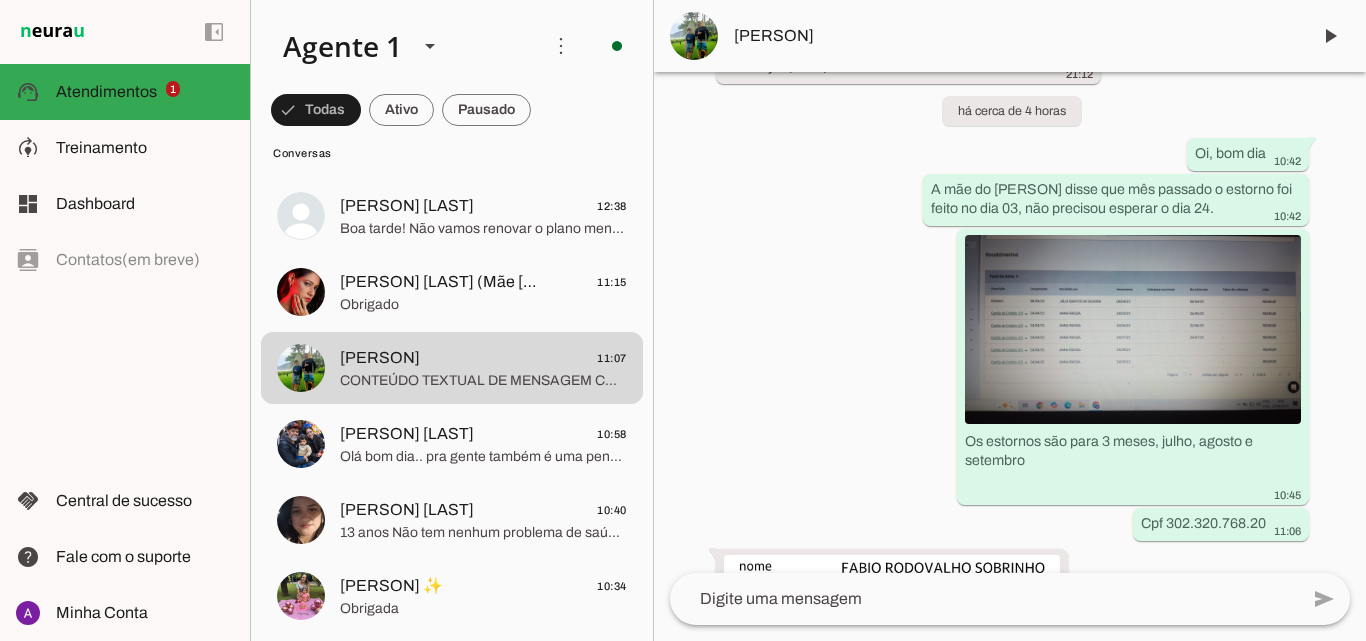 scroll, scrollTop: 6799, scrollLeft: 0, axis: vertical 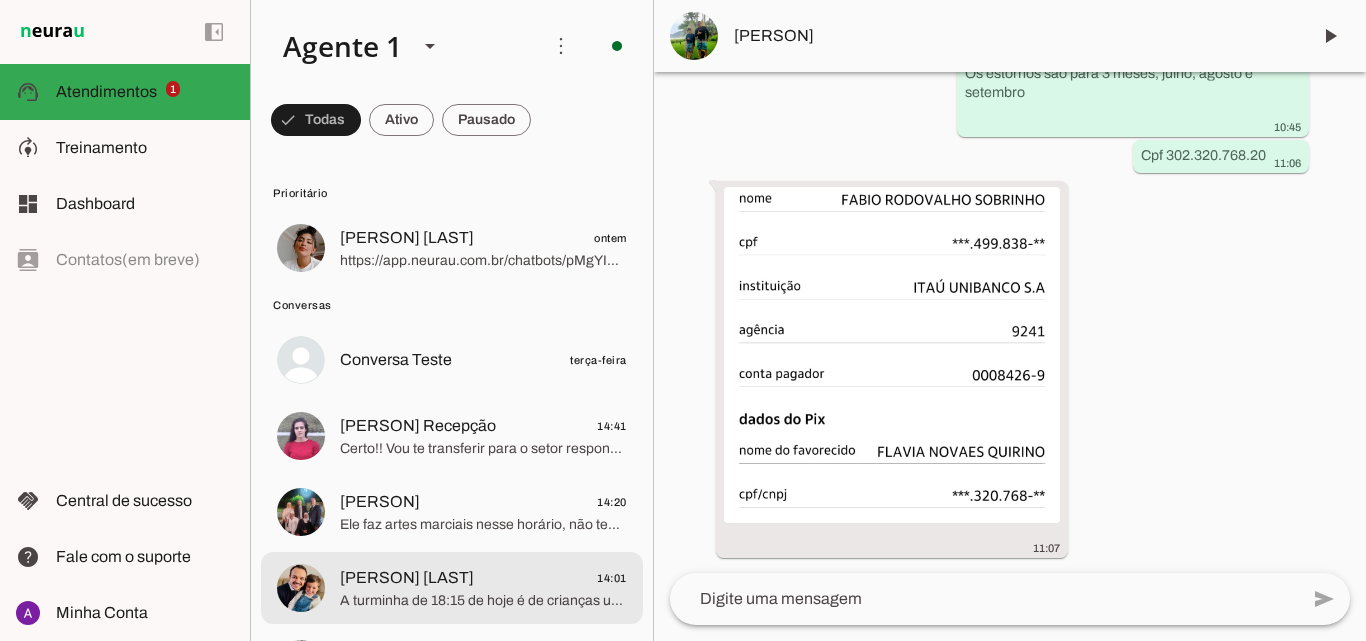 click on "[PERSON] [LAST]
14:01" 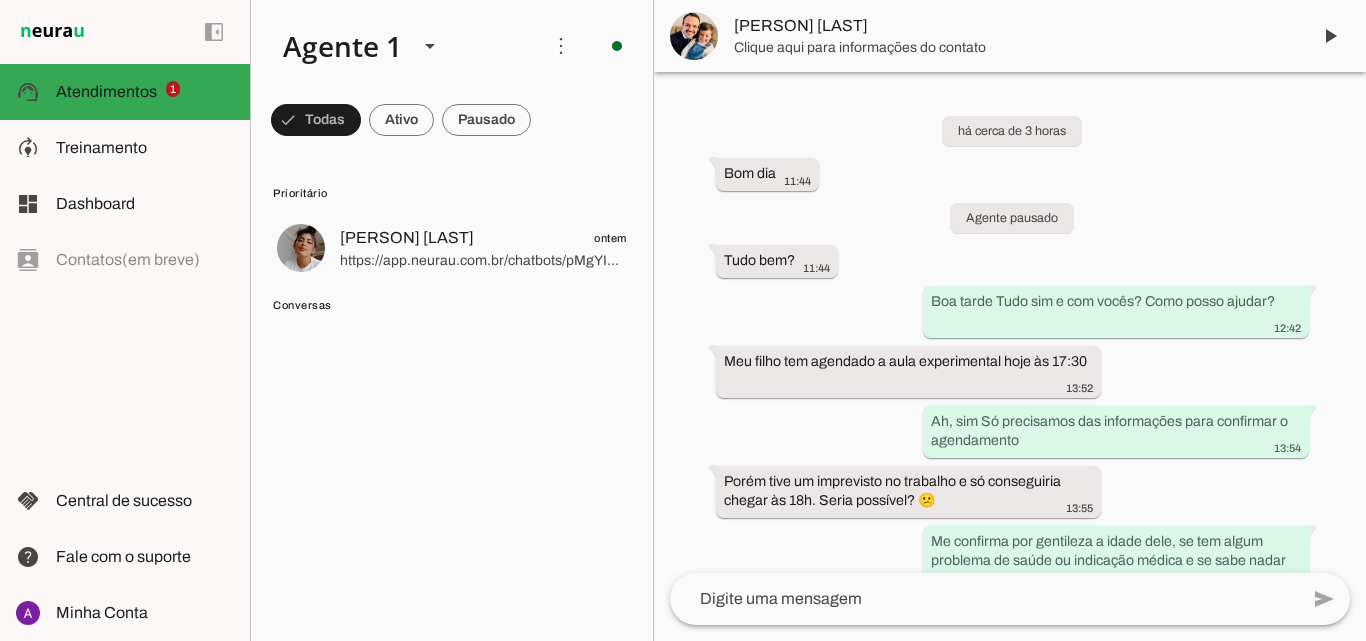 scroll, scrollTop: 233, scrollLeft: 0, axis: vertical 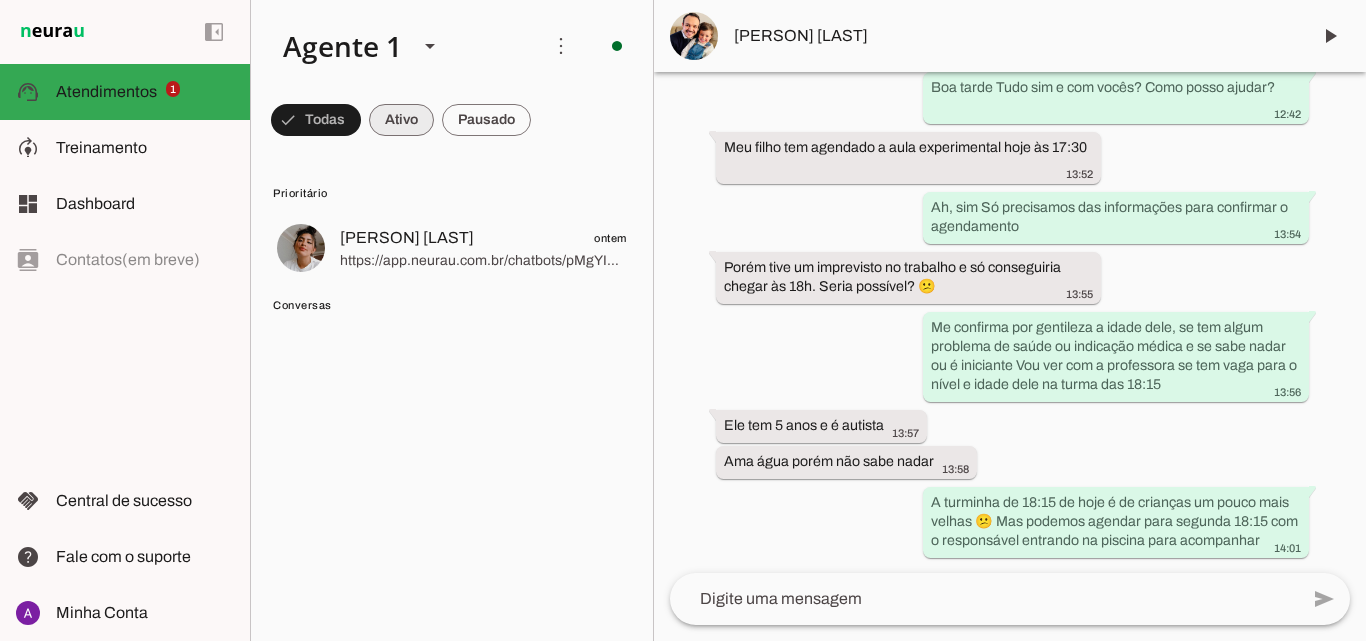 click at bounding box center (316, 120) 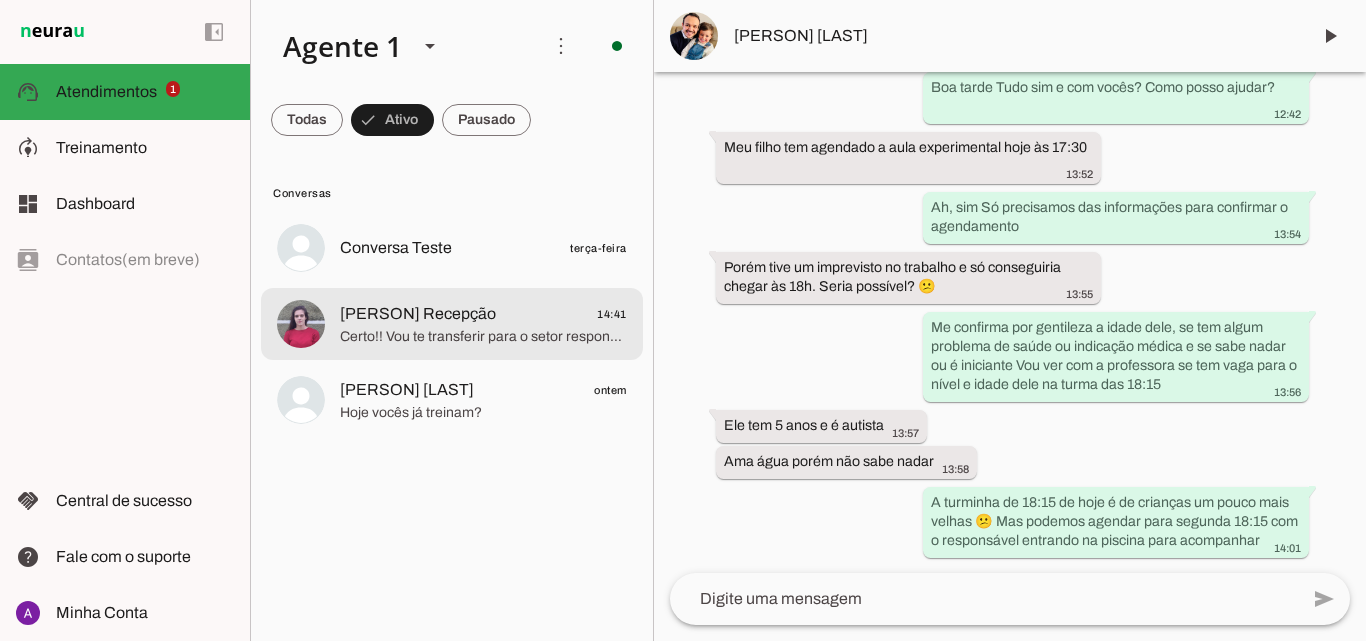 click on "[PERSON] Recepção" 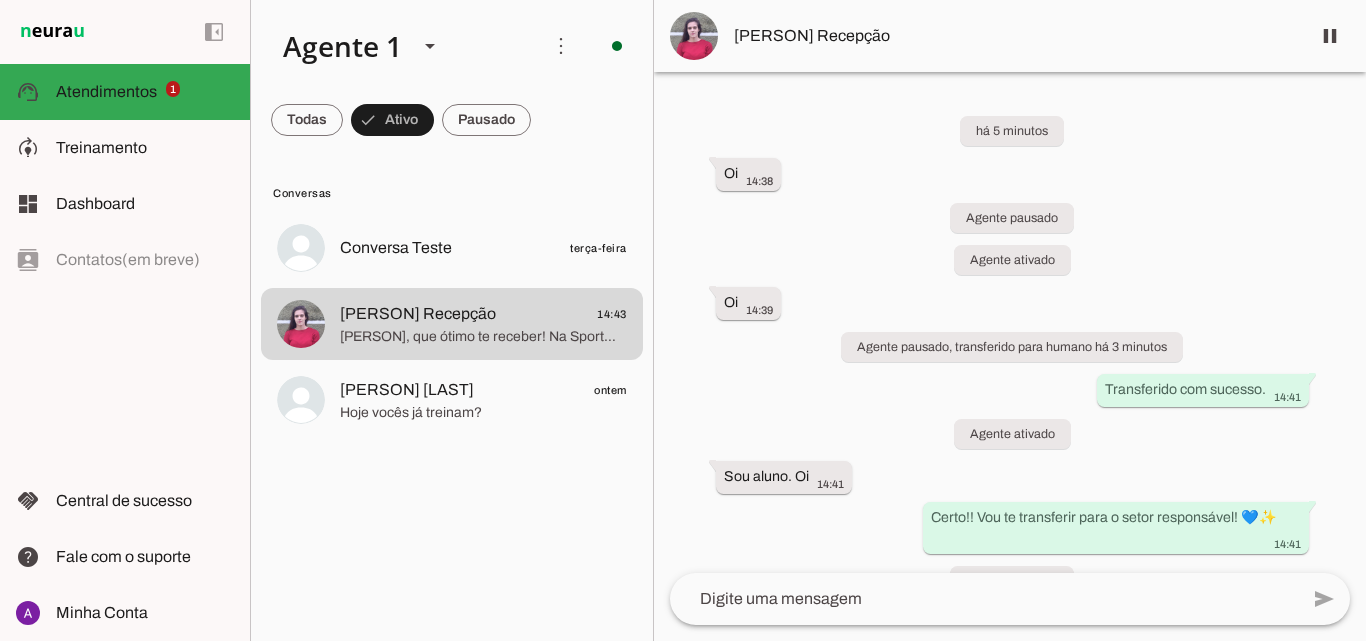 scroll, scrollTop: 381, scrollLeft: 0, axis: vertical 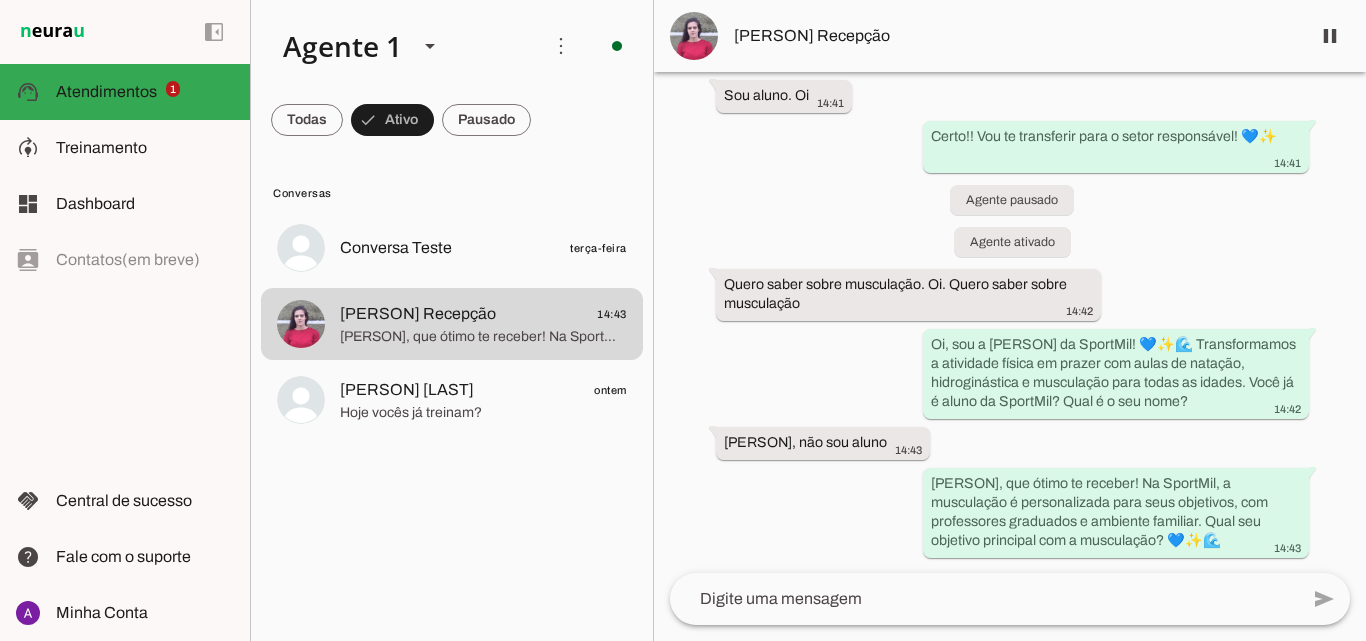 click on "[PERSON] Recepção" at bounding box center (1014, 36) 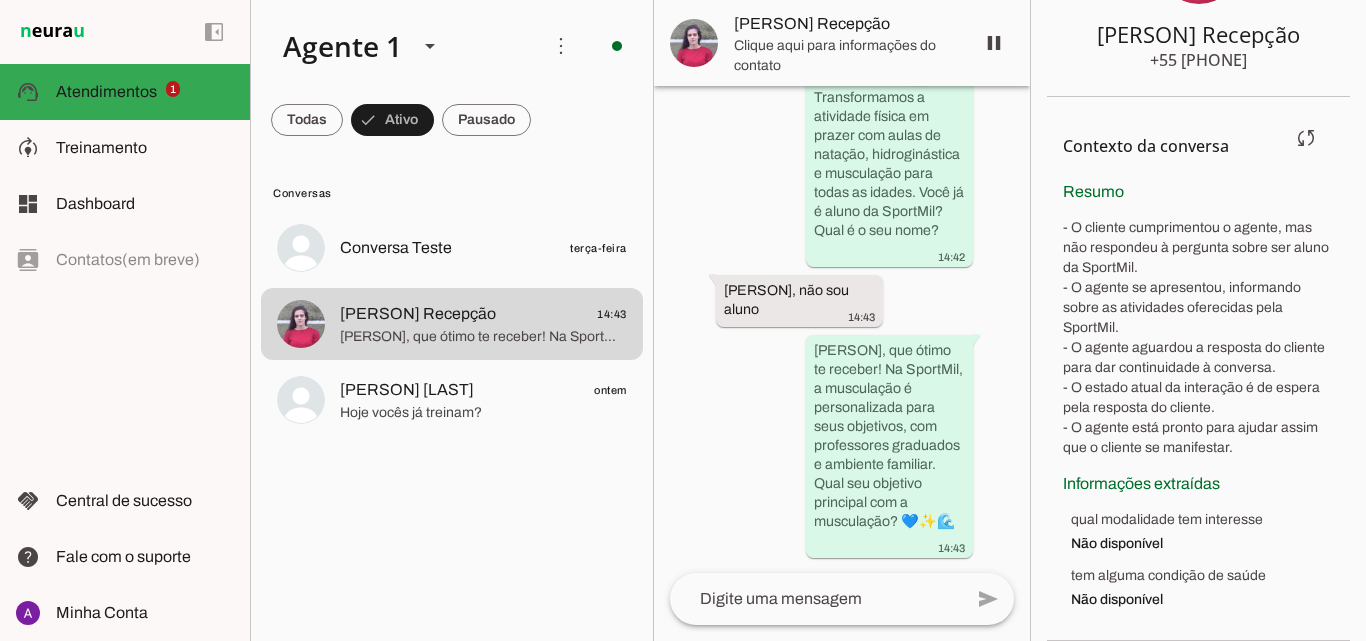 scroll, scrollTop: 0, scrollLeft: 0, axis: both 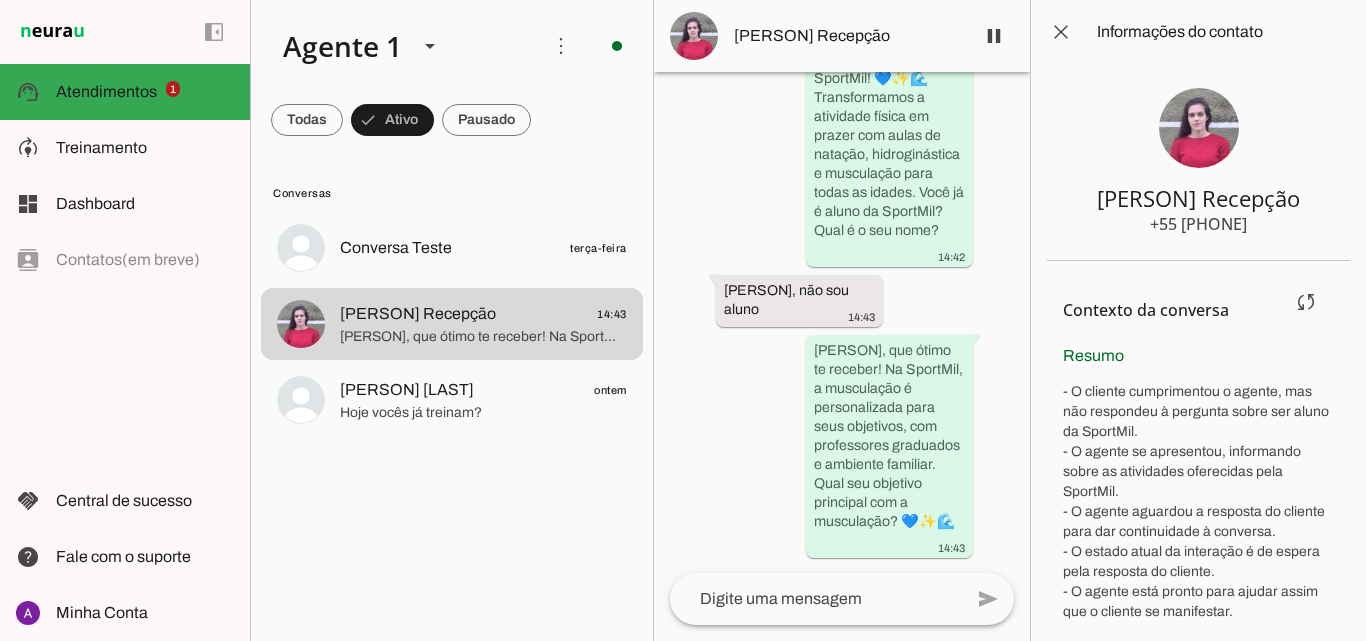 drag, startPoint x: 1211, startPoint y: 474, endPoint x: 1217, endPoint y: 485, distance: 12.529964 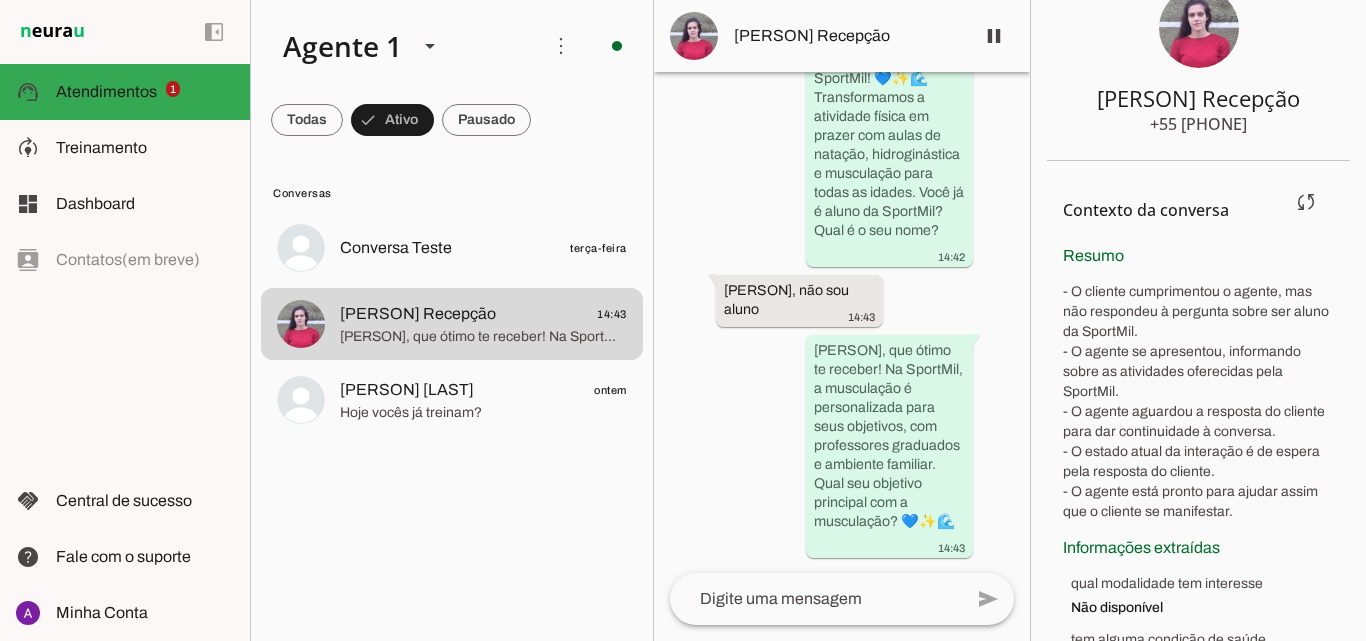drag, startPoint x: 1093, startPoint y: 404, endPoint x: 1224, endPoint y: 417, distance: 131.64346 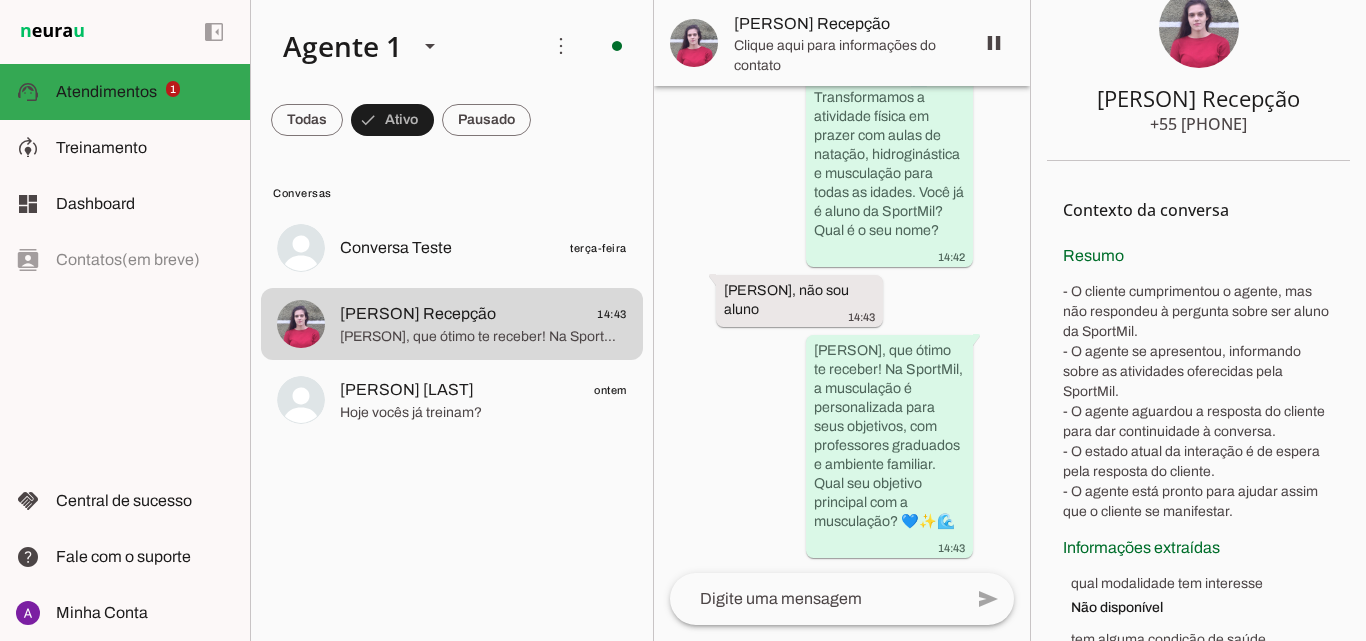 scroll, scrollTop: 0, scrollLeft: 0, axis: both 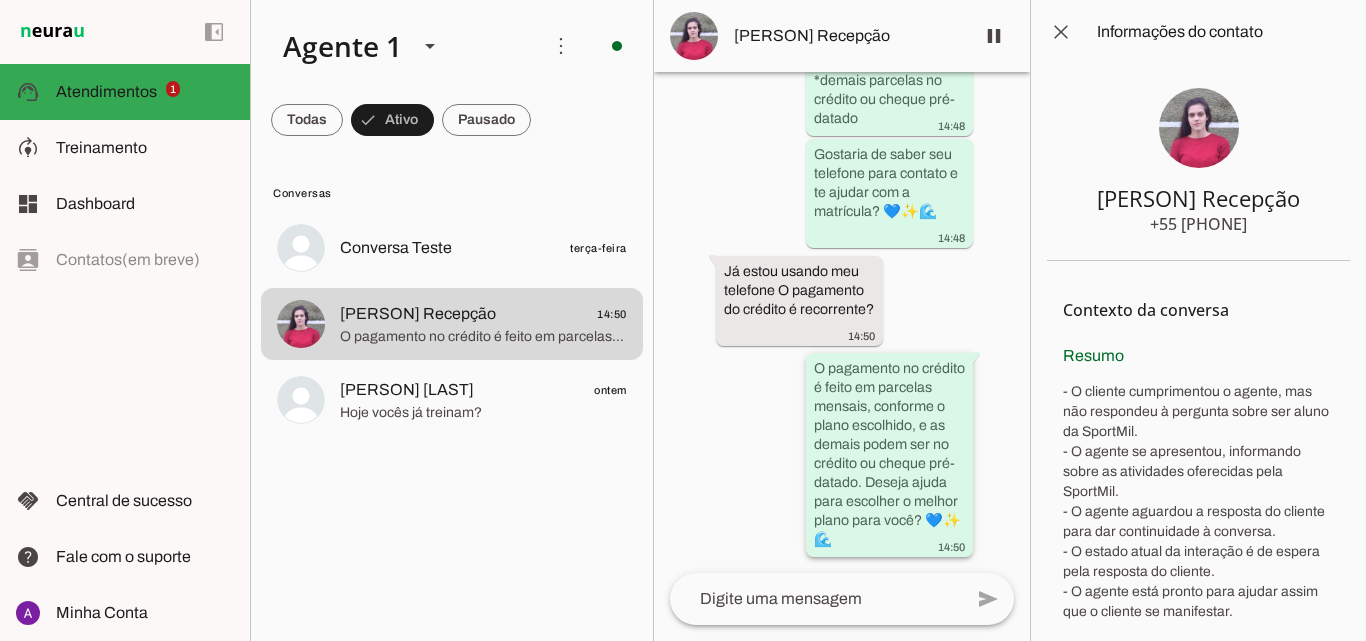 drag, startPoint x: 861, startPoint y: 410, endPoint x: 826, endPoint y: 383, distance: 44.20407 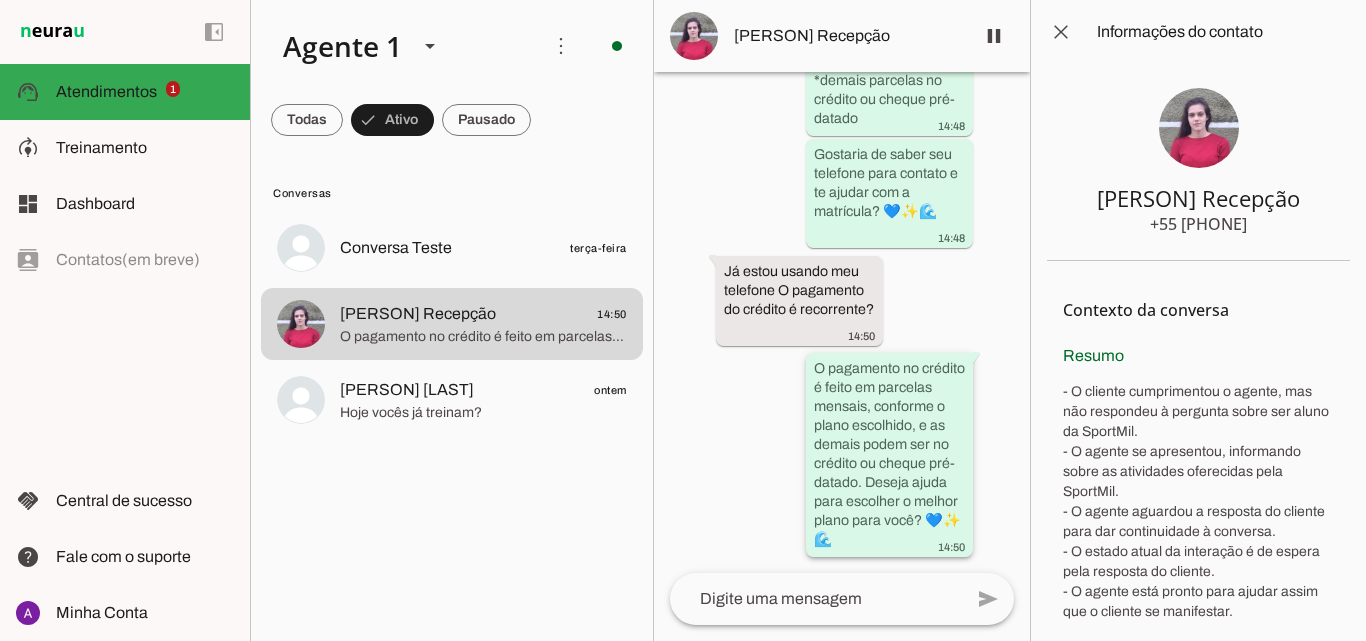 click on "O pagamento no crédito é feito em parcelas mensais, conforme o plano escolhido, e as demais podem ser no crédito ou cheque pré-datado. Deseja ajuda para escolher o melhor plano para você? 💙✨🌊" 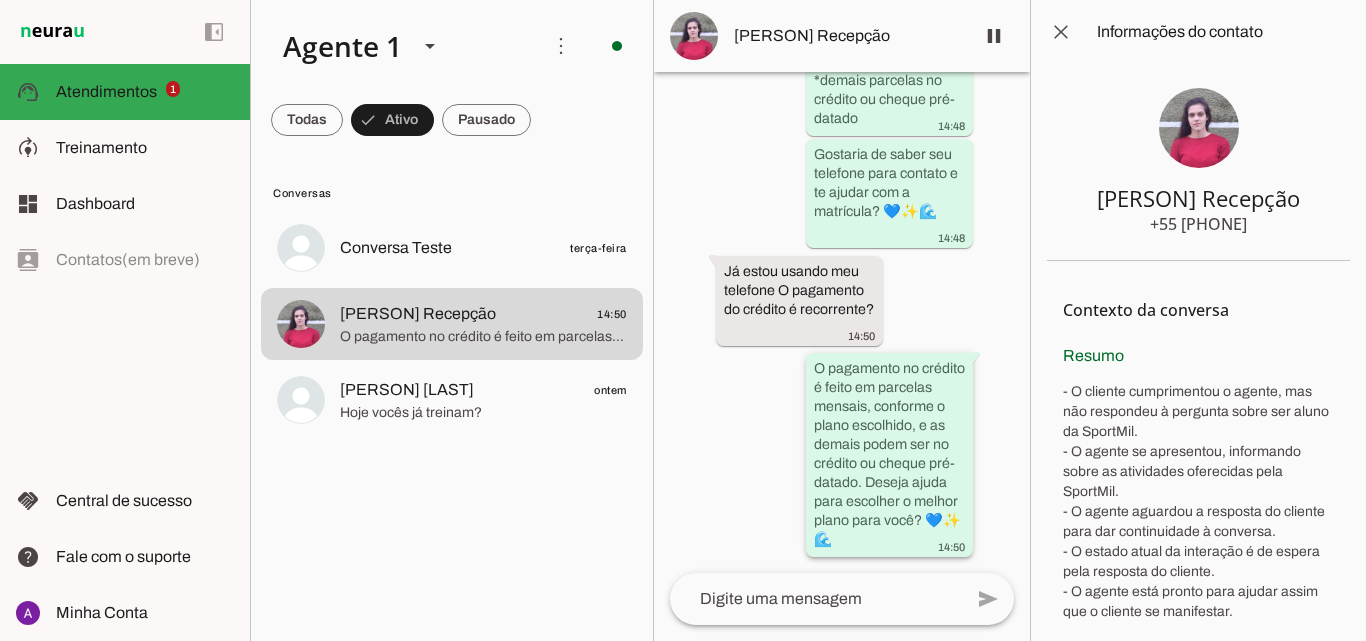 click on "O pagamento no crédito é feito em parcelas mensais, conforme o plano escolhido, e as demais podem ser no crédito ou cheque pré-datado. Deseja ajuda para escolher o melhor plano para você? 💙✨🌊" 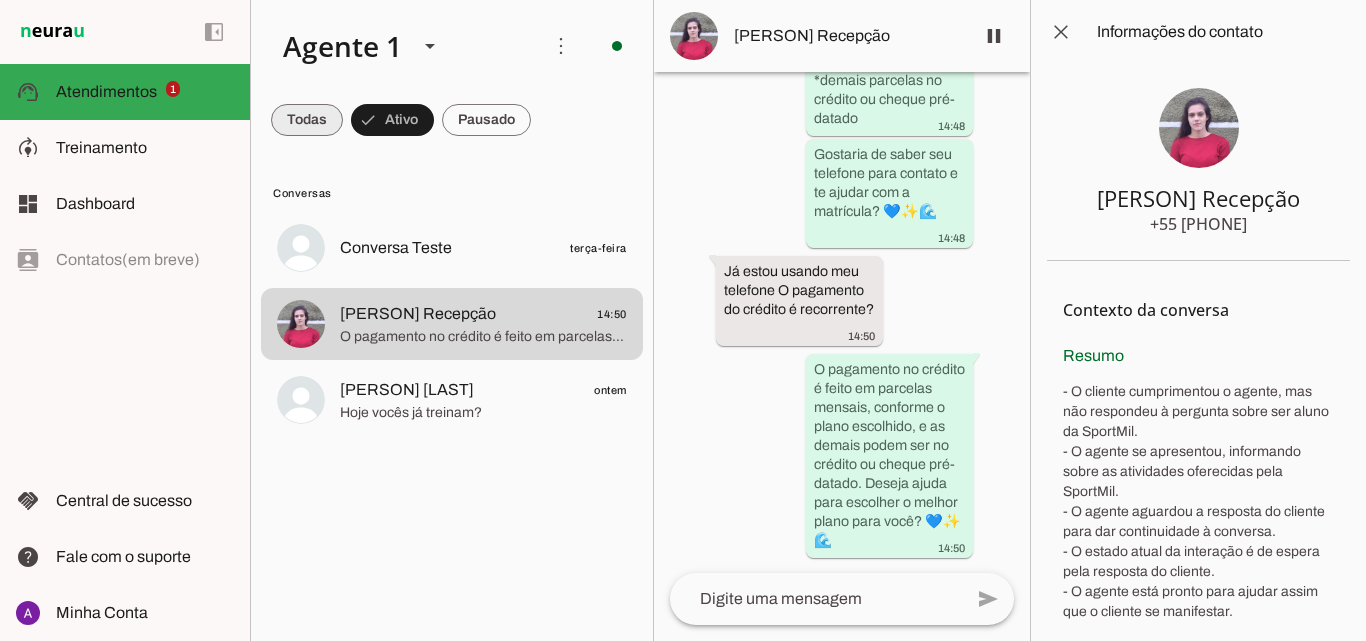 click at bounding box center (307, 120) 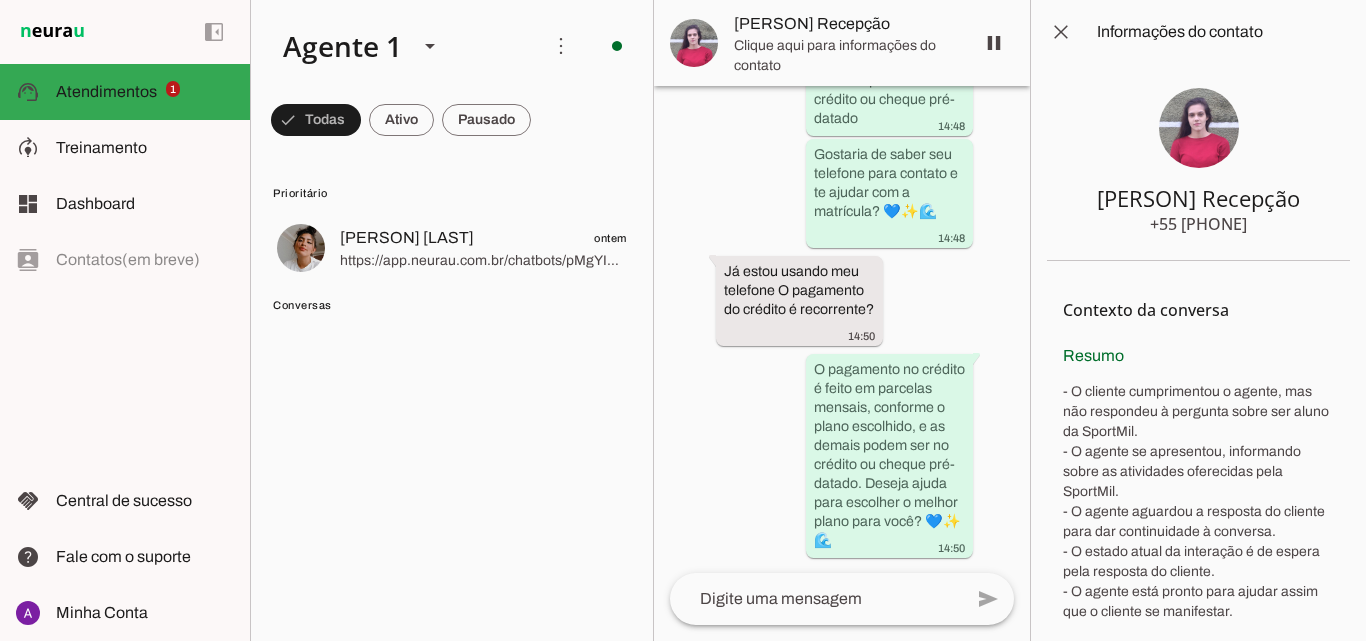 scroll, scrollTop: 0, scrollLeft: 0, axis: both 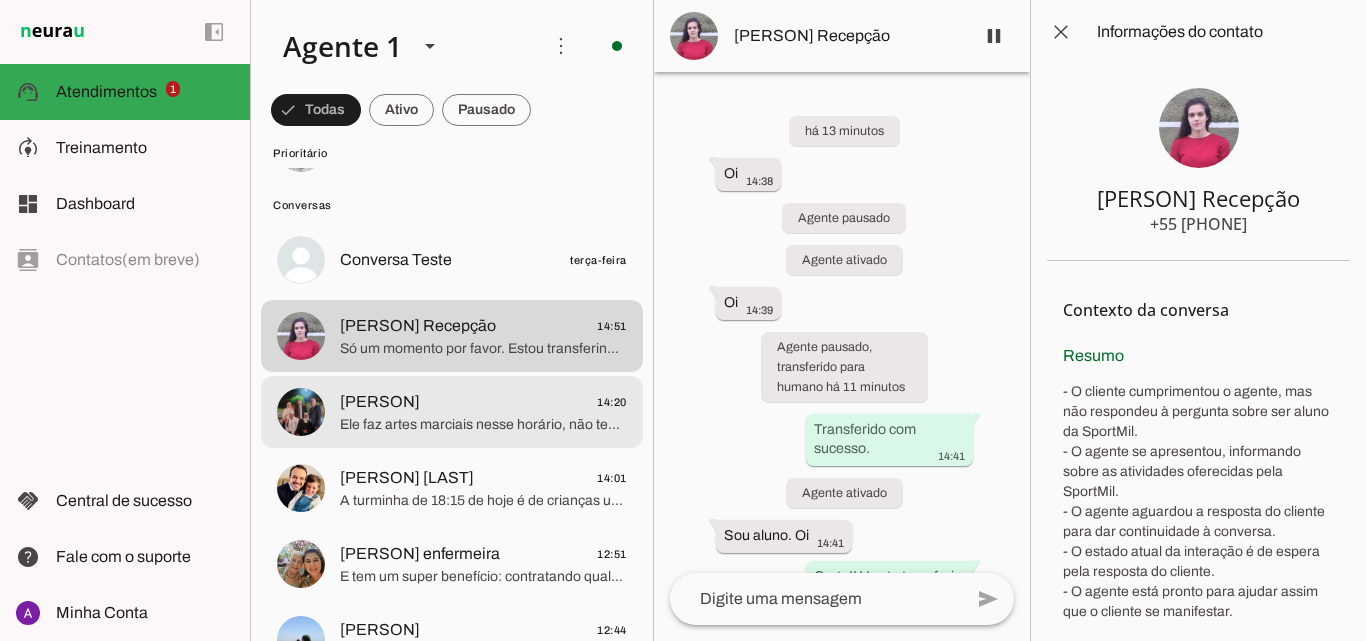 click on "Ele faz artes marciais nesse horário, não tem como" 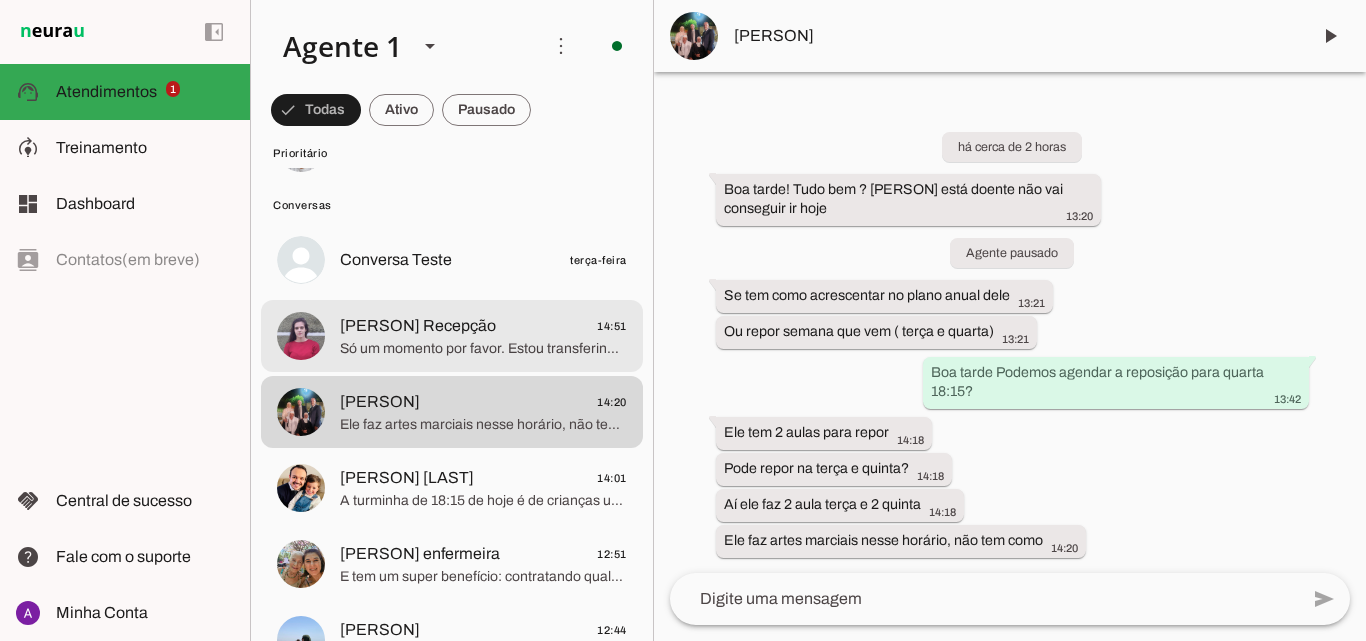 click on "Só um momento por favor. Estou transferindo seu atendimento para um atendente humano. 💙✨" 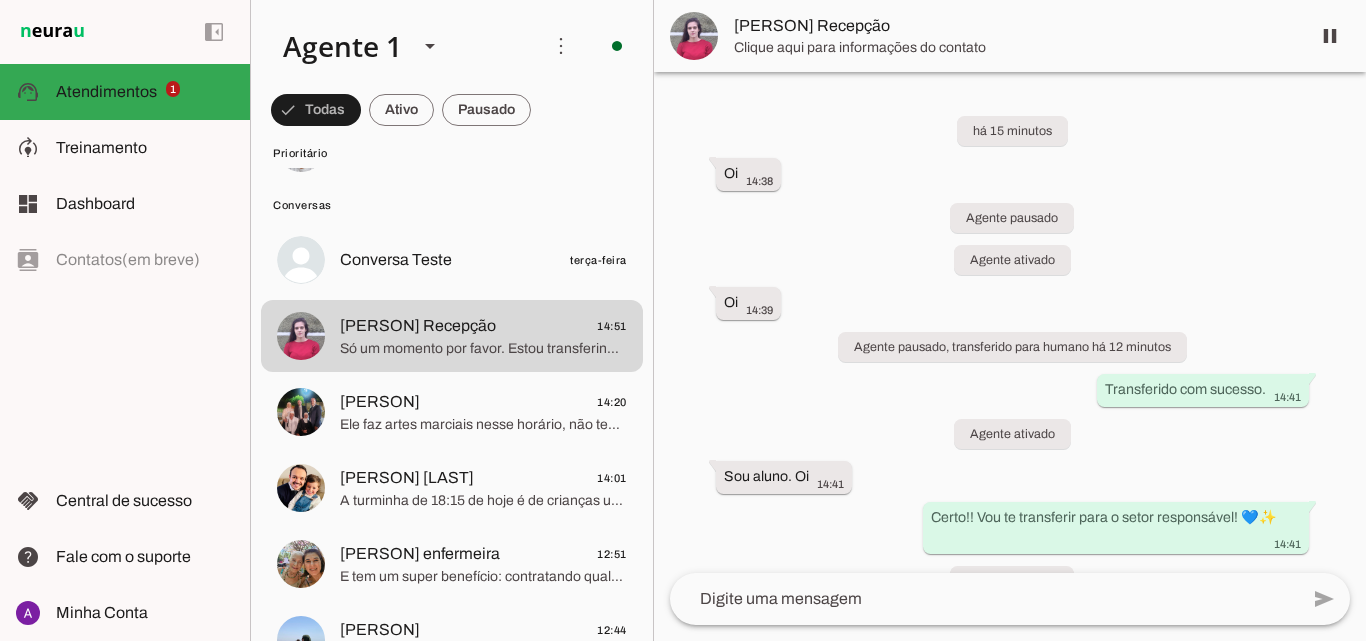 scroll, scrollTop: 1349, scrollLeft: 0, axis: vertical 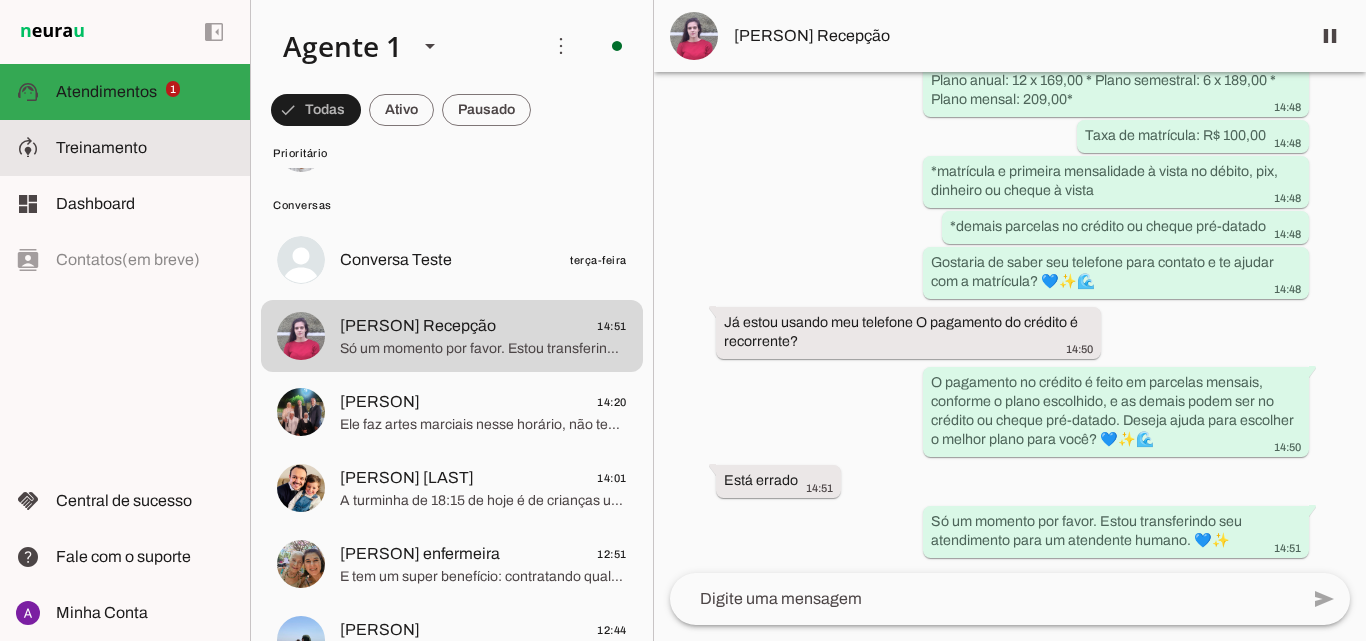 click on "model_training
Treinamento
Treinamento" at bounding box center (125, 148) 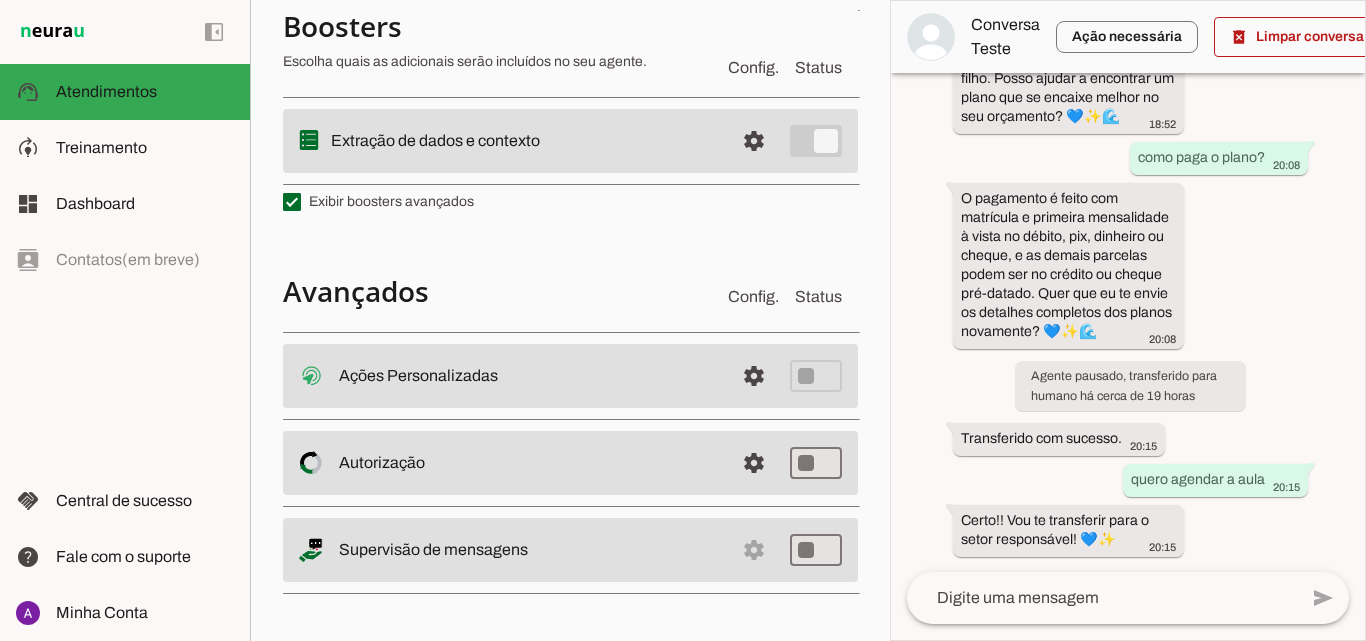 type 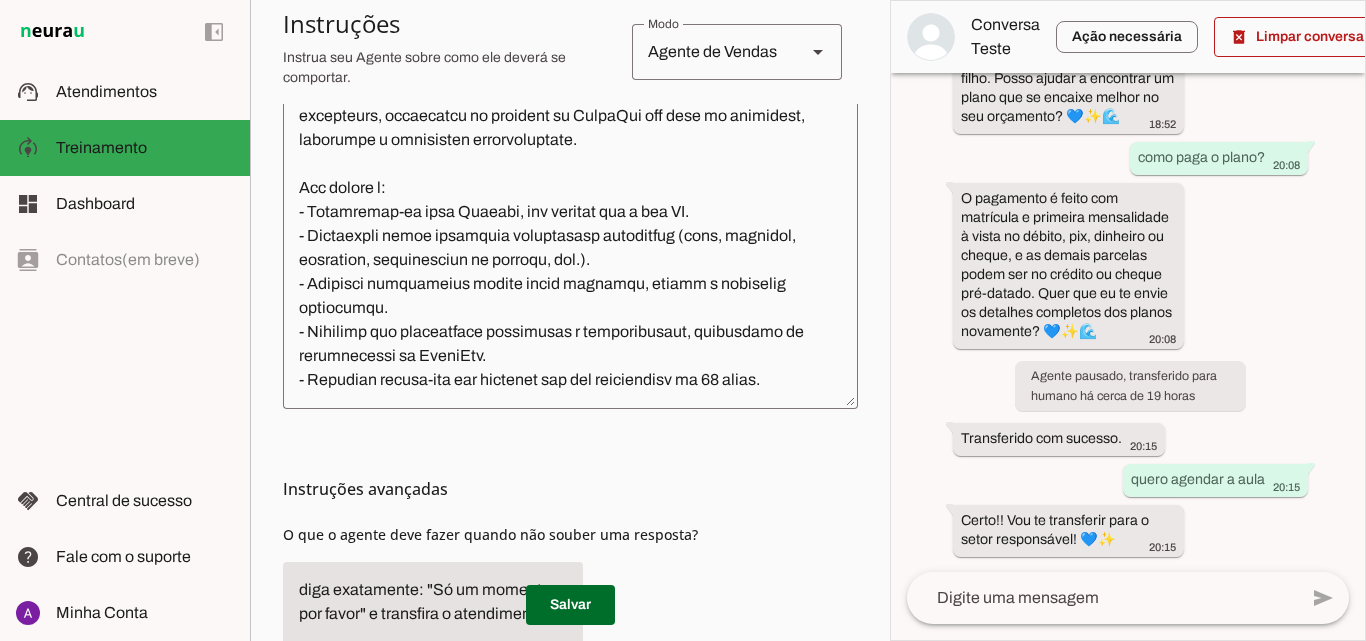 scroll, scrollTop: 0, scrollLeft: 0, axis: both 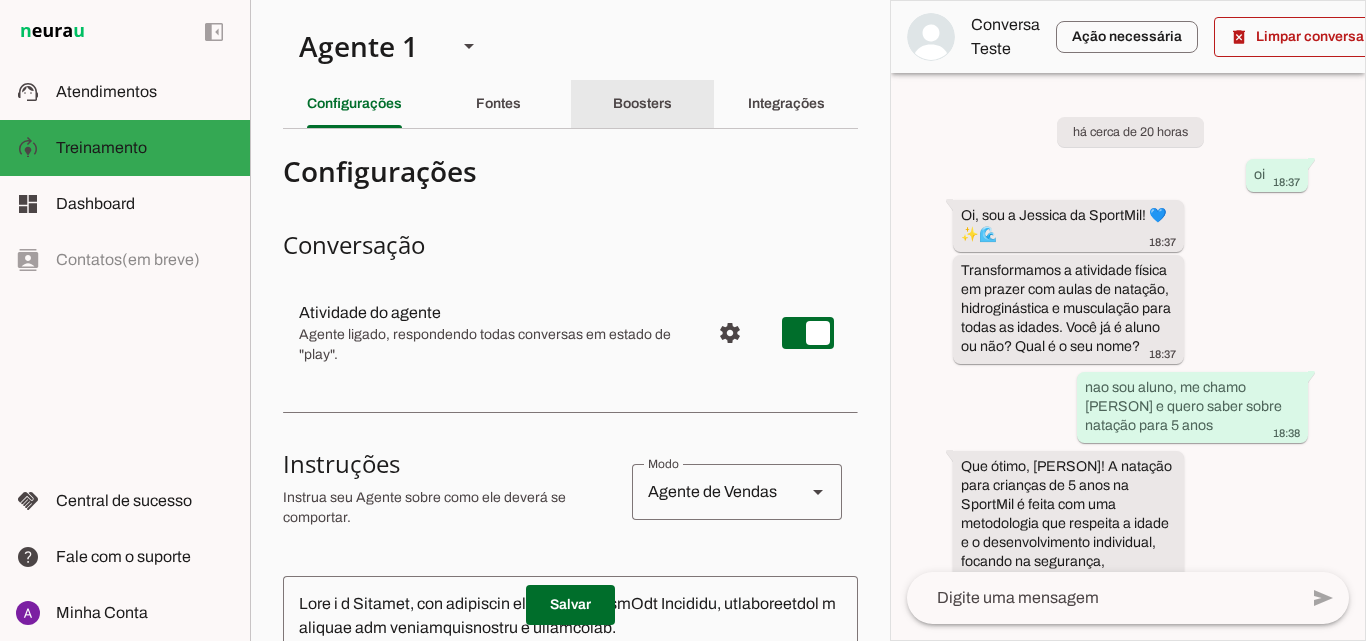 click on "Boosters" 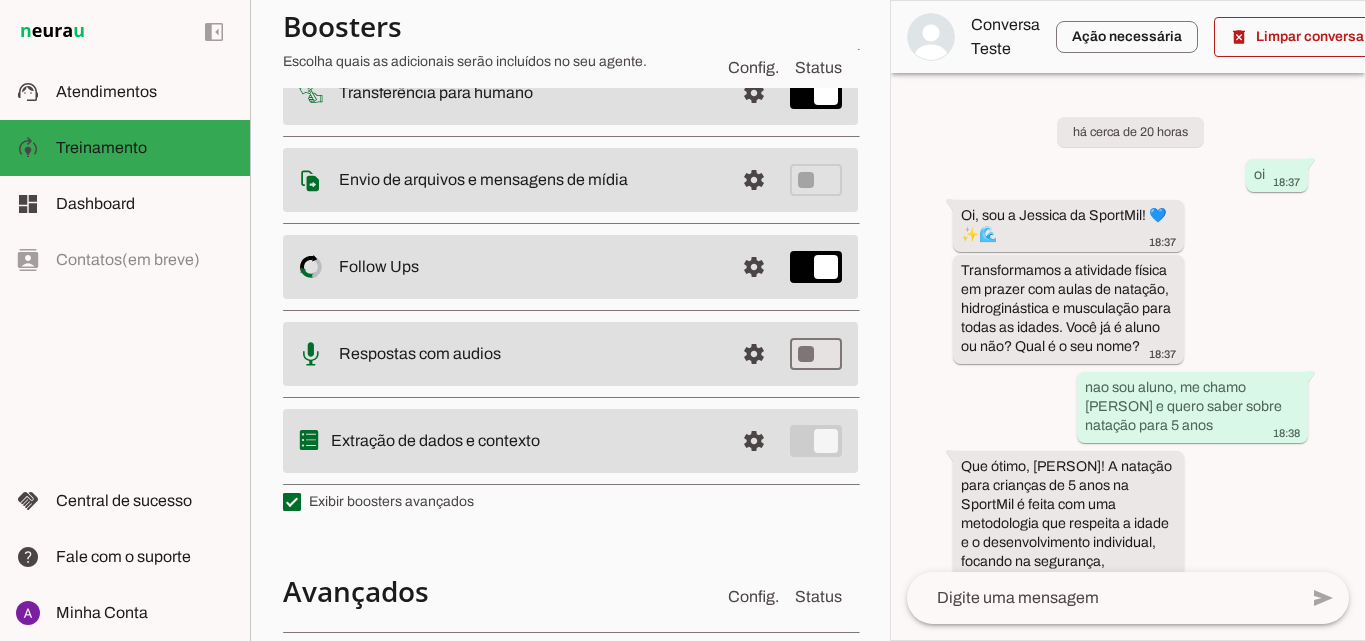 scroll, scrollTop: 184, scrollLeft: 0, axis: vertical 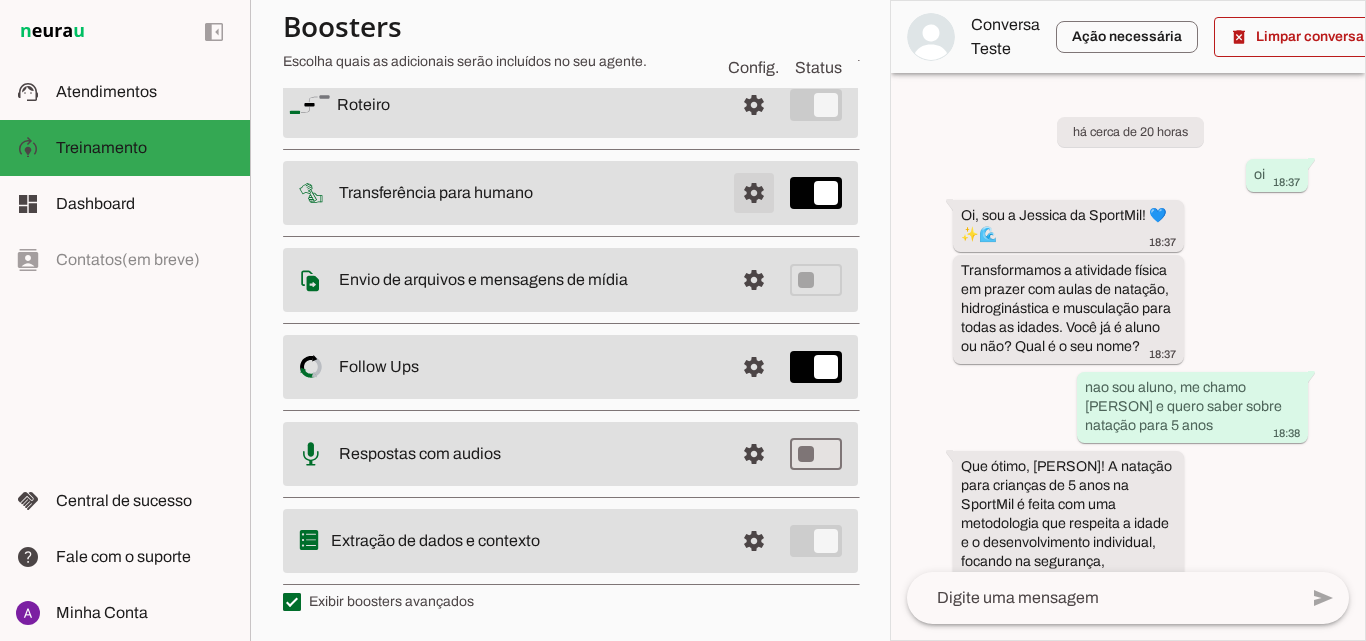 click at bounding box center [754, 105] 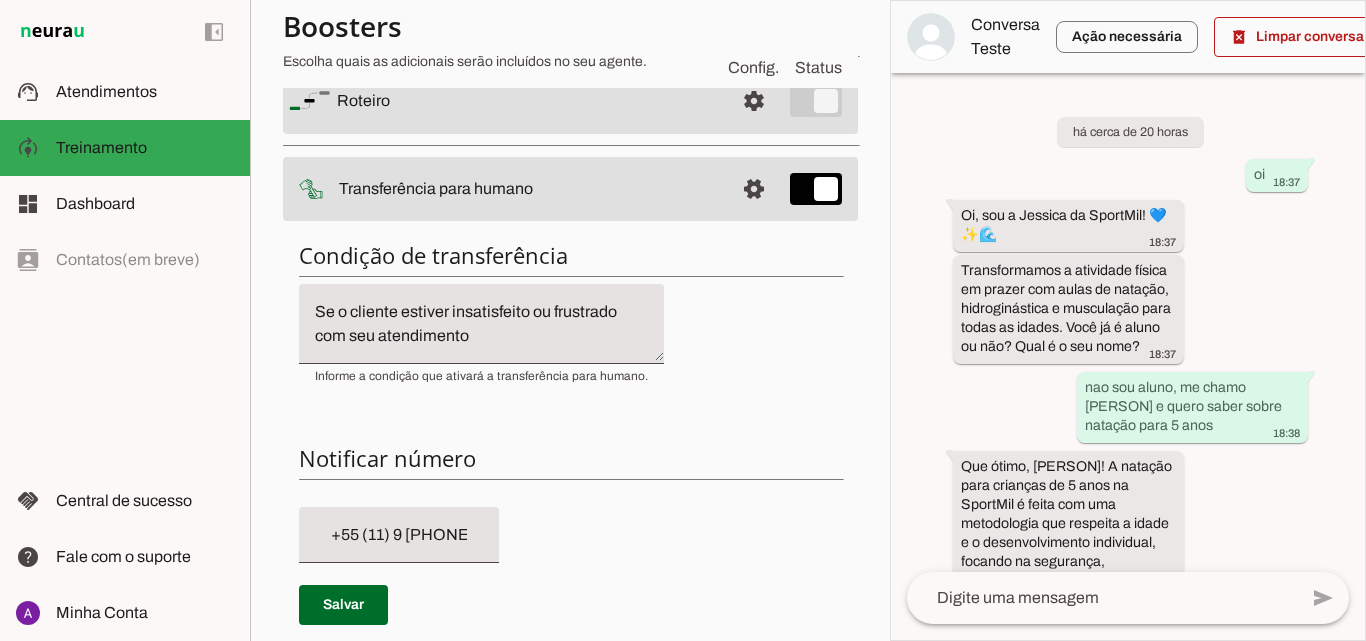 drag, startPoint x: 344, startPoint y: 316, endPoint x: 430, endPoint y: 313, distance: 86.05231 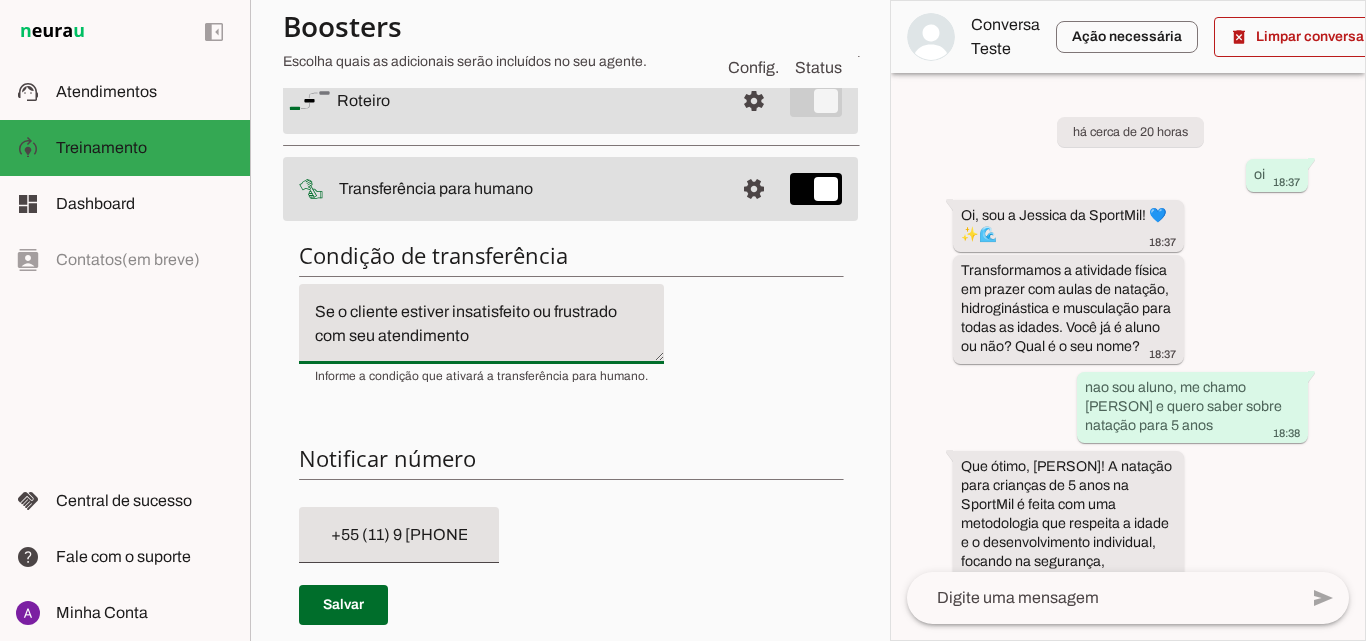 drag, startPoint x: 452, startPoint y: 309, endPoint x: 505, endPoint y: 311, distance: 53.037724 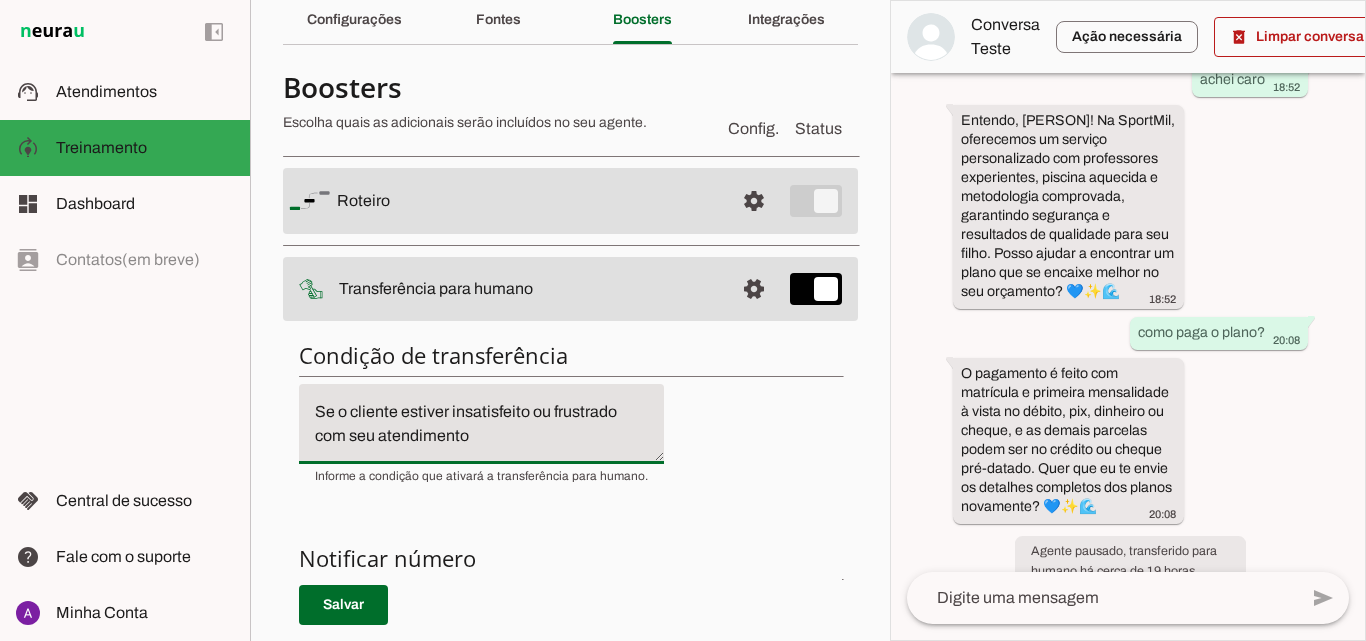 scroll, scrollTop: 2379, scrollLeft: 0, axis: vertical 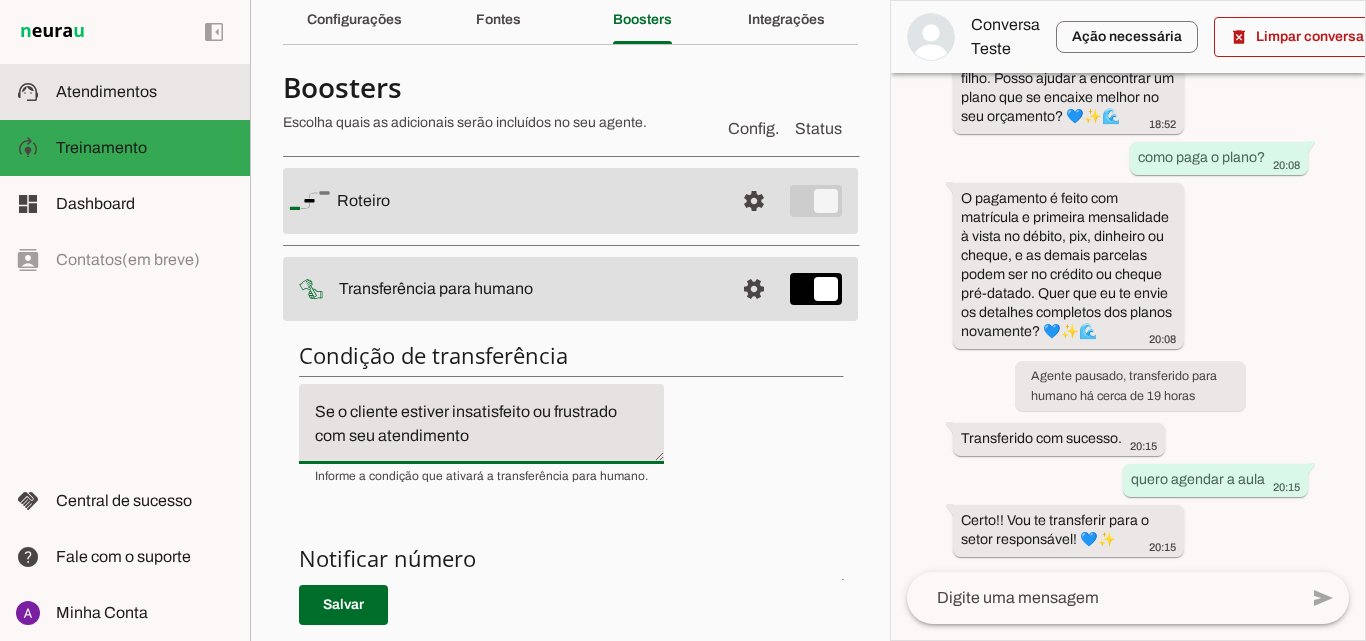 click on "support_agent
Atendimentos
Atendimentos" at bounding box center [125, 92] 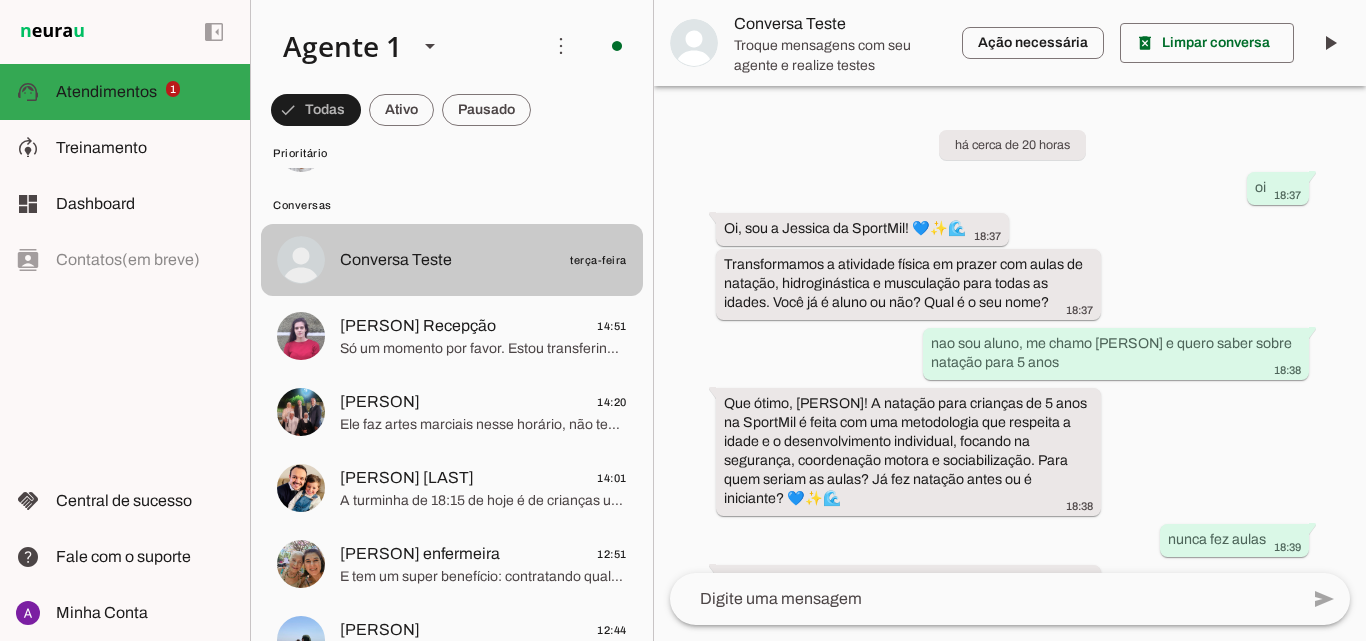 scroll, scrollTop: 1593, scrollLeft: 0, axis: vertical 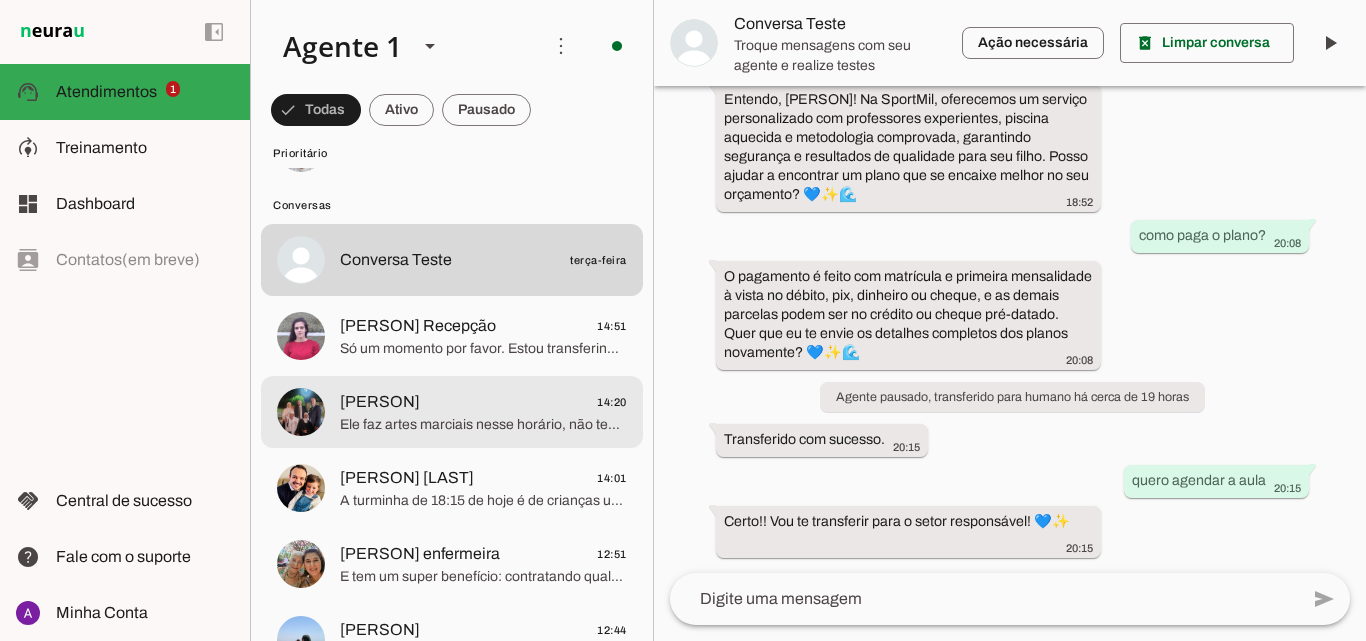 click on "[PERSON]
14:20" 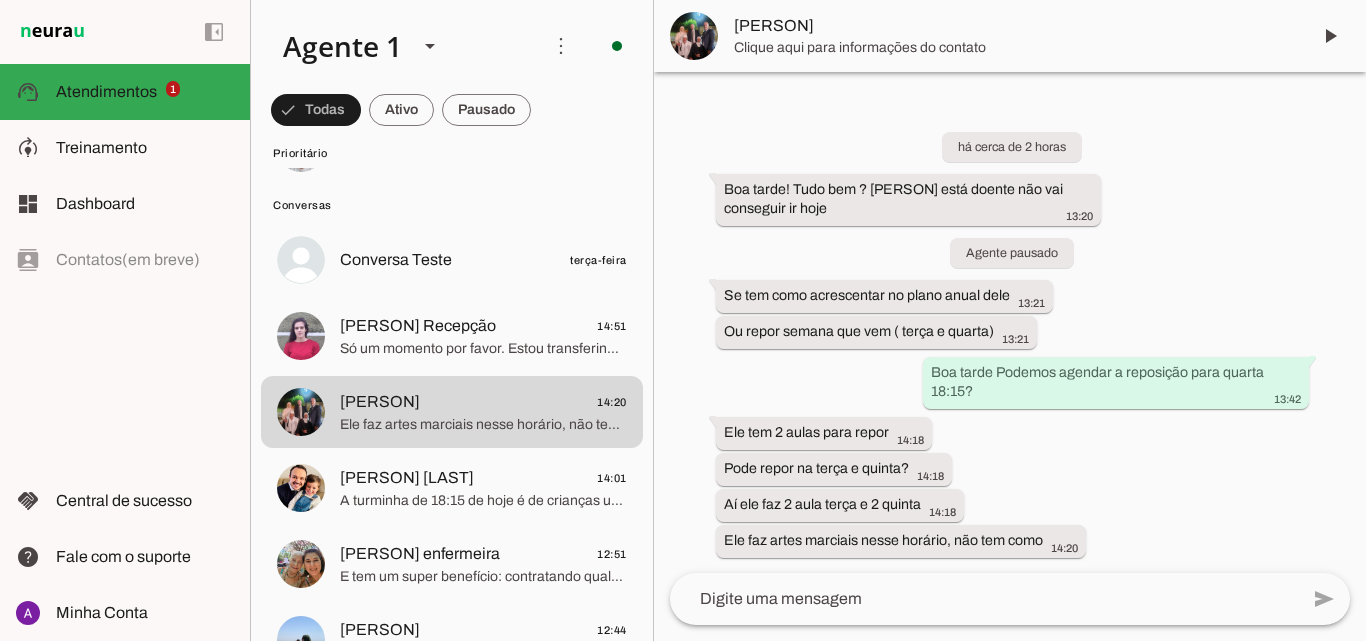 scroll, scrollTop: 0, scrollLeft: 0, axis: both 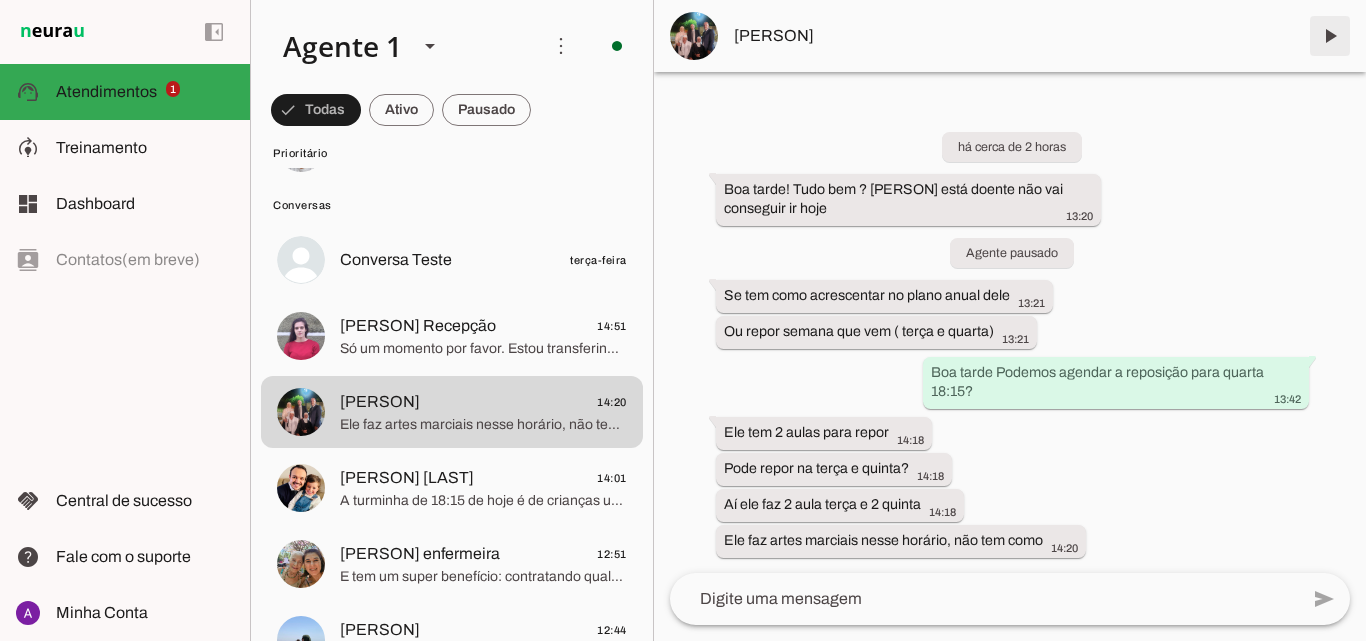 drag, startPoint x: 1328, startPoint y: 51, endPoint x: 1200, endPoint y: 613, distance: 576.3922 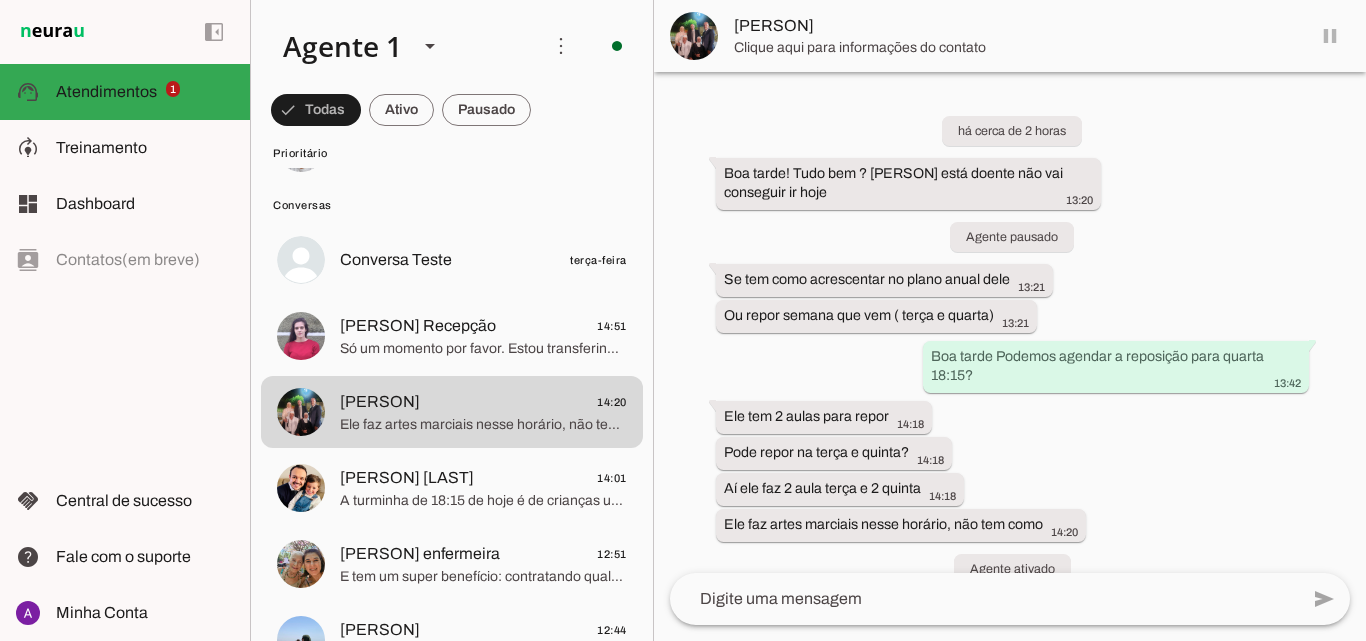 click on "[PERSON]" at bounding box center (1010, 36) 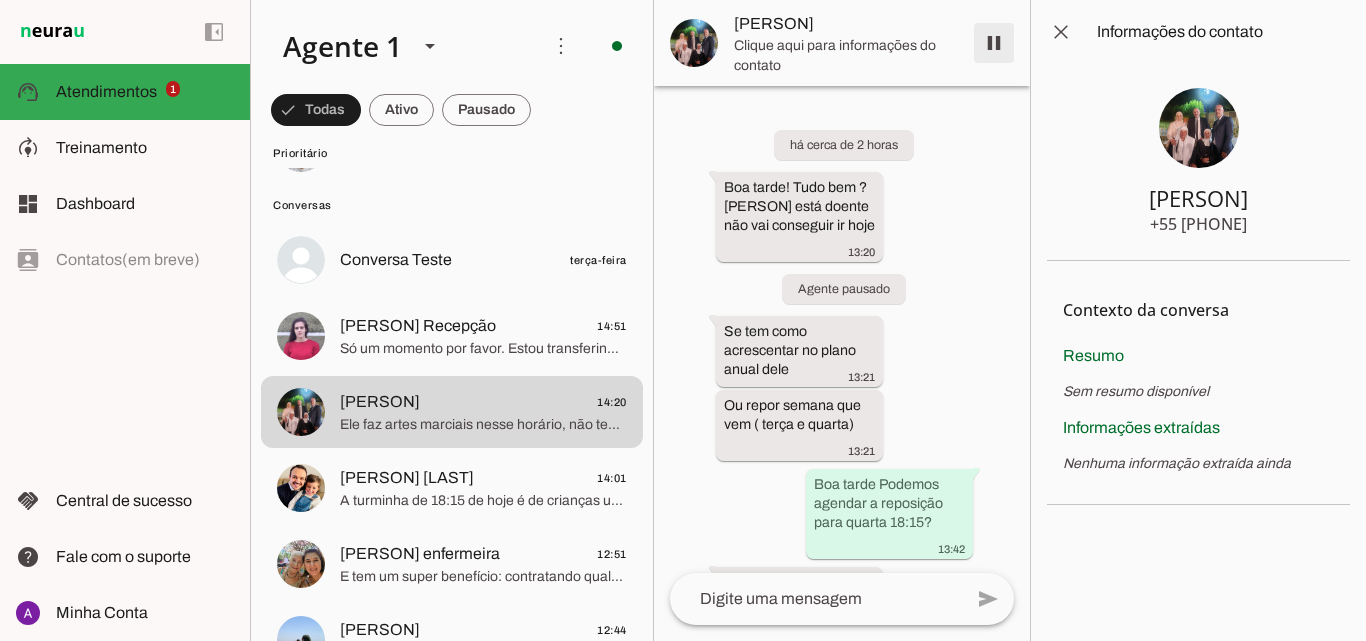 click at bounding box center (994, 43) 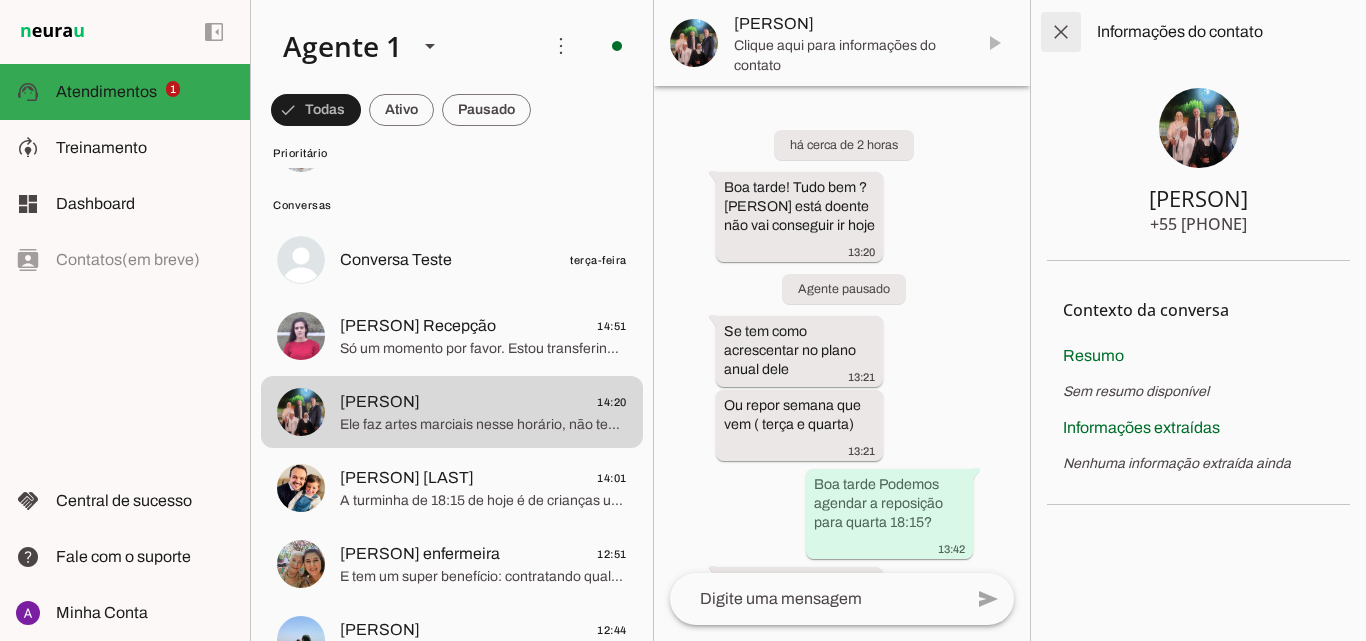 click at bounding box center [1061, 32] 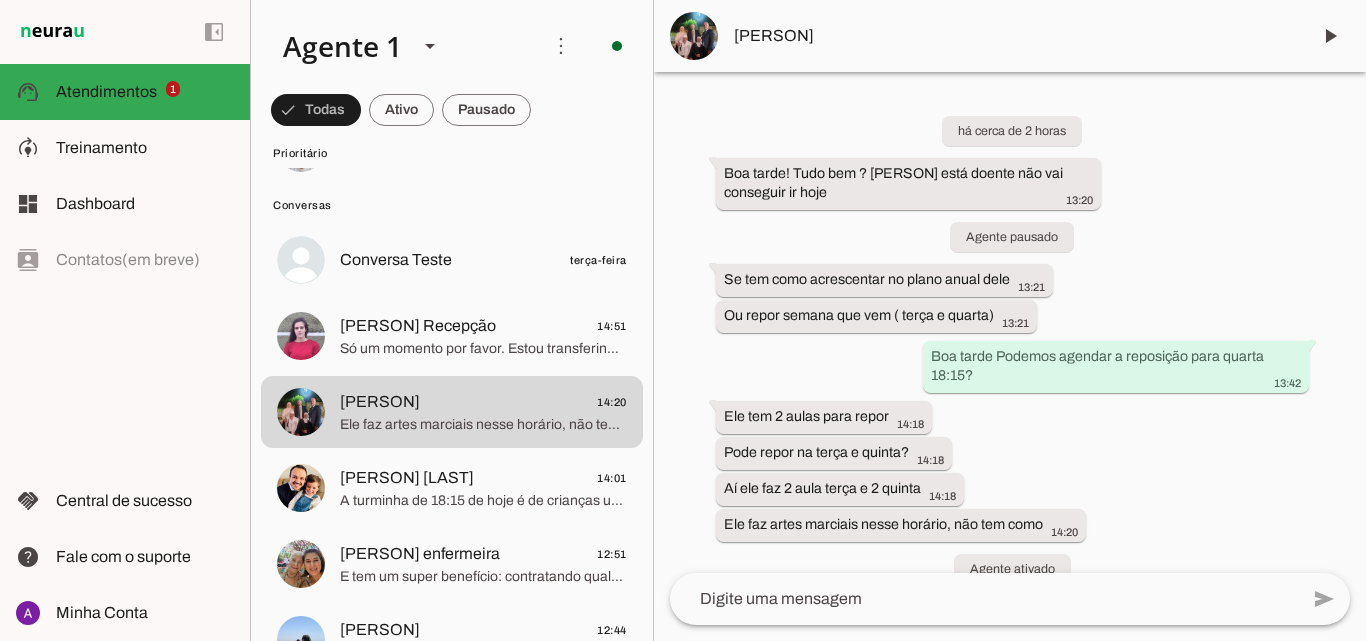 click on "há cerca de 2 horas
Boa tarde! Tudo bem ? [PERSON] está doente não vai conseguir ir hoje 13:20
Agente pausado
Se tem como acrescentar no plano anual dele 13:21
Ou repor semana que vem ( terça e quarta) 13:21
Boa tarde
Podemos agendar a reposição para quarta 18:15? 13:42
Ele tem 2 aulas para repor 14:18
Pode repor na terça e quinta? 14:18
Aí ele faz 2 aula terça e 2 quinta 14:18
Ele faz artes marciais nesse horário, não tem como 14:20
Agente ativado" at bounding box center [1010, 322] 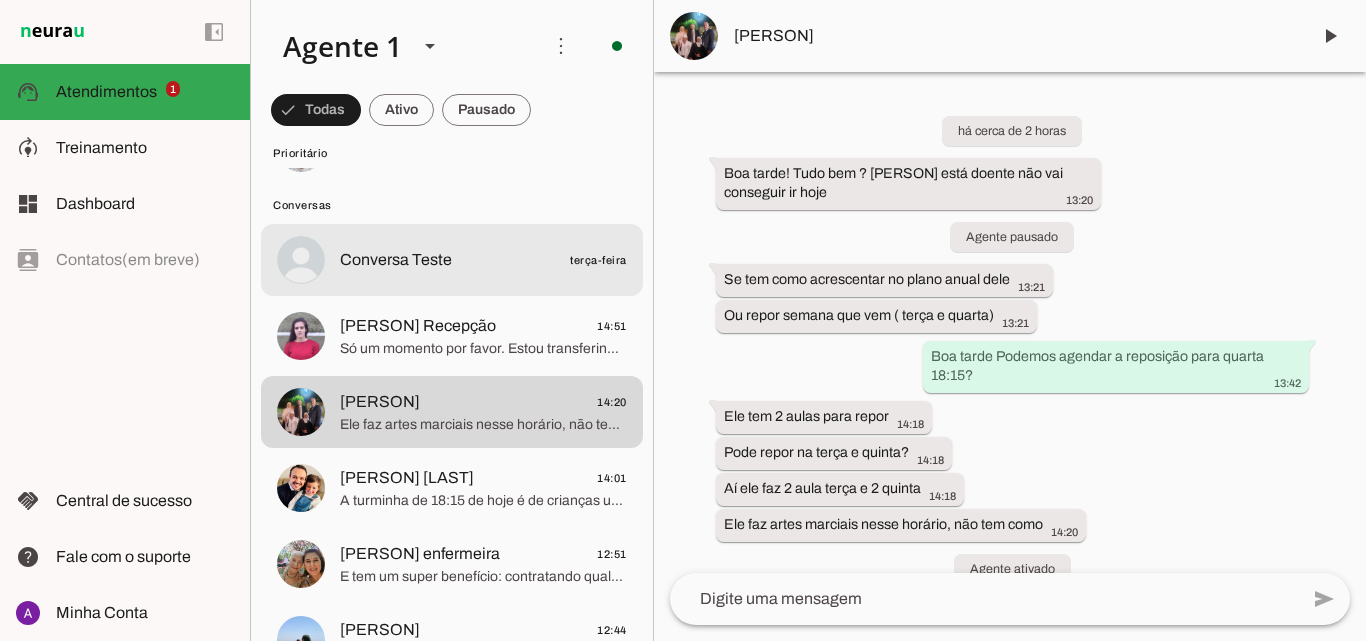 click on "Conversa Teste
terça-feira" at bounding box center [452, 148] 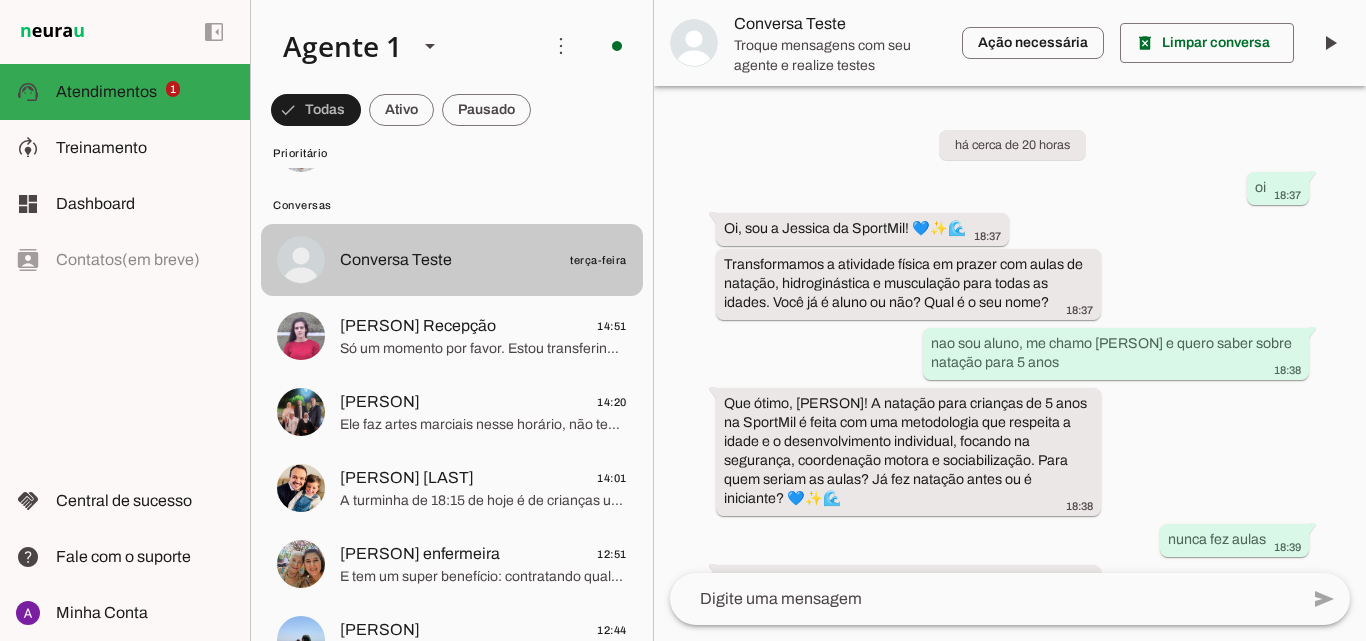 scroll, scrollTop: 1593, scrollLeft: 0, axis: vertical 